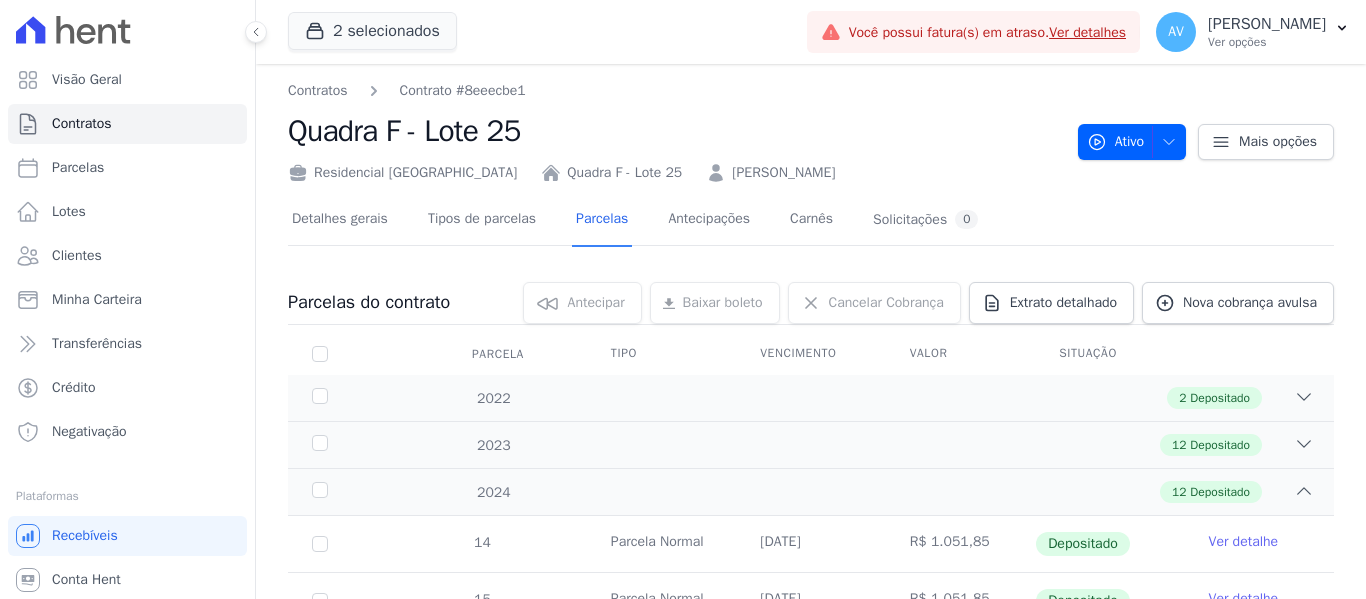 scroll, scrollTop: 0, scrollLeft: 0, axis: both 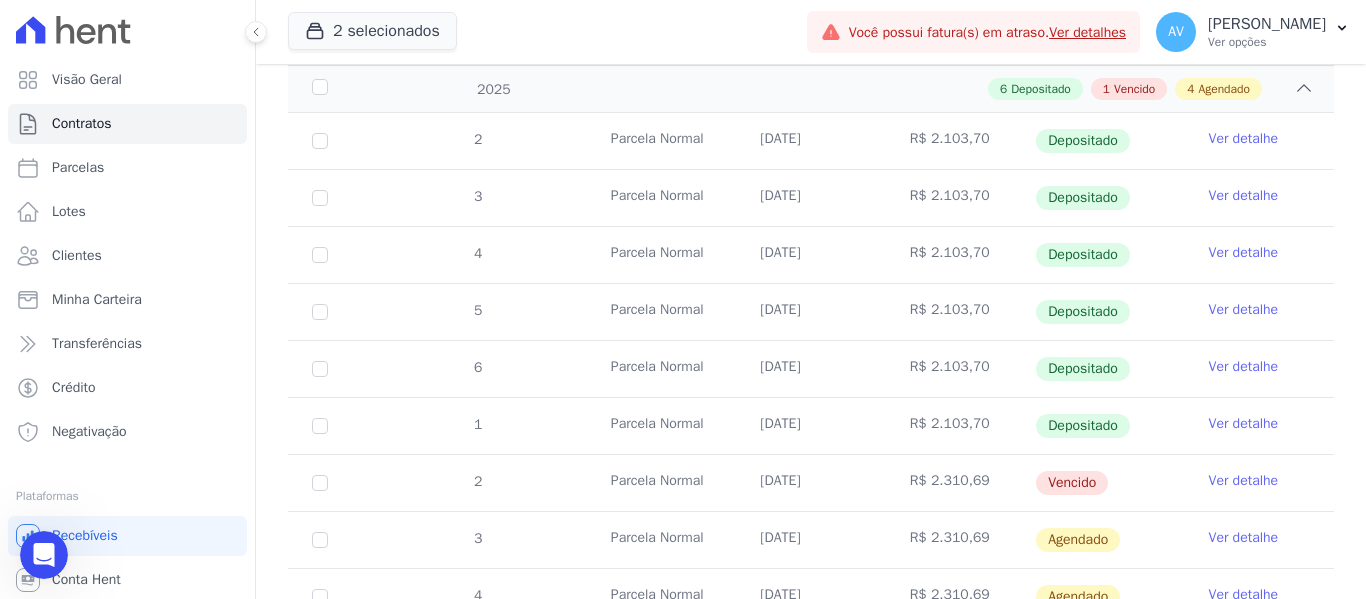 click 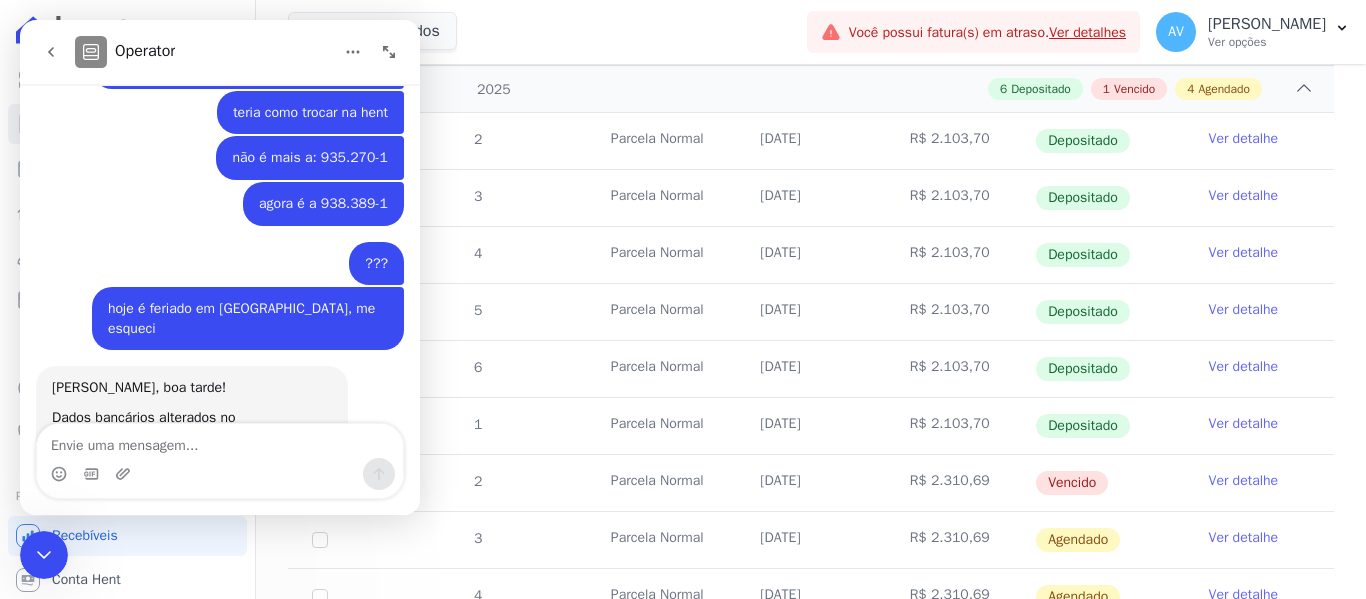 scroll, scrollTop: 0, scrollLeft: 0, axis: both 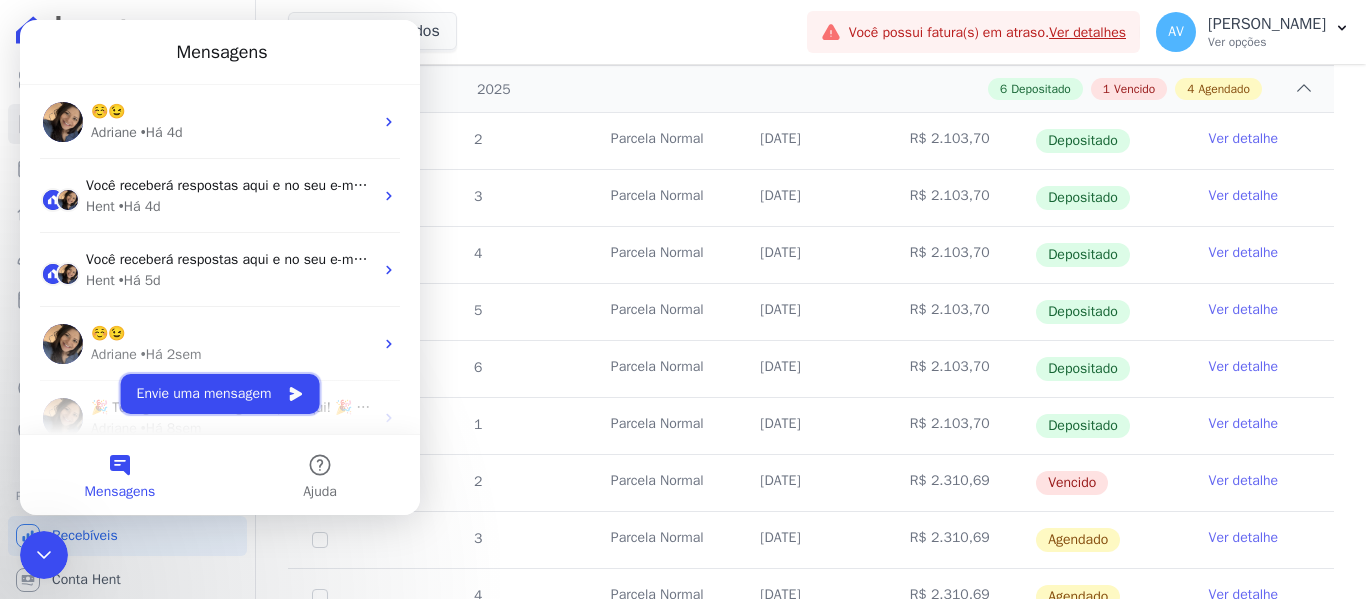 click on "Envie uma mensagem" at bounding box center (220, 394) 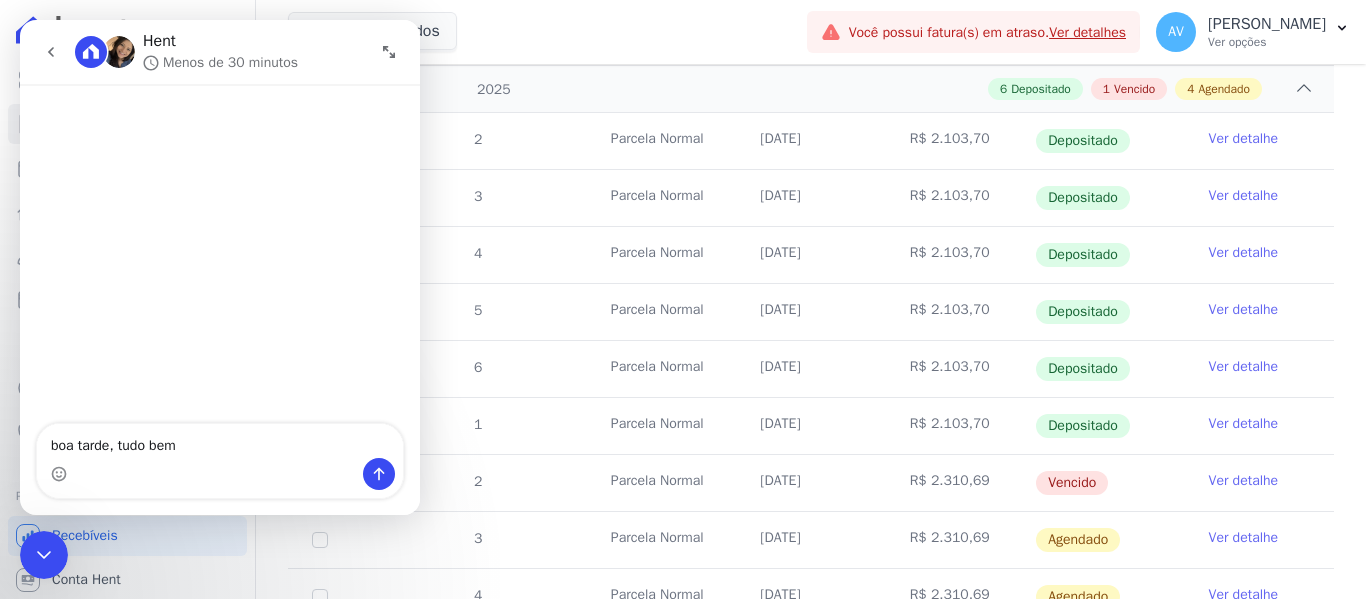 type on "boa tarde, tudo bem?" 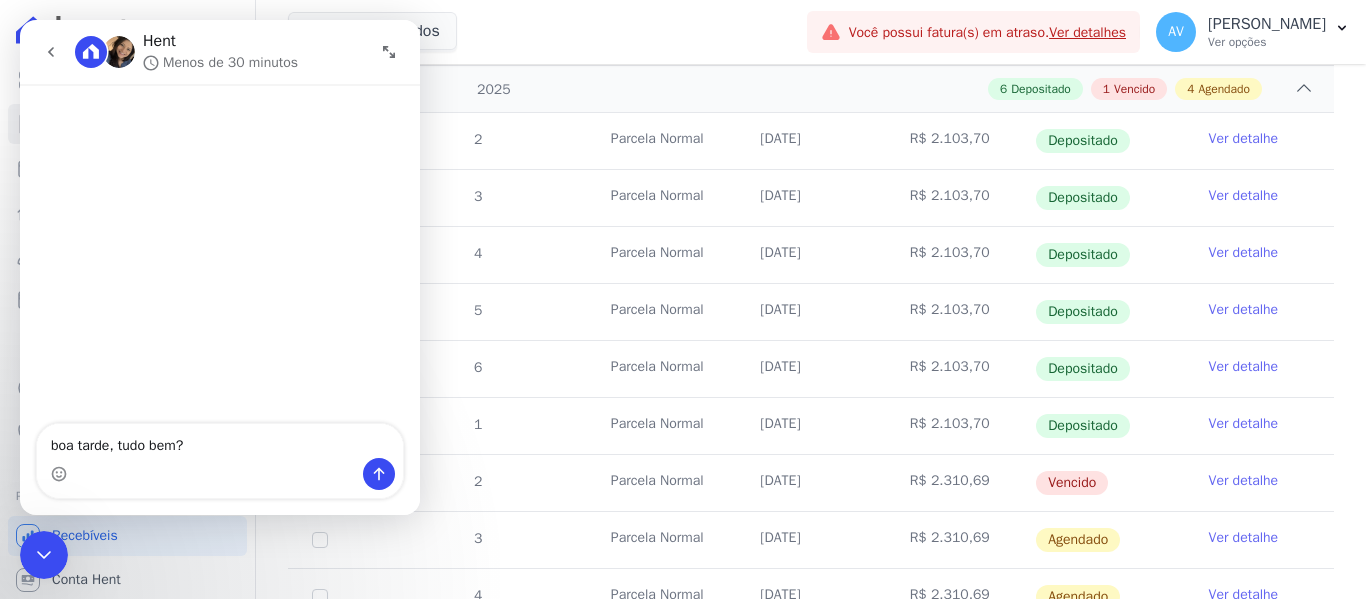 type 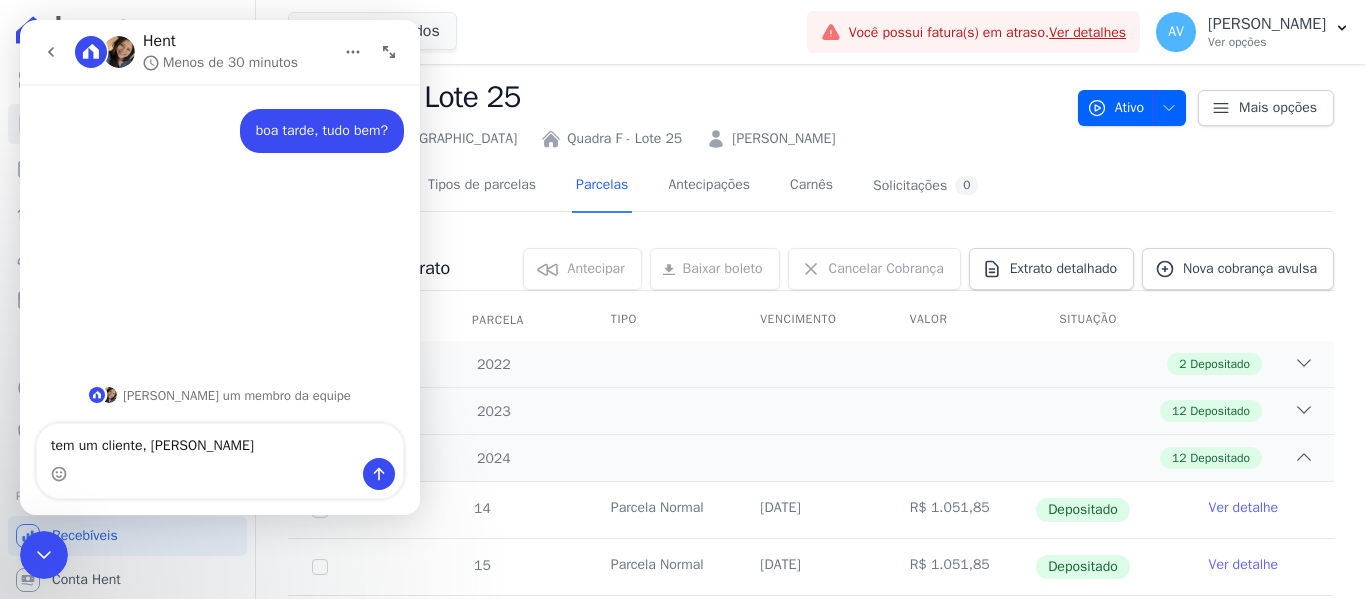 scroll, scrollTop: 0, scrollLeft: 0, axis: both 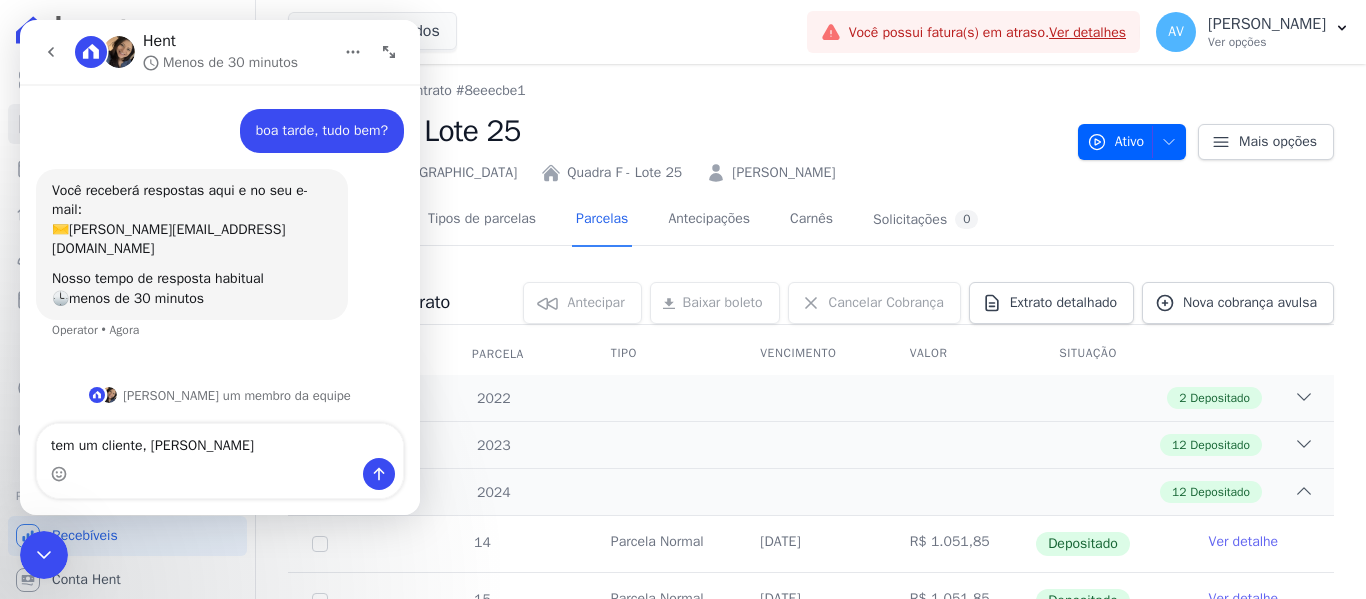type on "tem um cliente, [PERSON_NAME] [PERSON_NAME]" 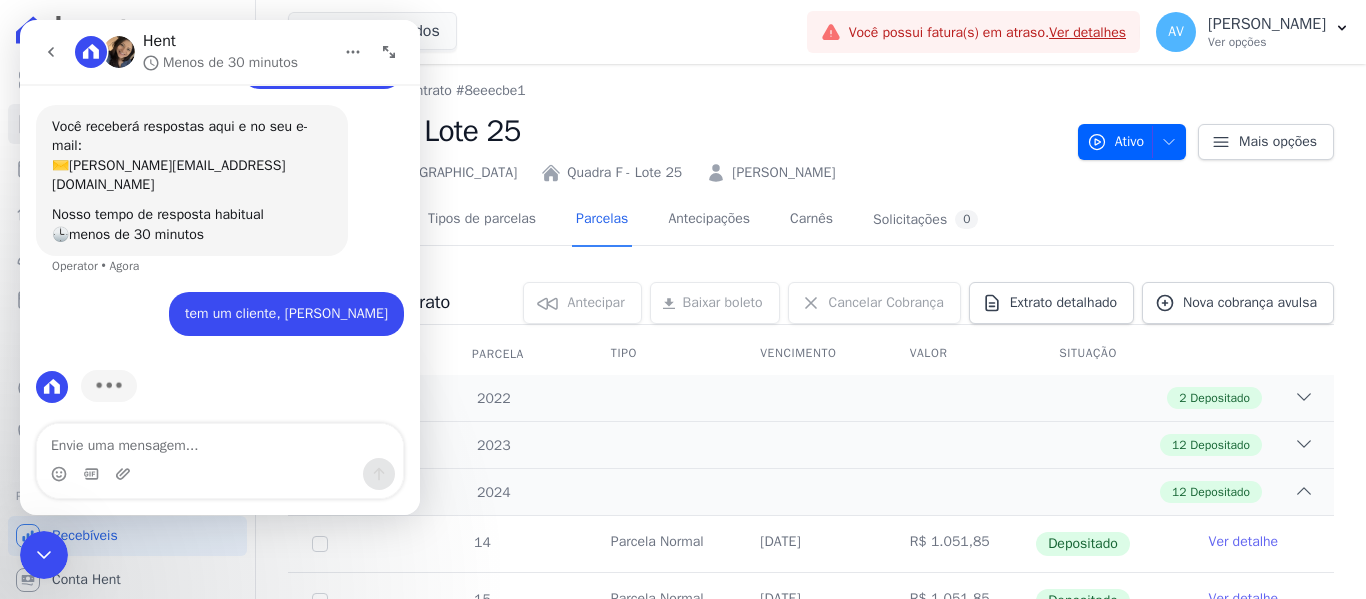 scroll, scrollTop: 0, scrollLeft: 0, axis: both 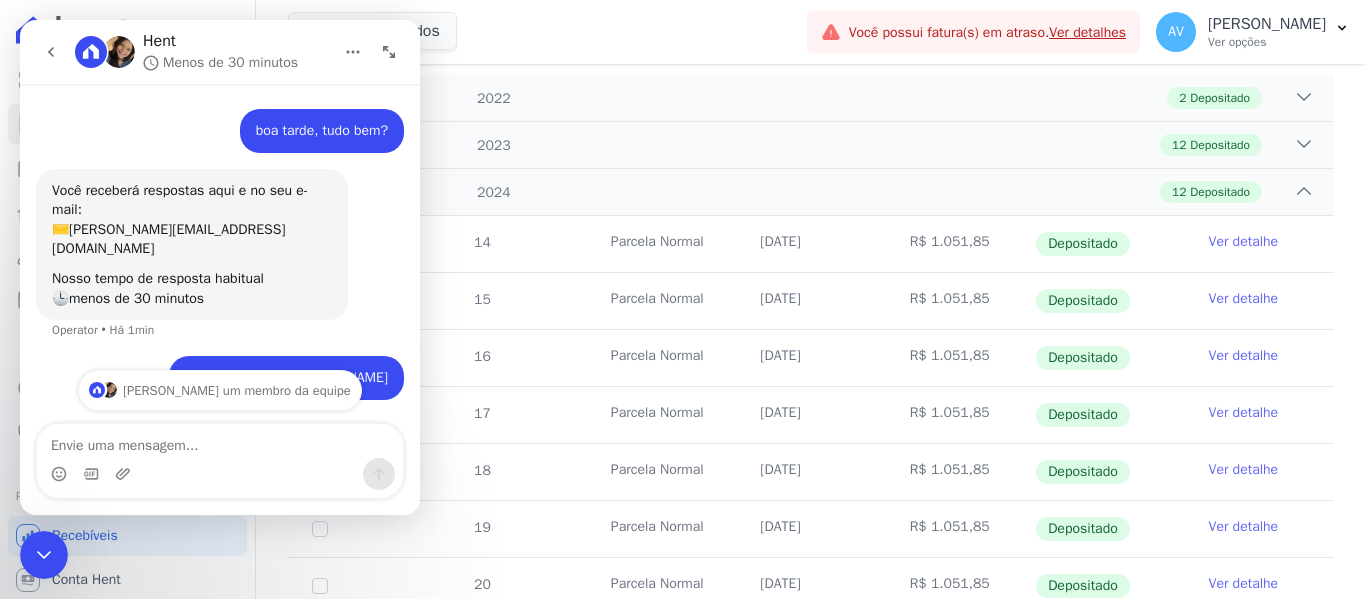 click at bounding box center (220, 441) 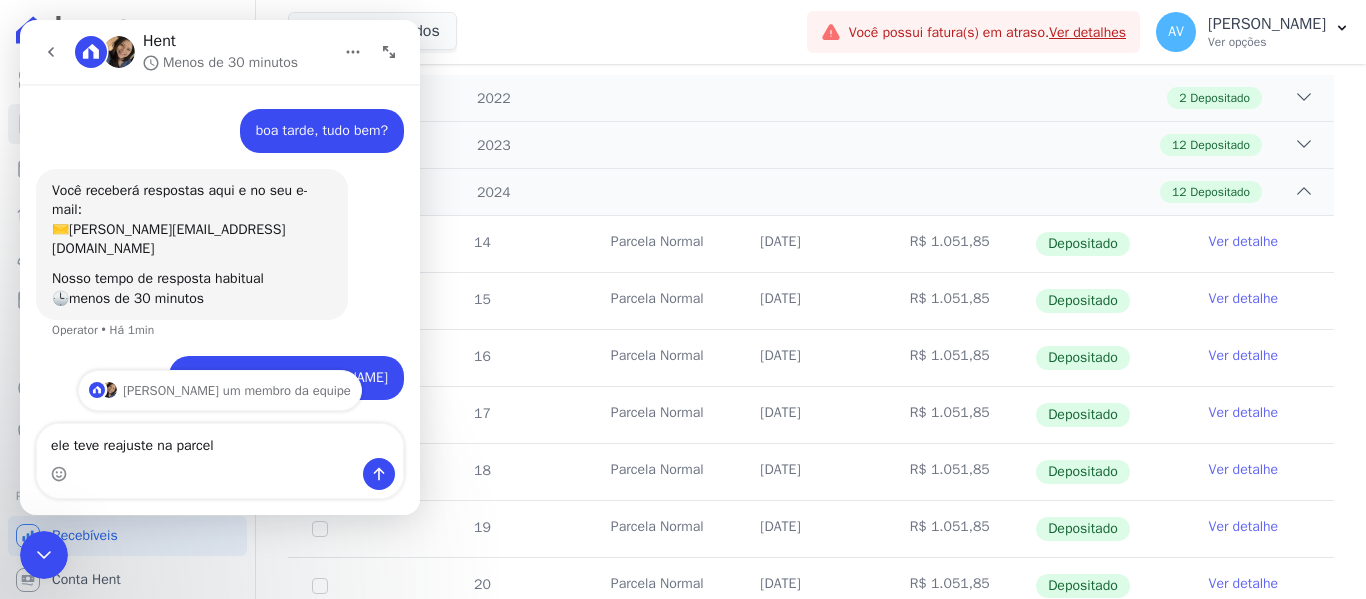 type on "ele teve reajuste na parcela" 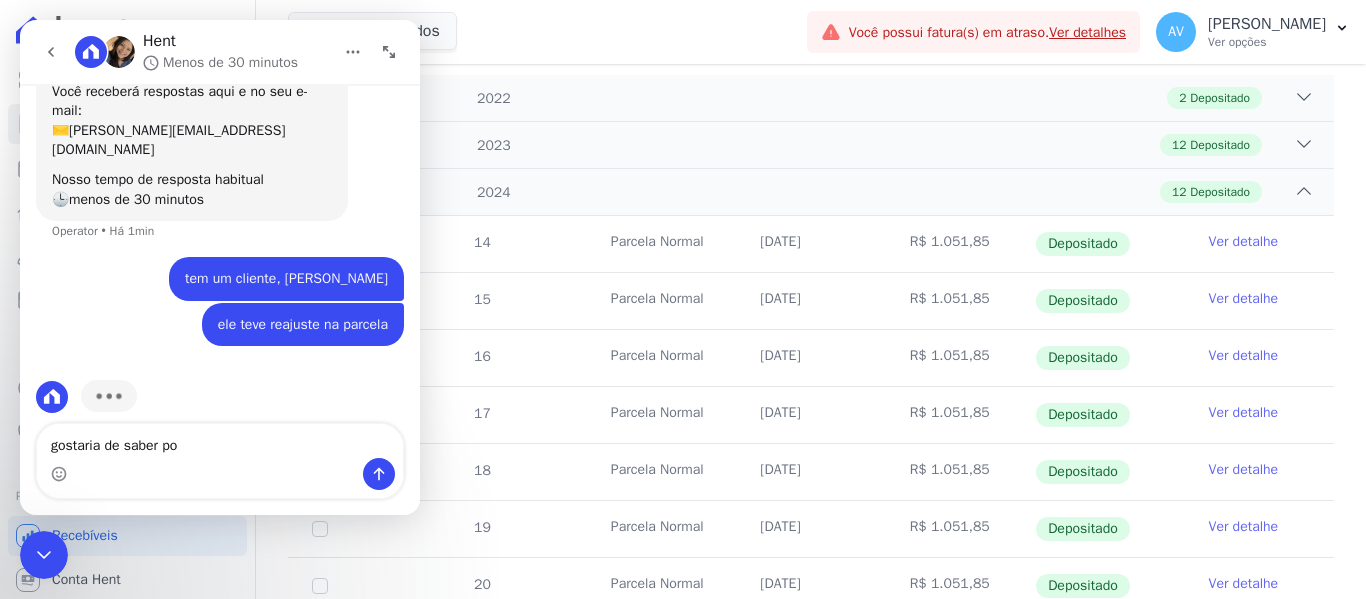 scroll, scrollTop: 176, scrollLeft: 0, axis: vertical 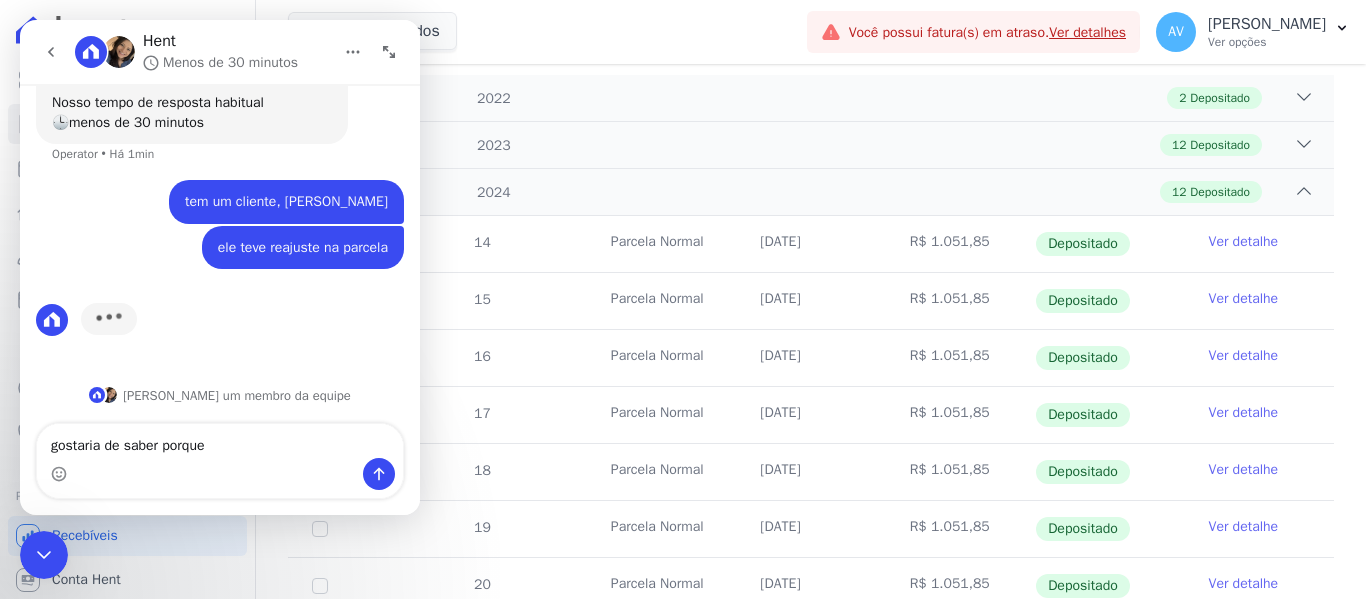 type on "gostaria de saber porque?" 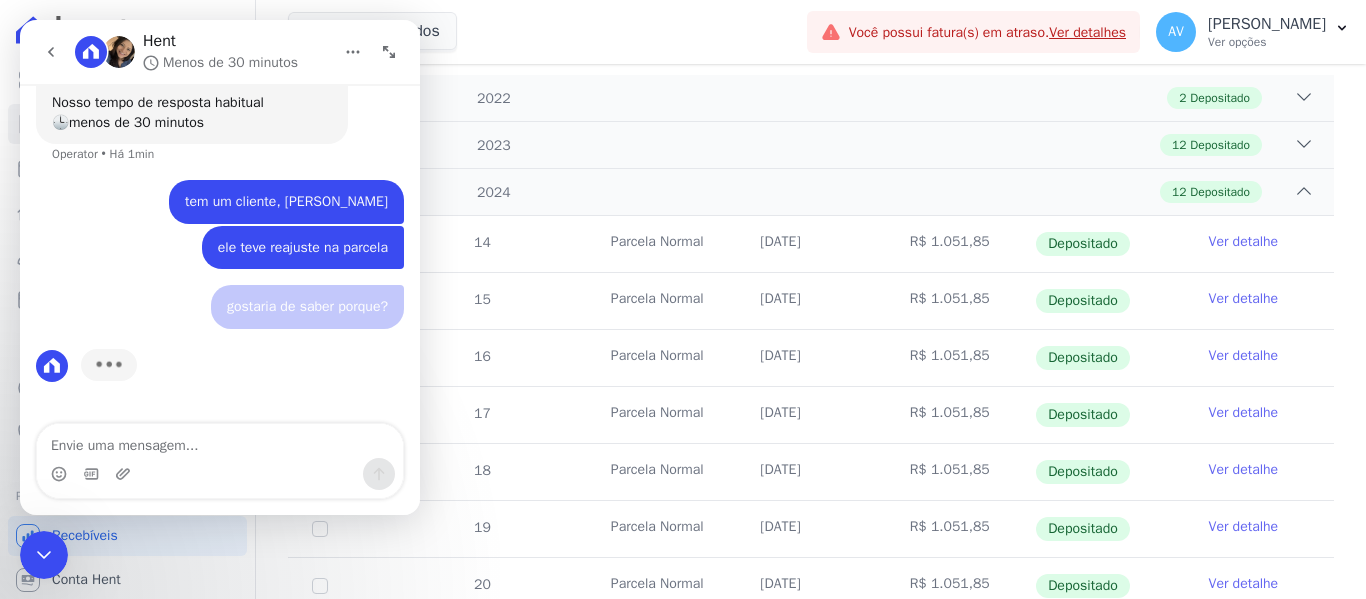 scroll, scrollTop: 222, scrollLeft: 0, axis: vertical 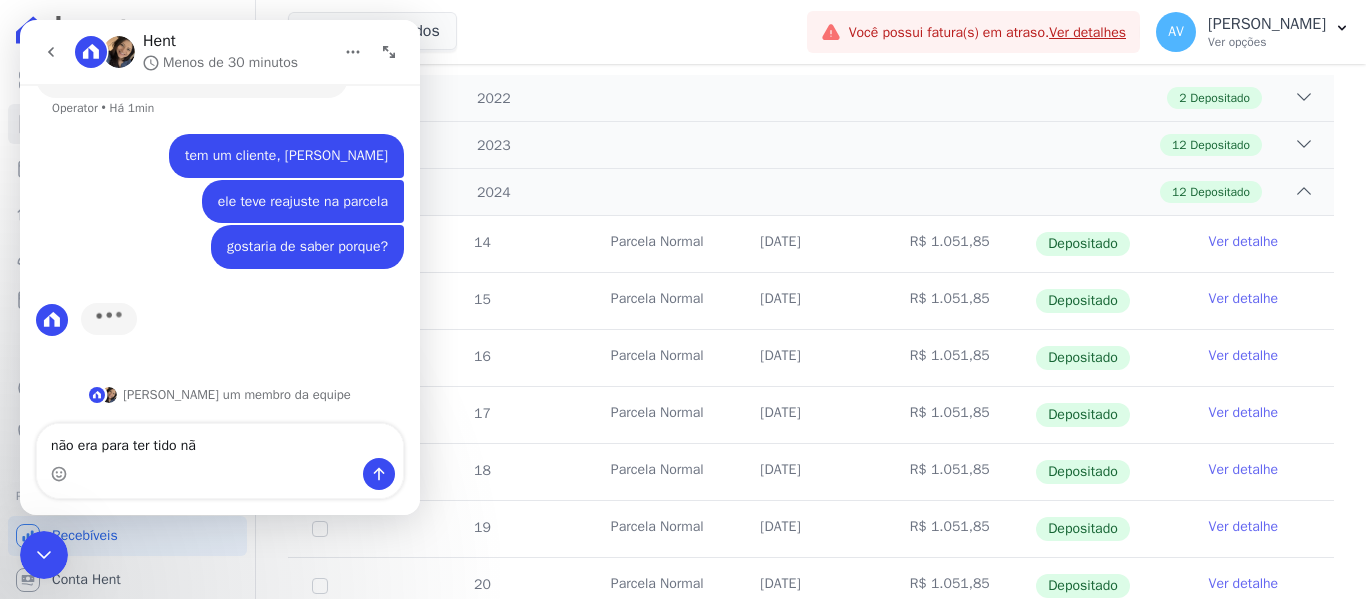 type on "não era para ter tido não" 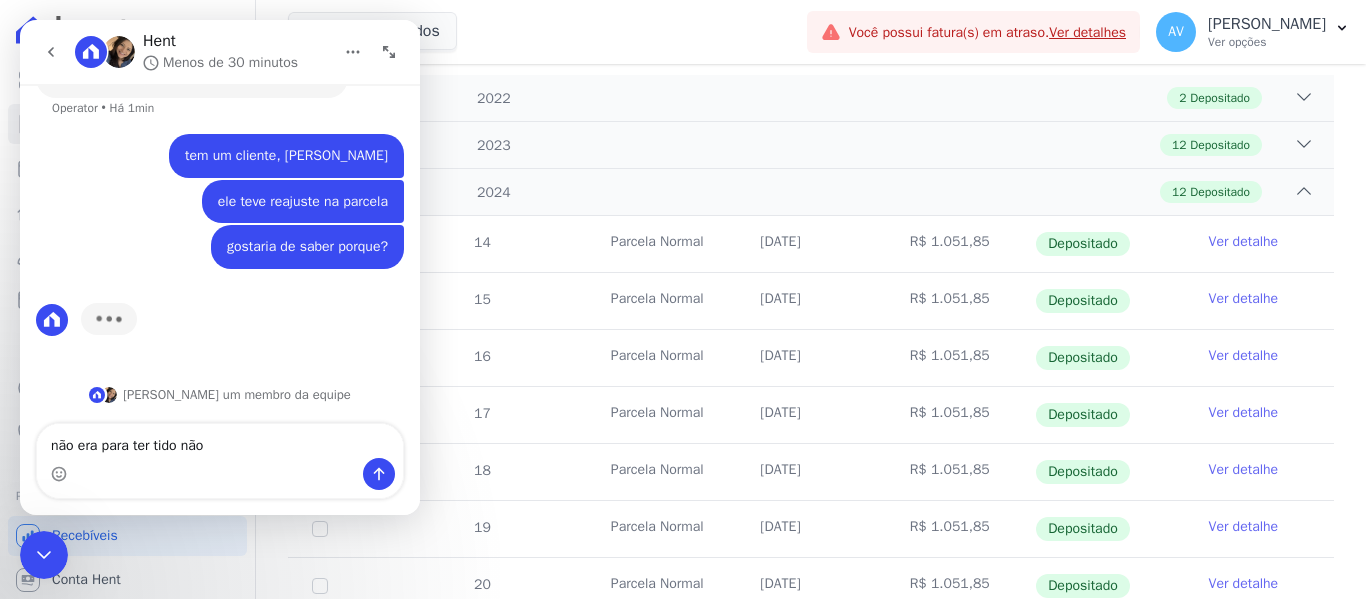type 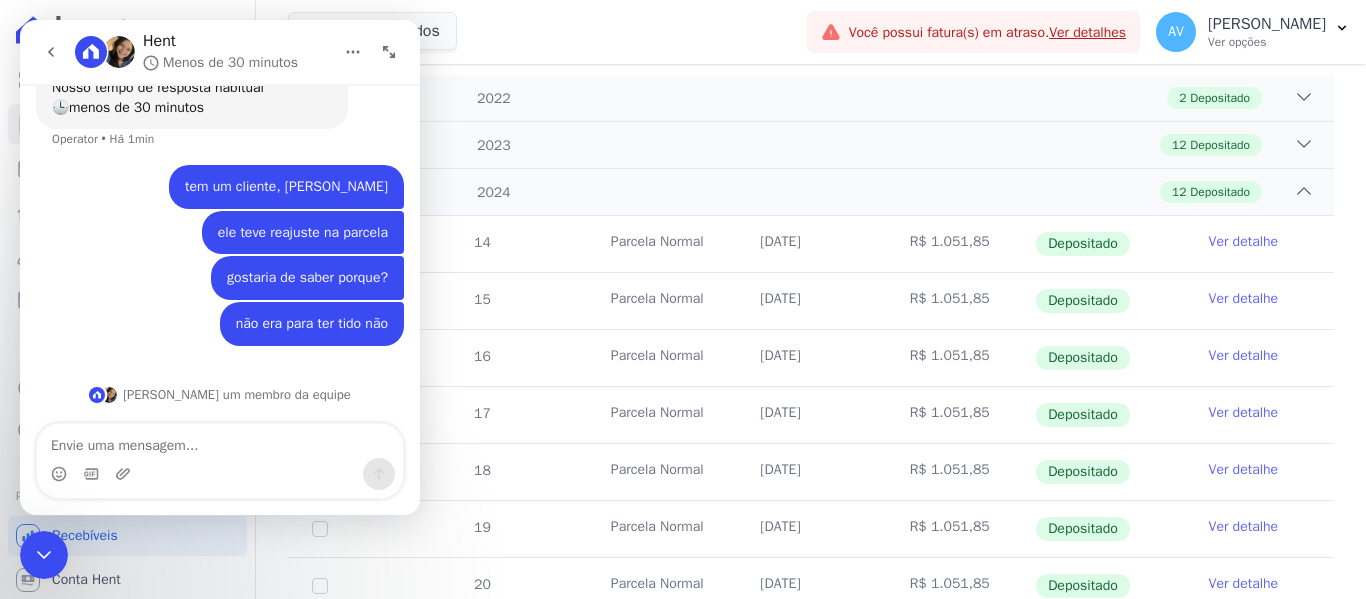 scroll, scrollTop: 191, scrollLeft: 0, axis: vertical 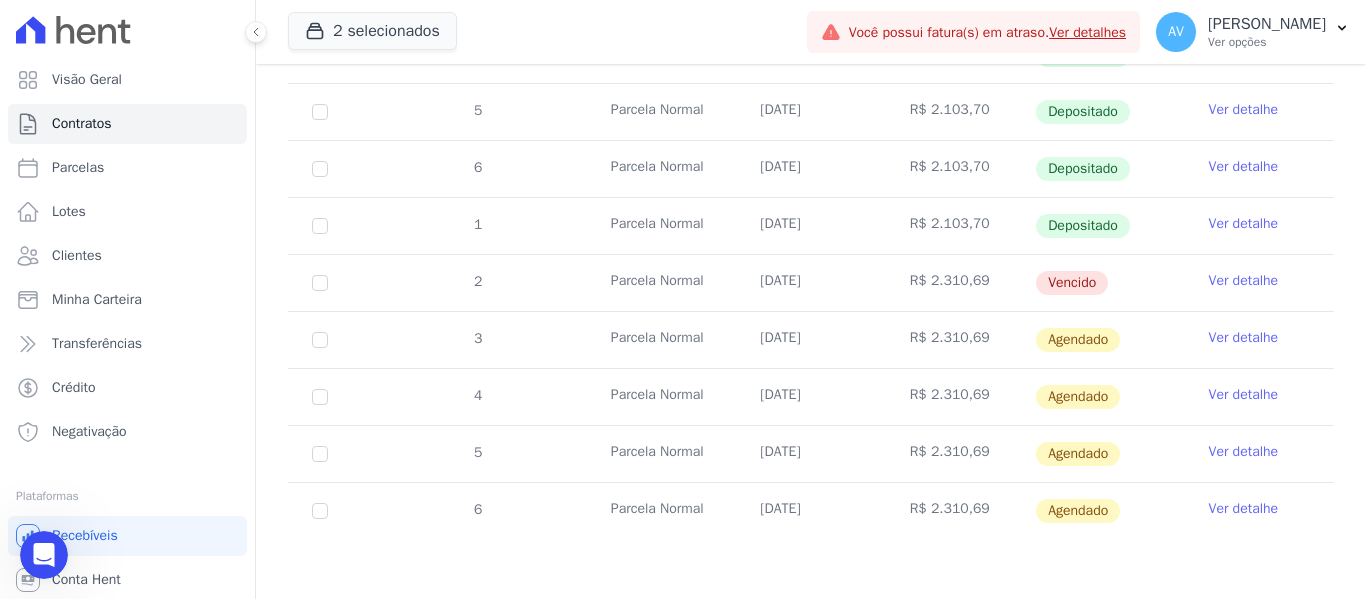 click on "Ver detalhe" at bounding box center [1244, 281] 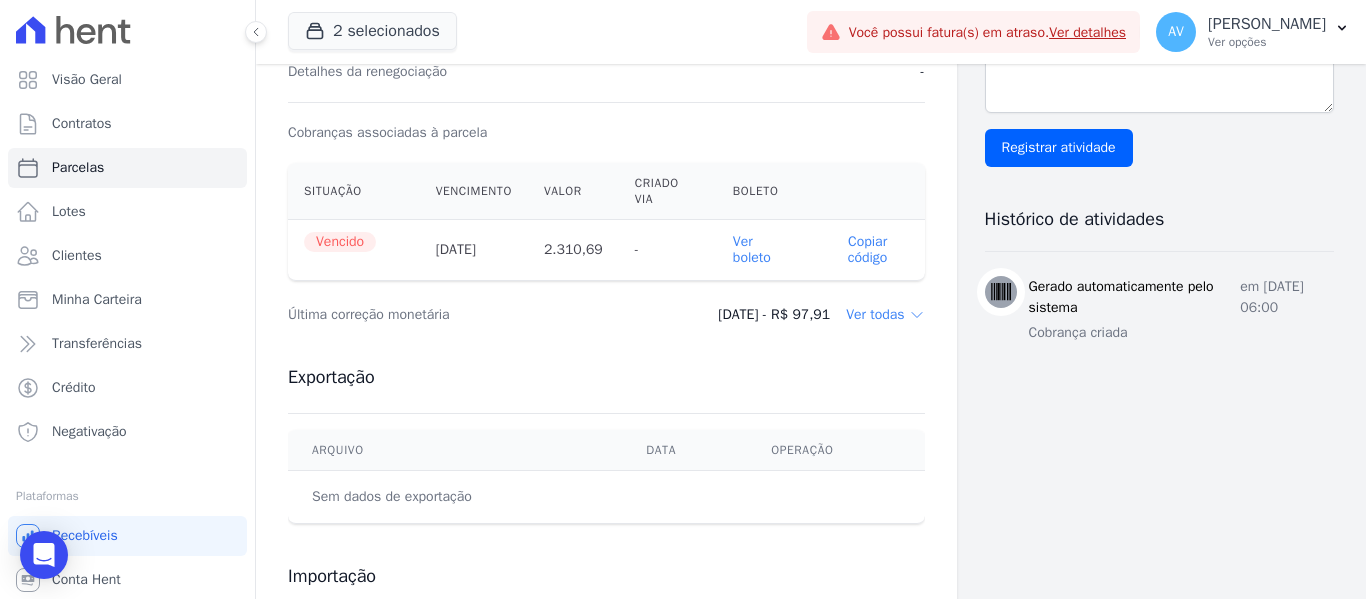 scroll, scrollTop: 603, scrollLeft: 0, axis: vertical 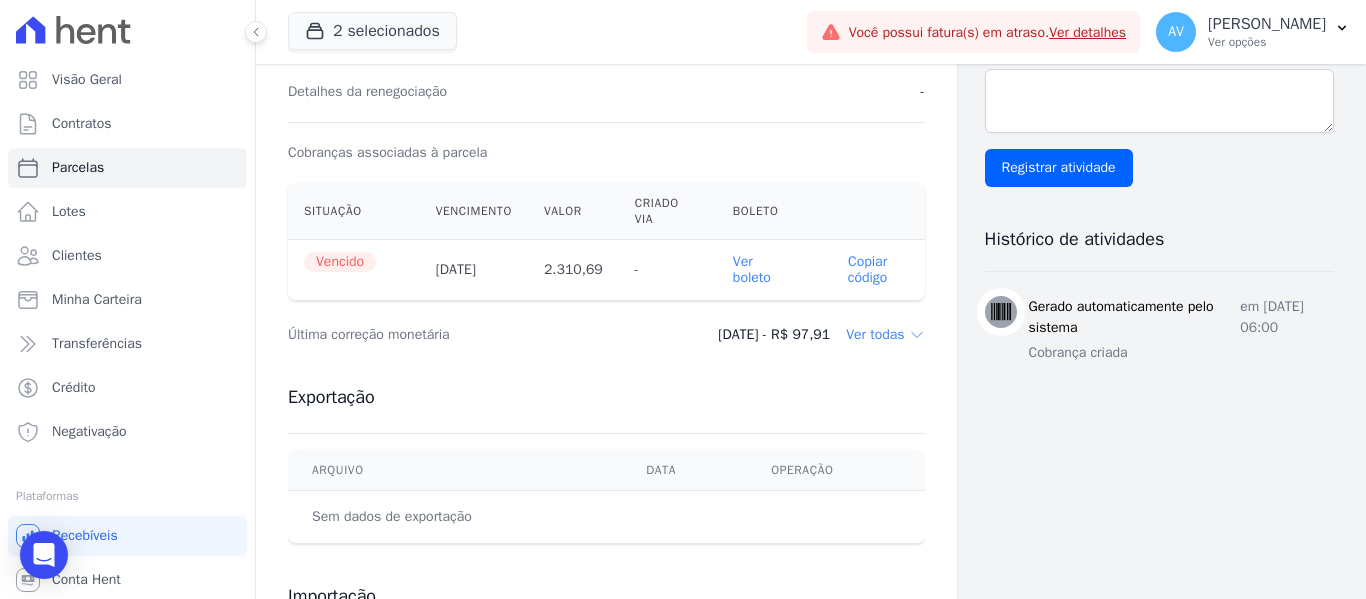 drag, startPoint x: 862, startPoint y: 344, endPoint x: 874, endPoint y: 330, distance: 18.439089 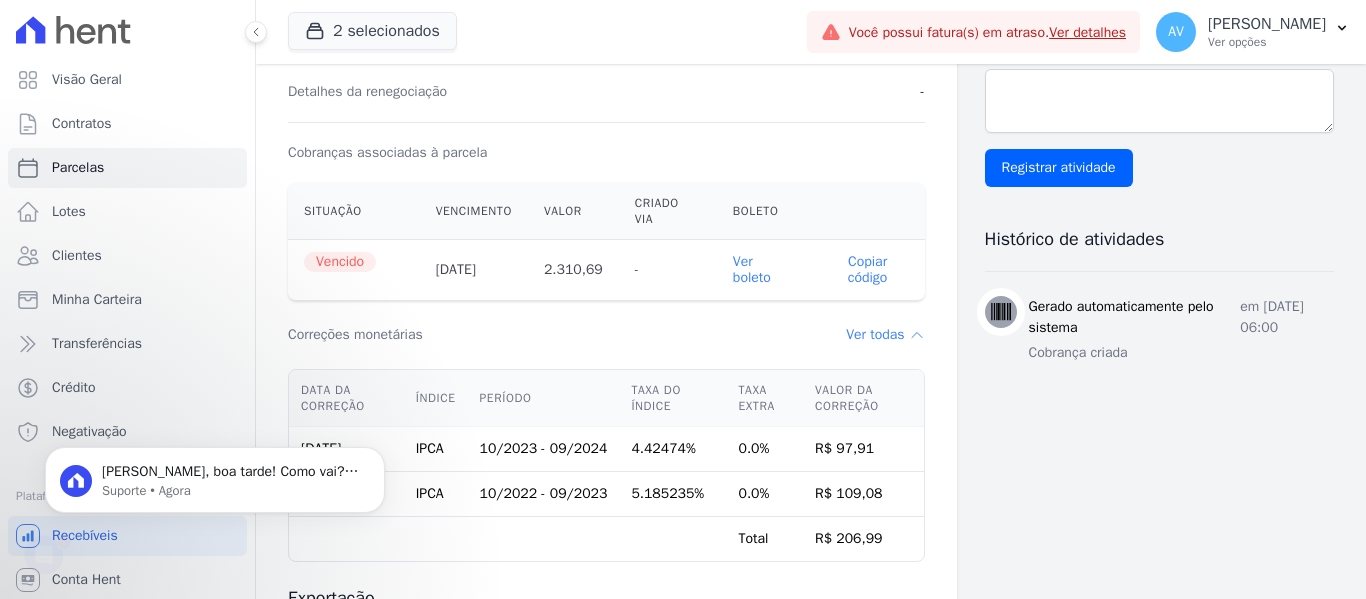 scroll, scrollTop: 0, scrollLeft: 0, axis: both 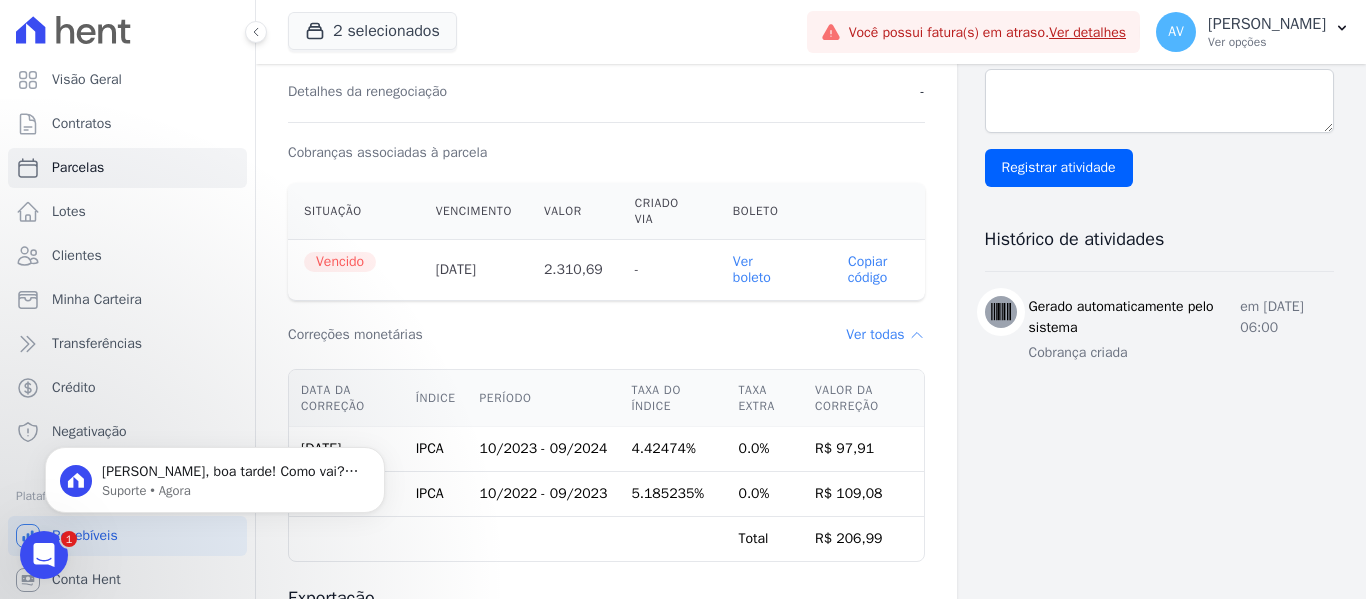 click 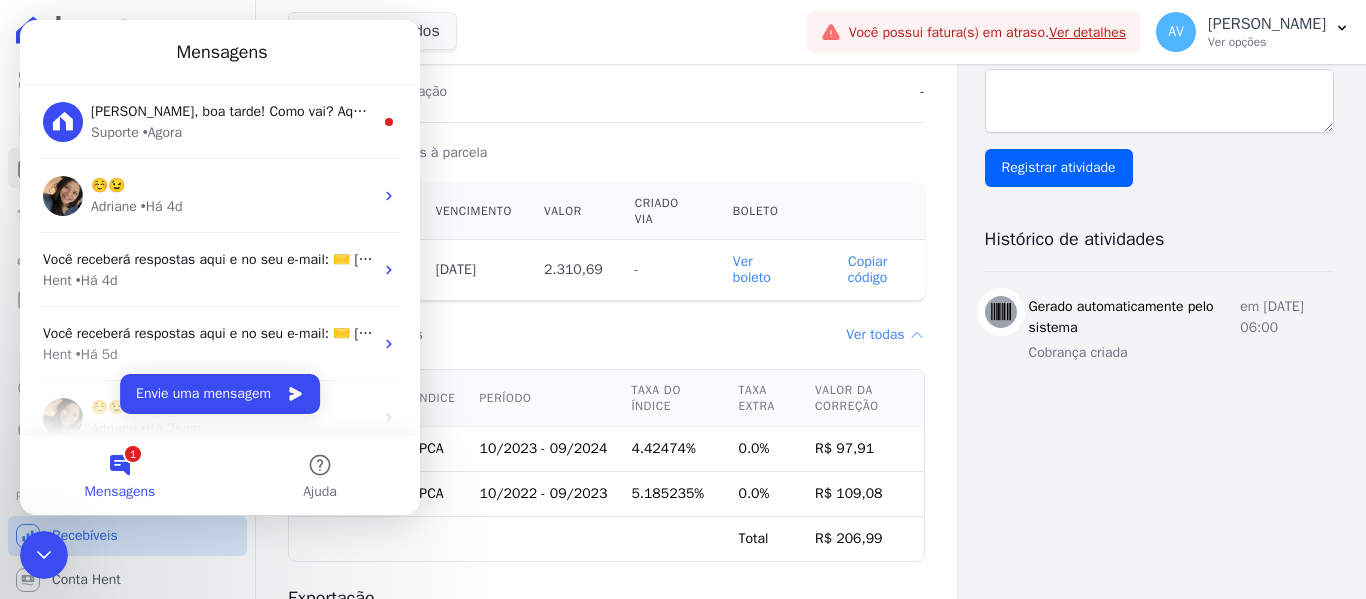 scroll, scrollTop: 0, scrollLeft: 0, axis: both 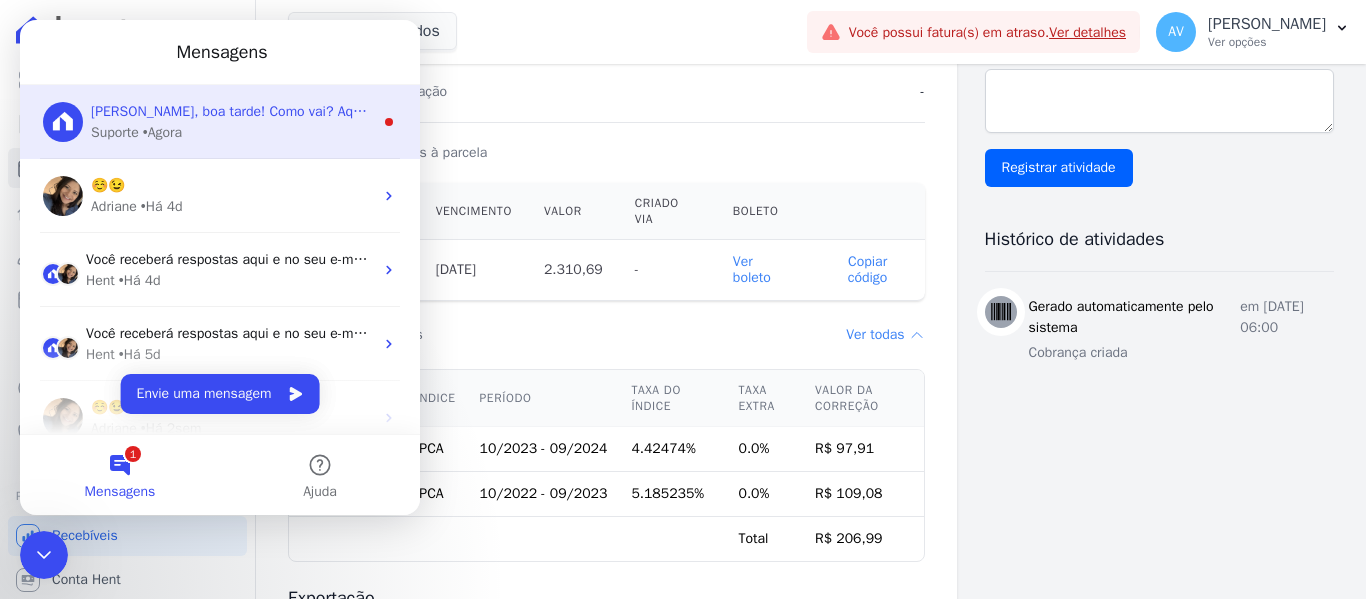 click on "Olá Andre, boa tarde! Como vai? Aqui é a Paty. Estou bem obrigada! Suporte •  Agora" at bounding box center [220, 122] 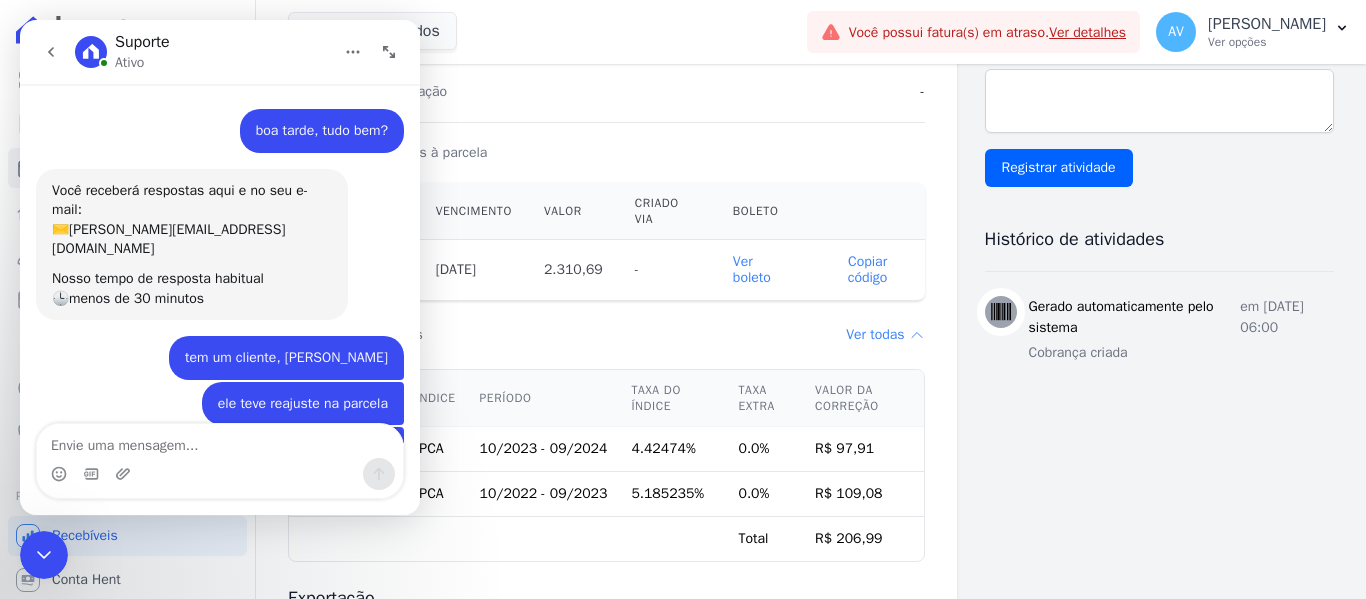 scroll, scrollTop: 3, scrollLeft: 0, axis: vertical 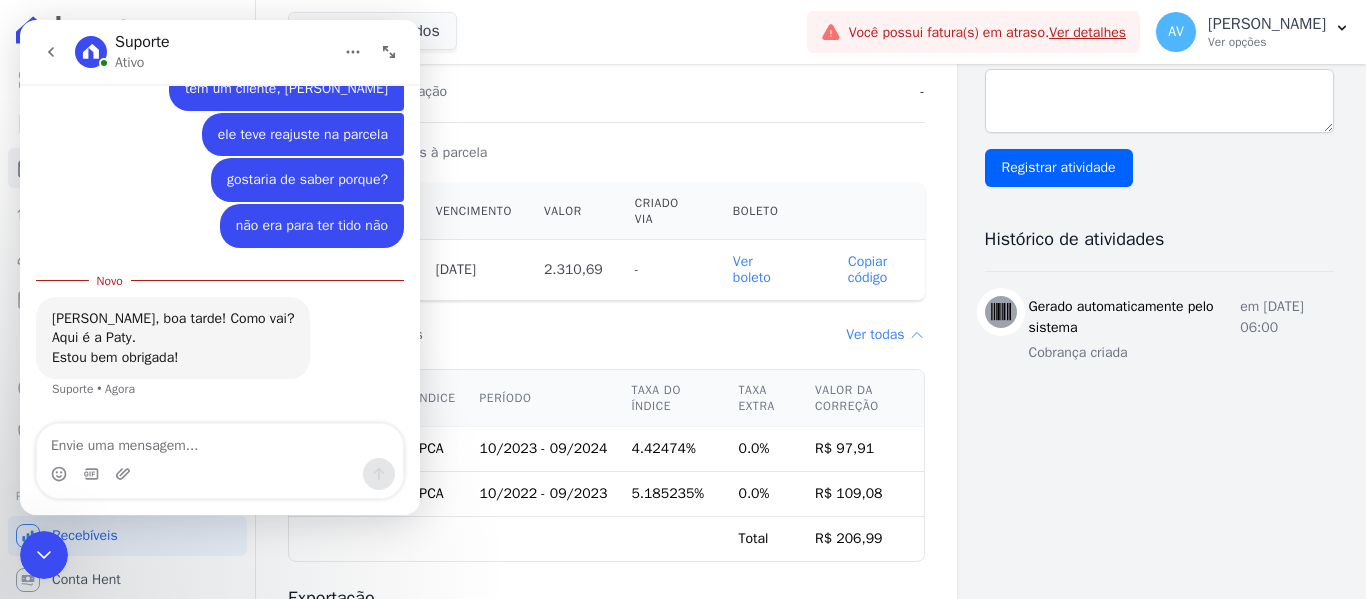 click at bounding box center [220, 441] 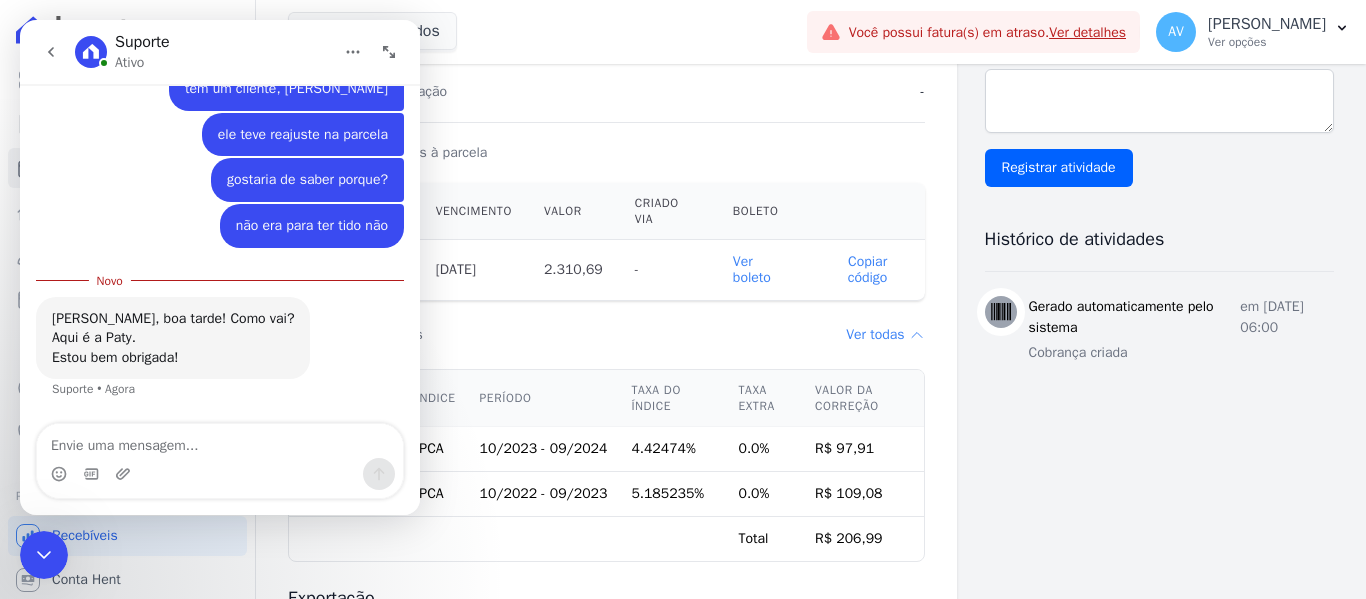 scroll, scrollTop: 343, scrollLeft: 0, axis: vertical 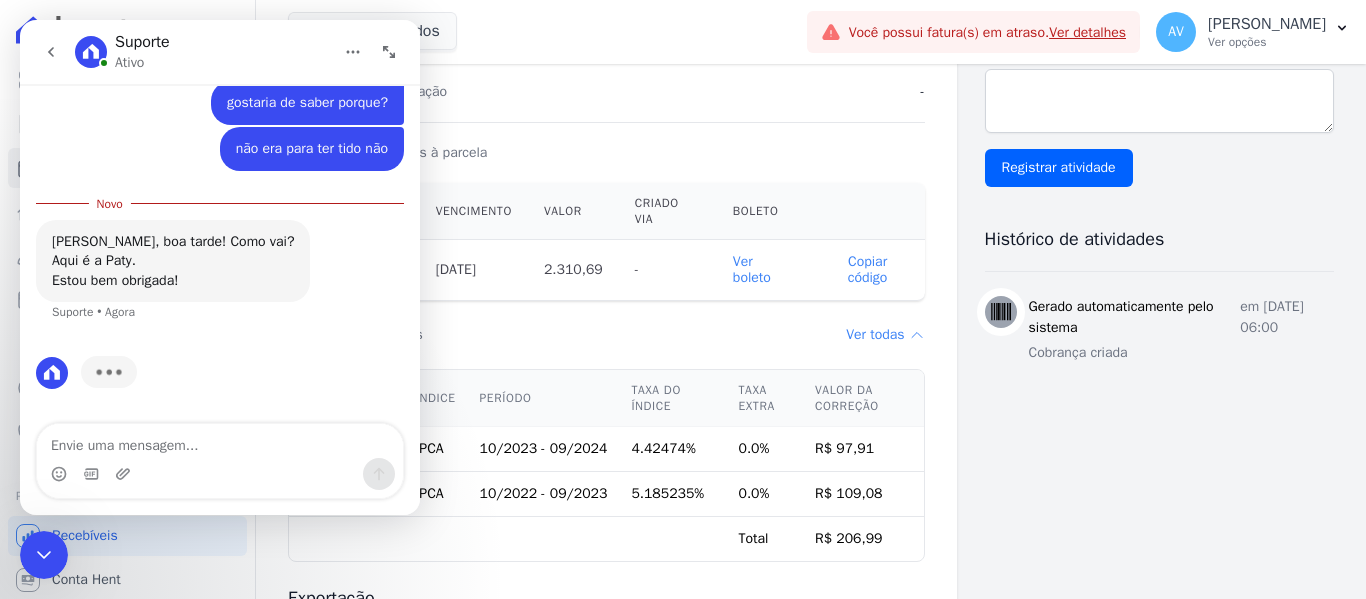 click at bounding box center (220, 441) 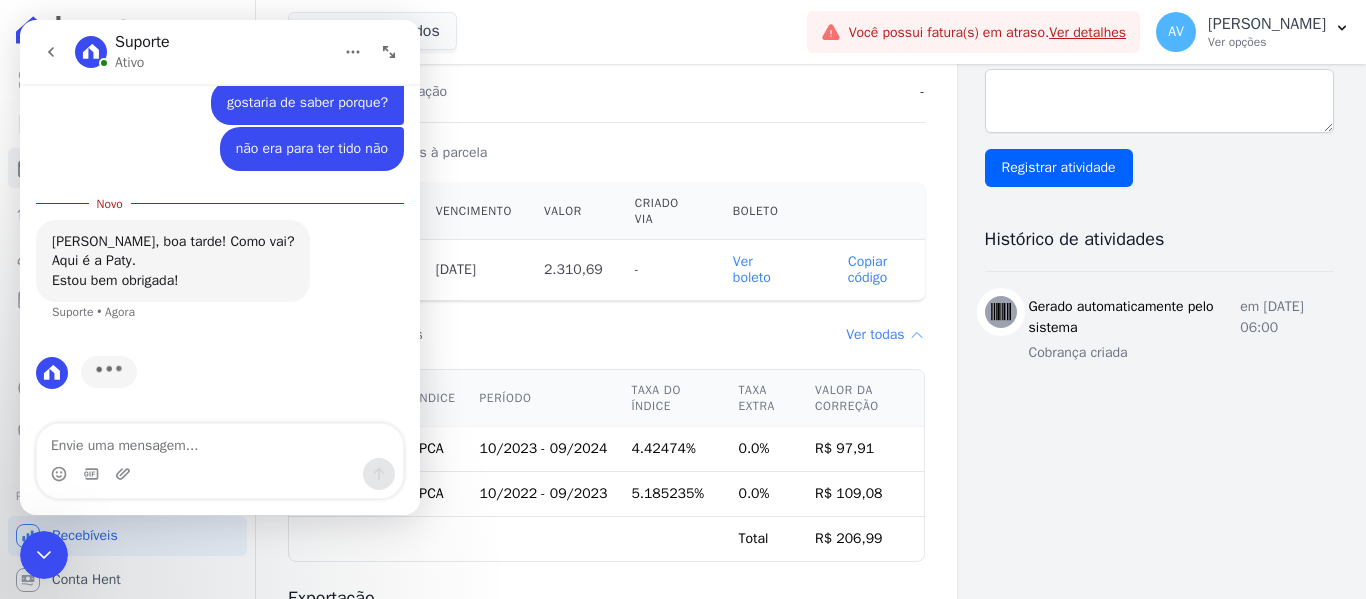 click 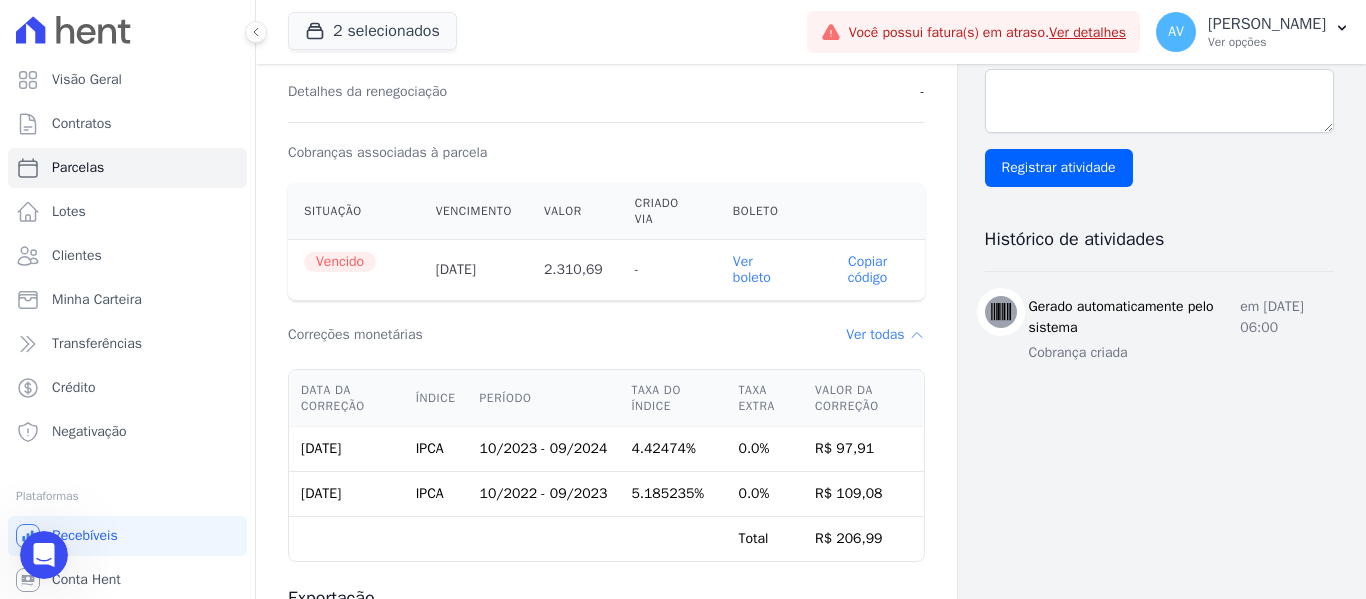 scroll, scrollTop: 0, scrollLeft: 0, axis: both 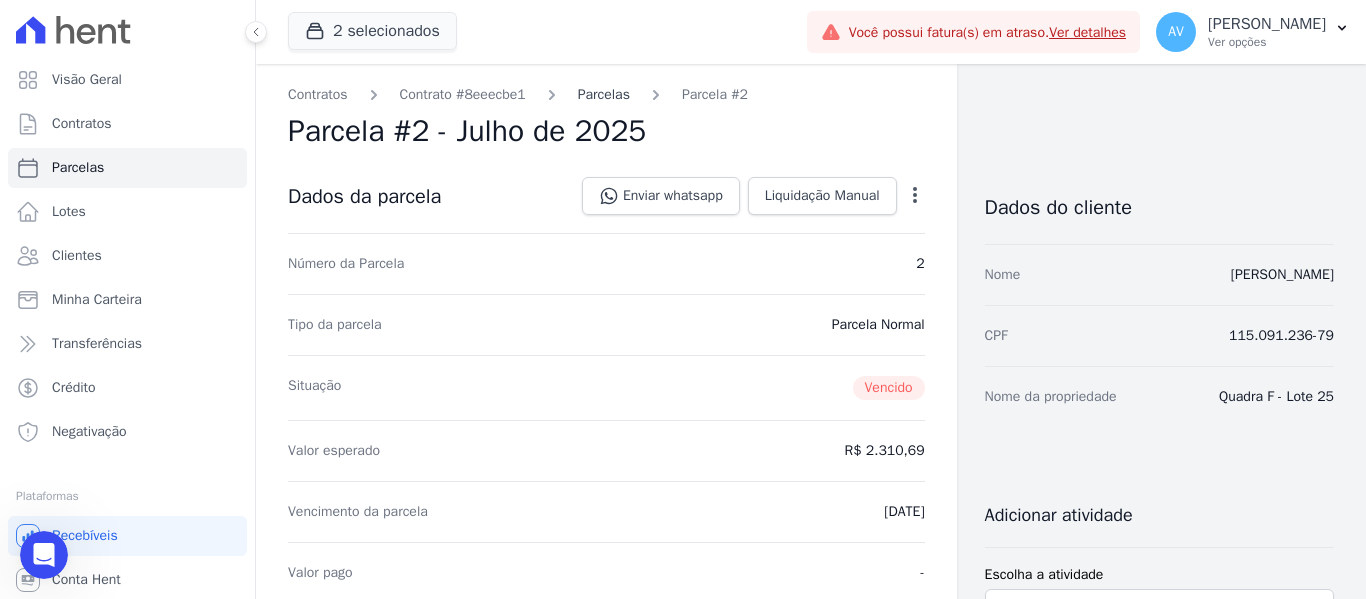 click on "Parcelas" at bounding box center (604, 94) 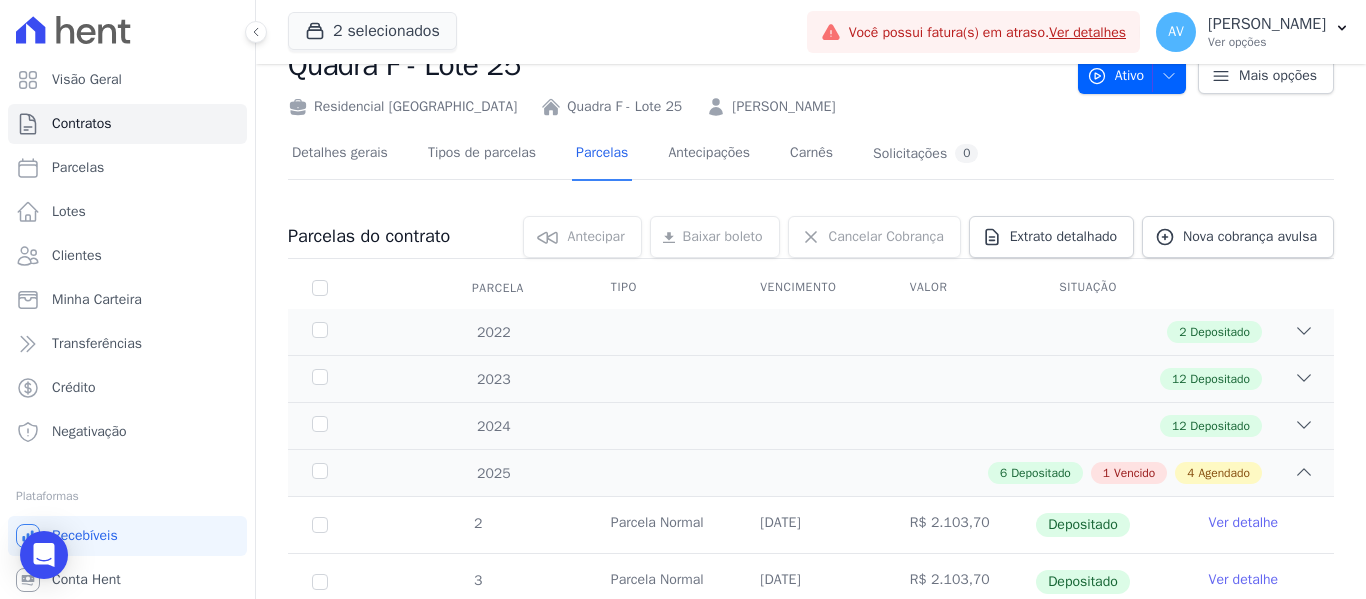 scroll, scrollTop: 100, scrollLeft: 0, axis: vertical 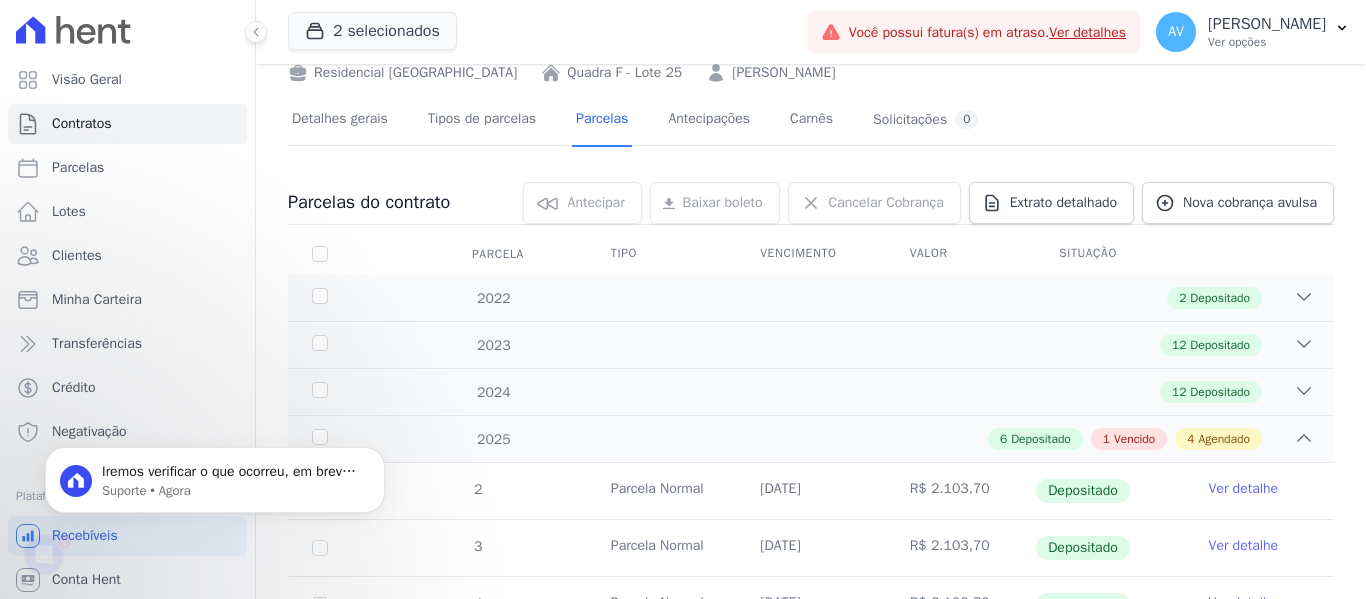 click 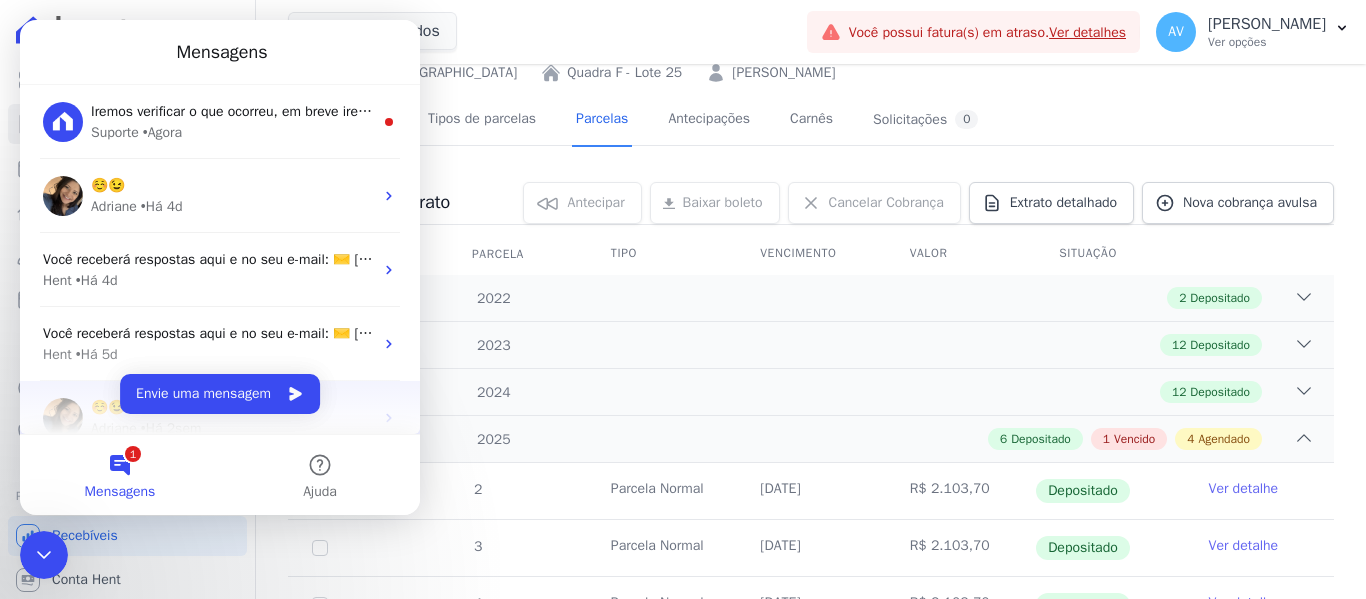 scroll, scrollTop: 0, scrollLeft: 0, axis: both 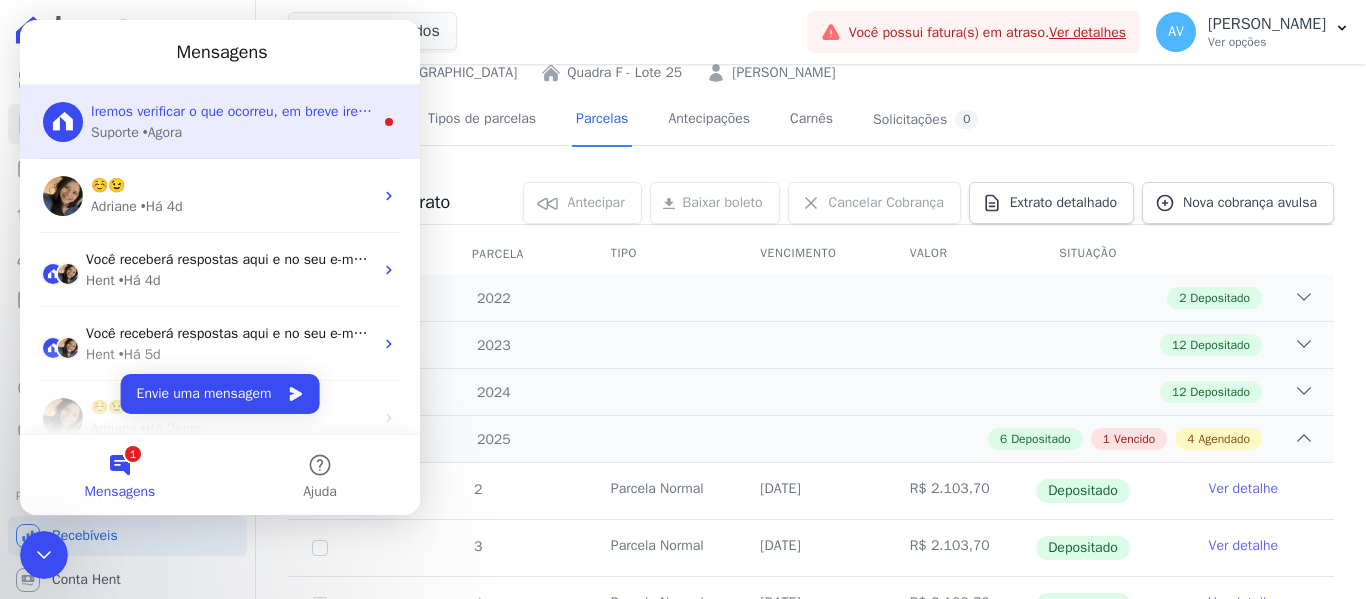 click on "Iremos verificar o que ocorreu, em breve iremos lhe posicionar." at bounding box center (284, 111) 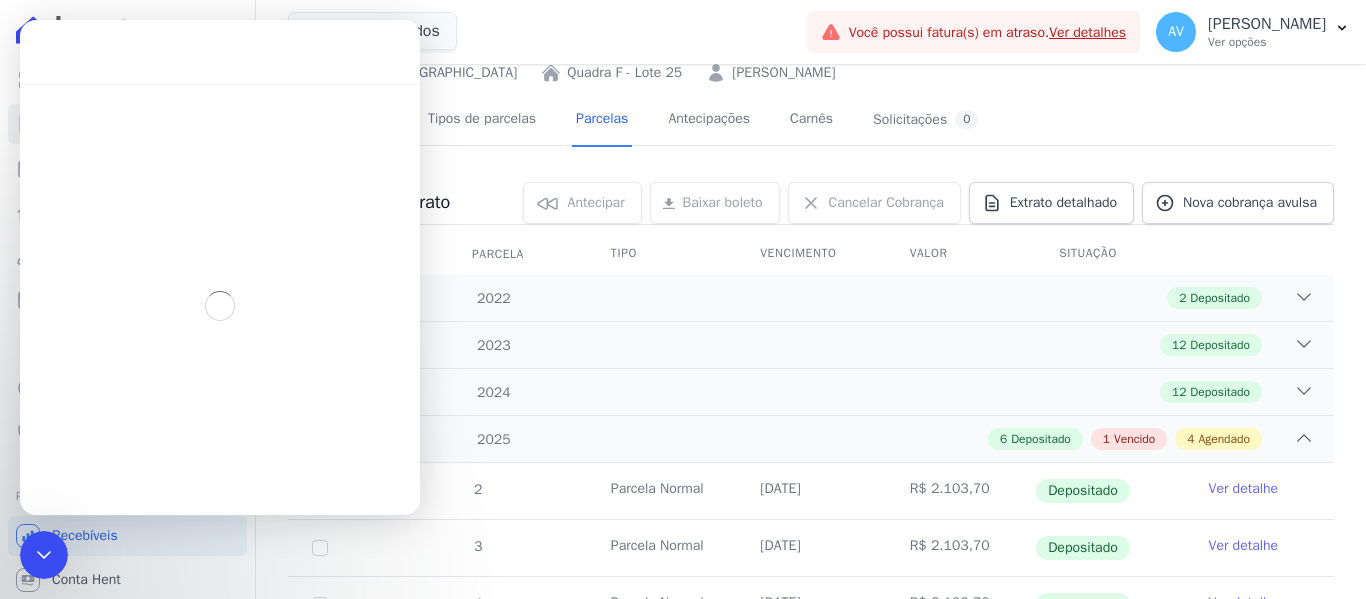 scroll, scrollTop: 3, scrollLeft: 0, axis: vertical 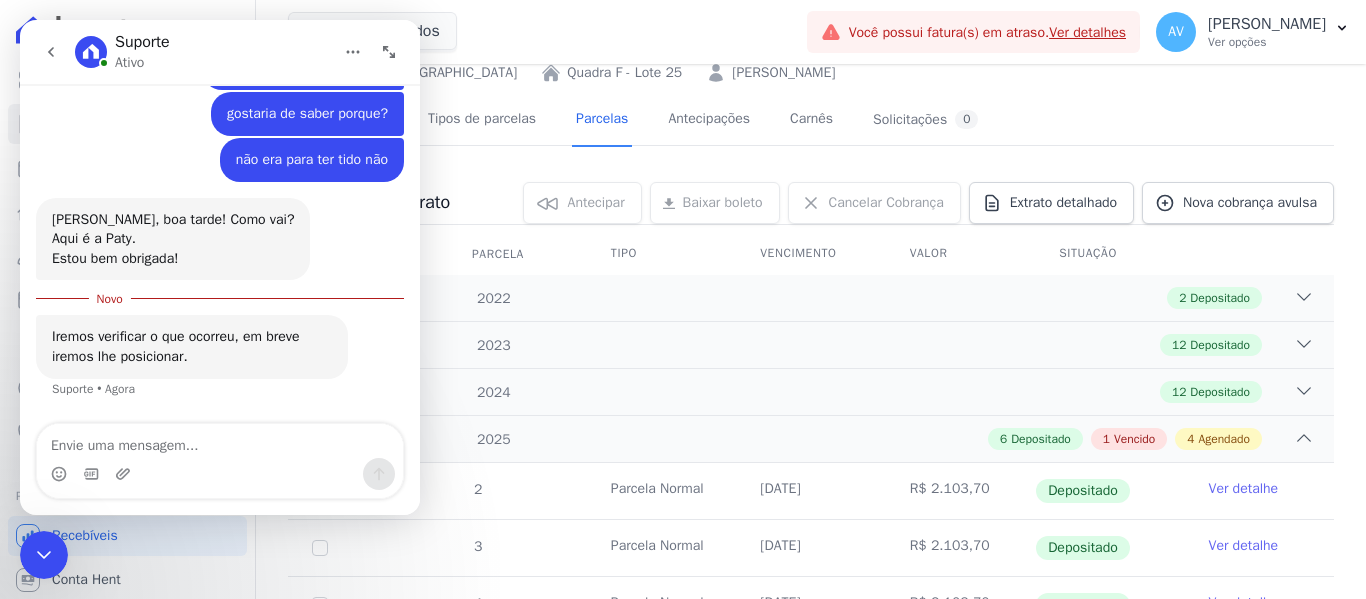 drag, startPoint x: 209, startPoint y: 116, endPoint x: 94, endPoint y: 455, distance: 357.97485 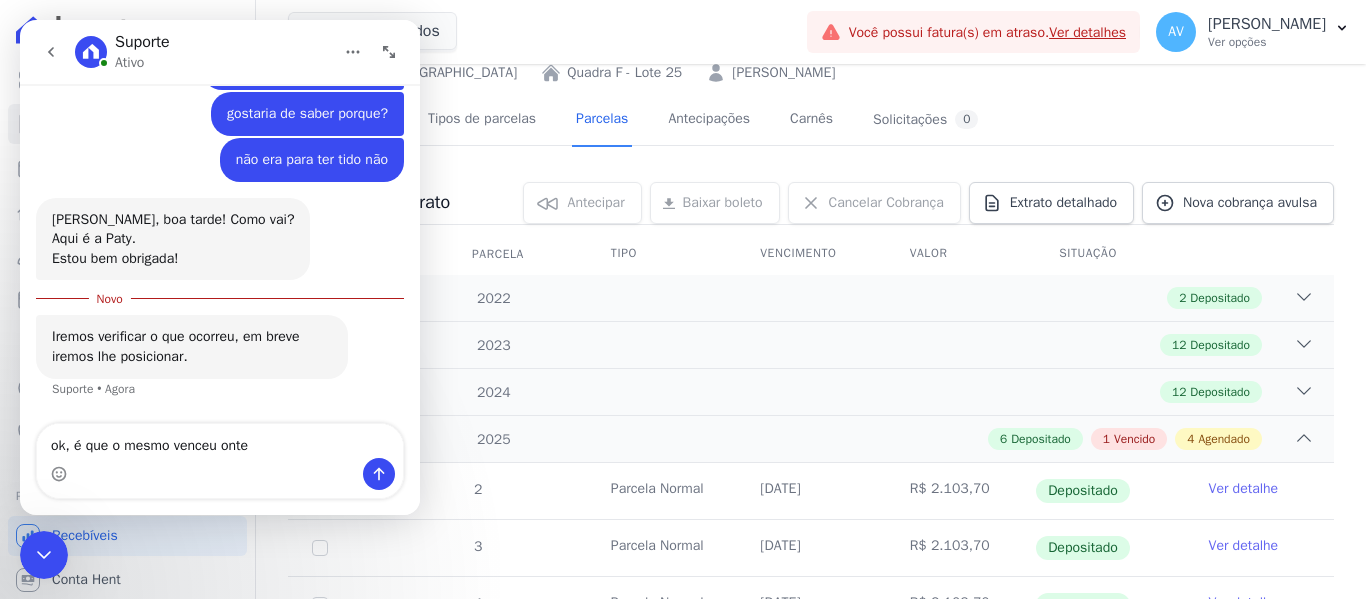 type on "ok, é que o mesmo venceu ontem" 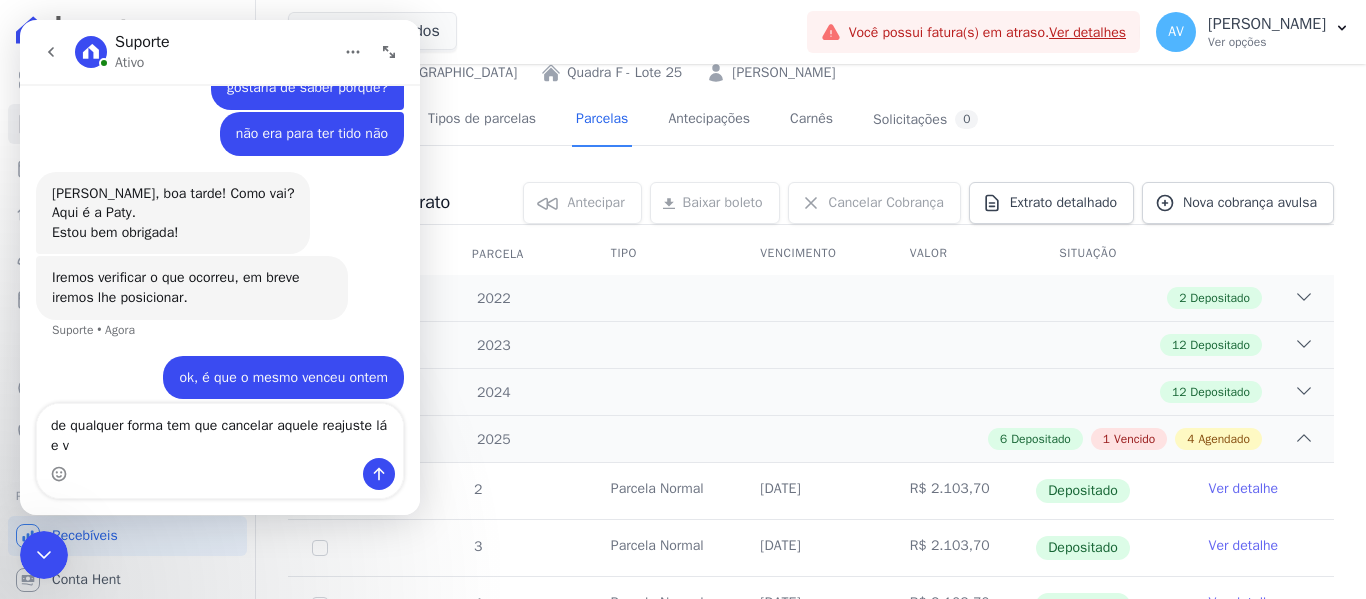 scroll, scrollTop: 378, scrollLeft: 0, axis: vertical 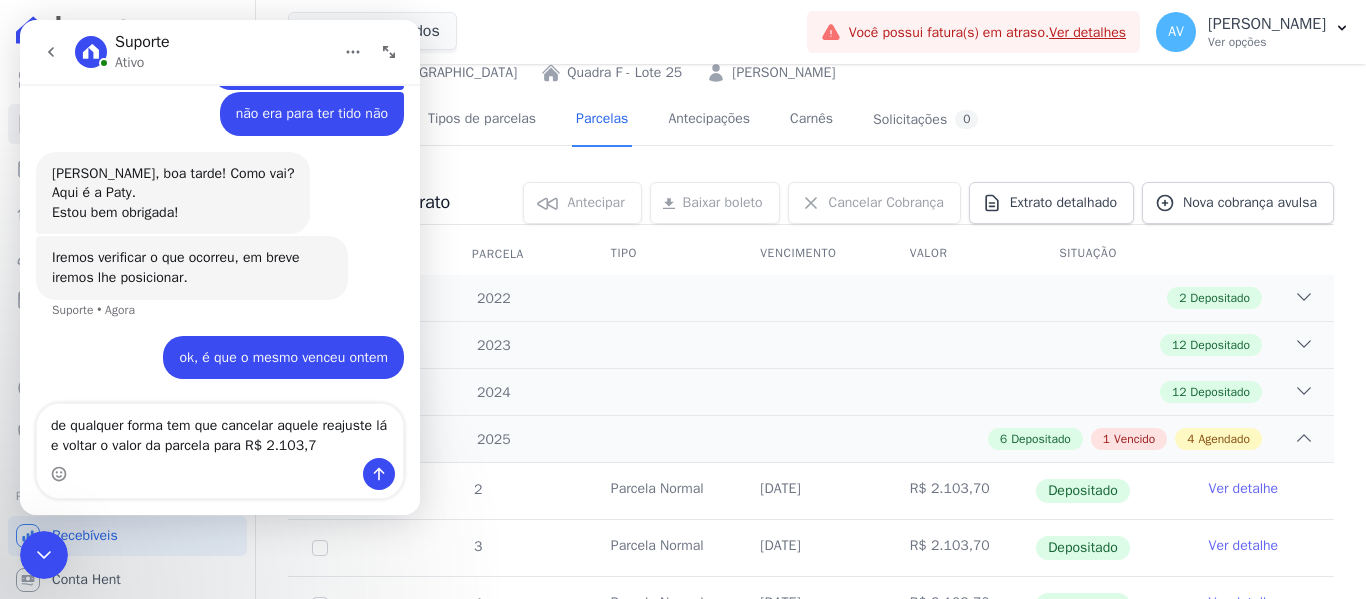 type on "de qualquer forma tem que cancelar aquele reajuste lá e voltar o valor da parcela para R$ 2.103,70" 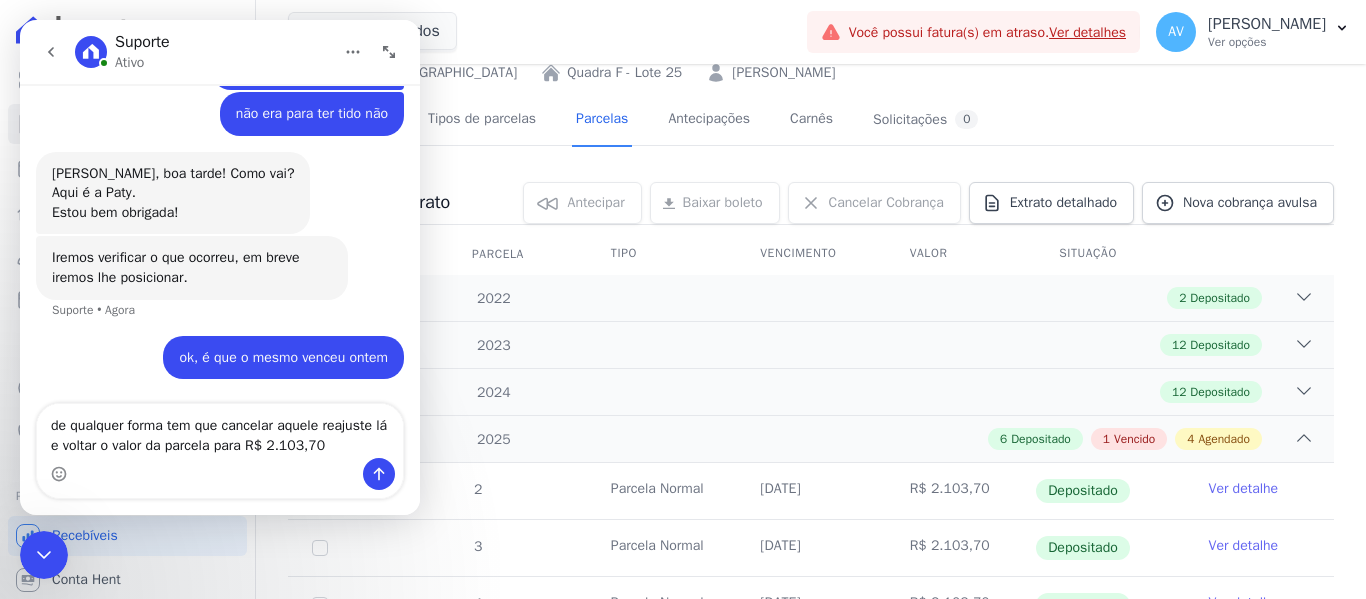 type 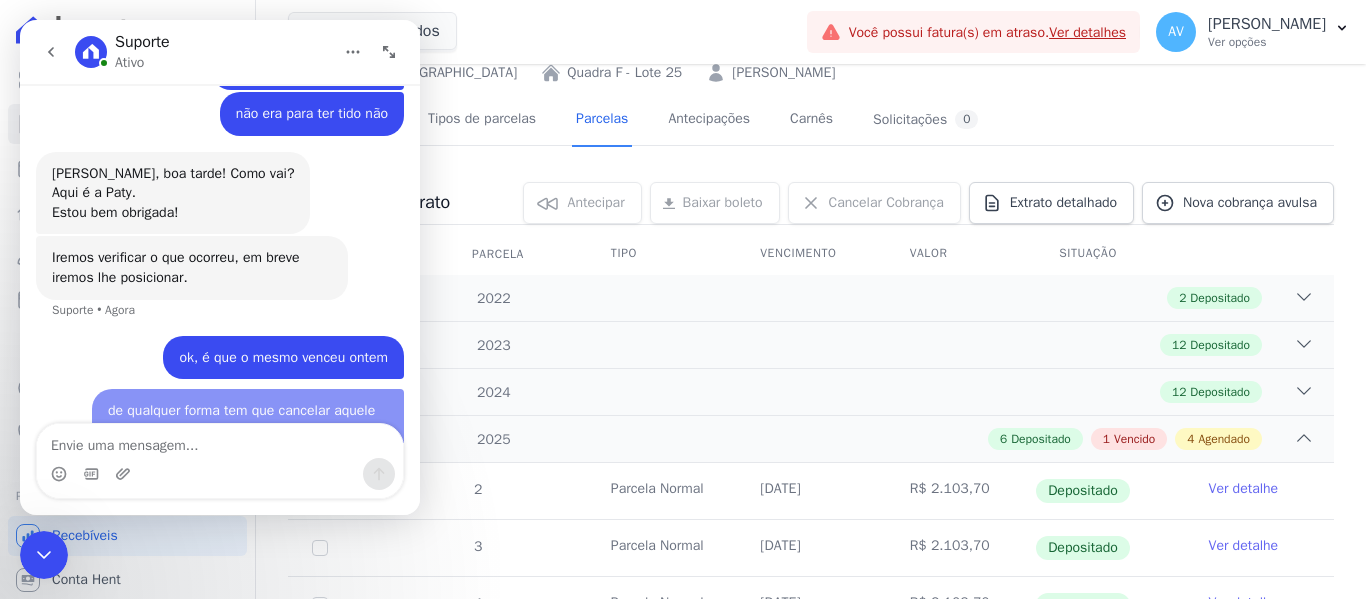 scroll, scrollTop: 443, scrollLeft: 0, axis: vertical 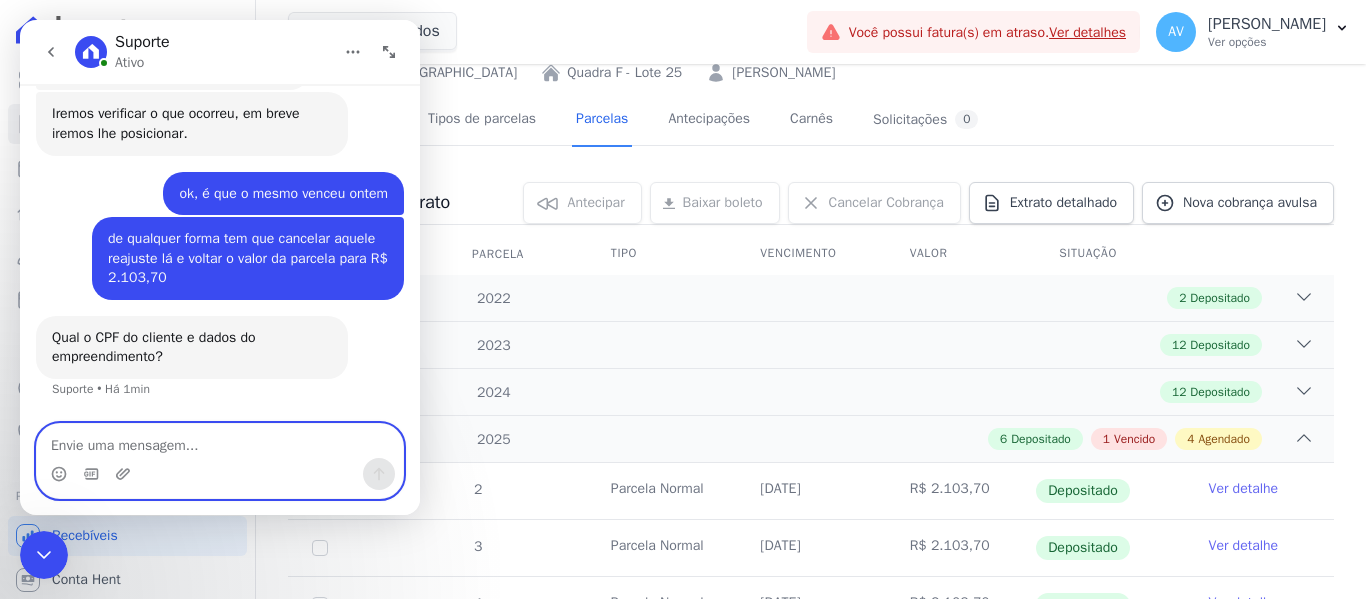 click at bounding box center (220, 441) 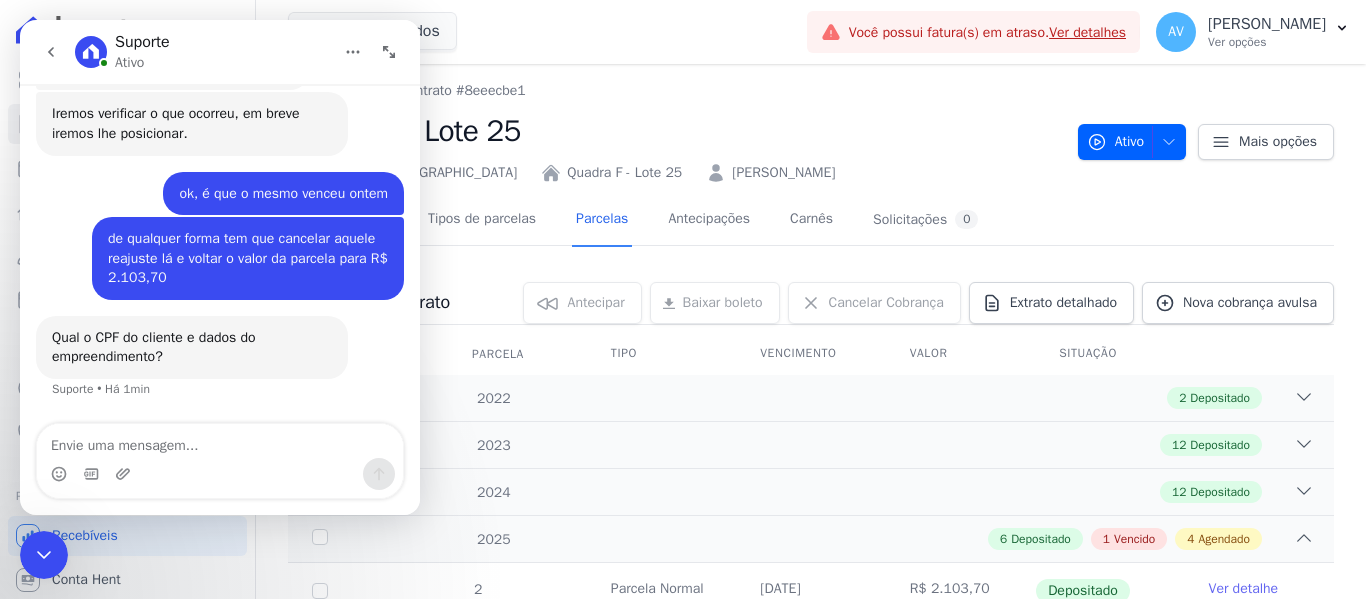 click 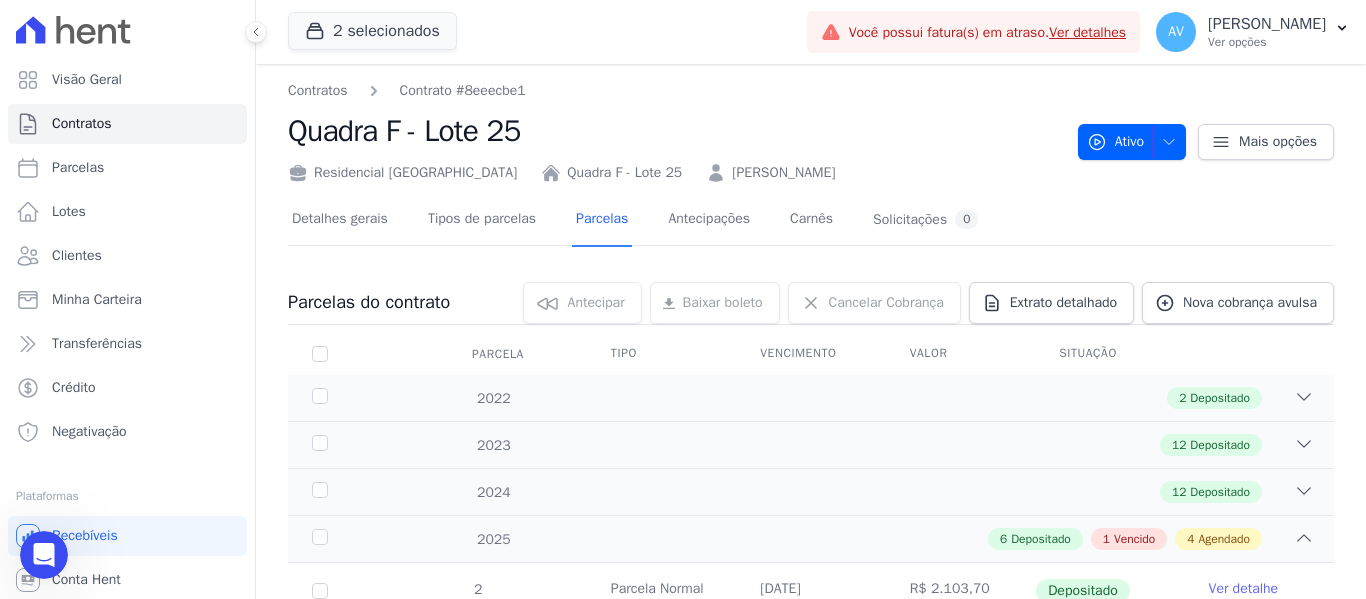 scroll, scrollTop: 0, scrollLeft: 0, axis: both 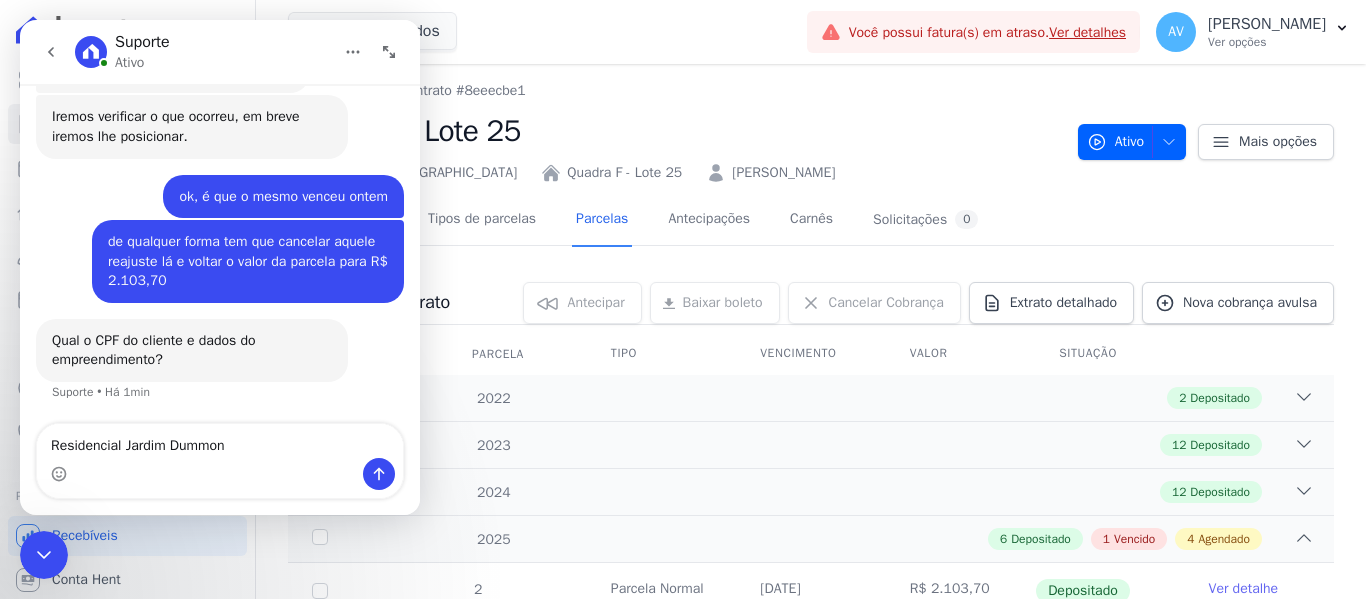 type on "Residencial [GEOGRAPHIC_DATA]" 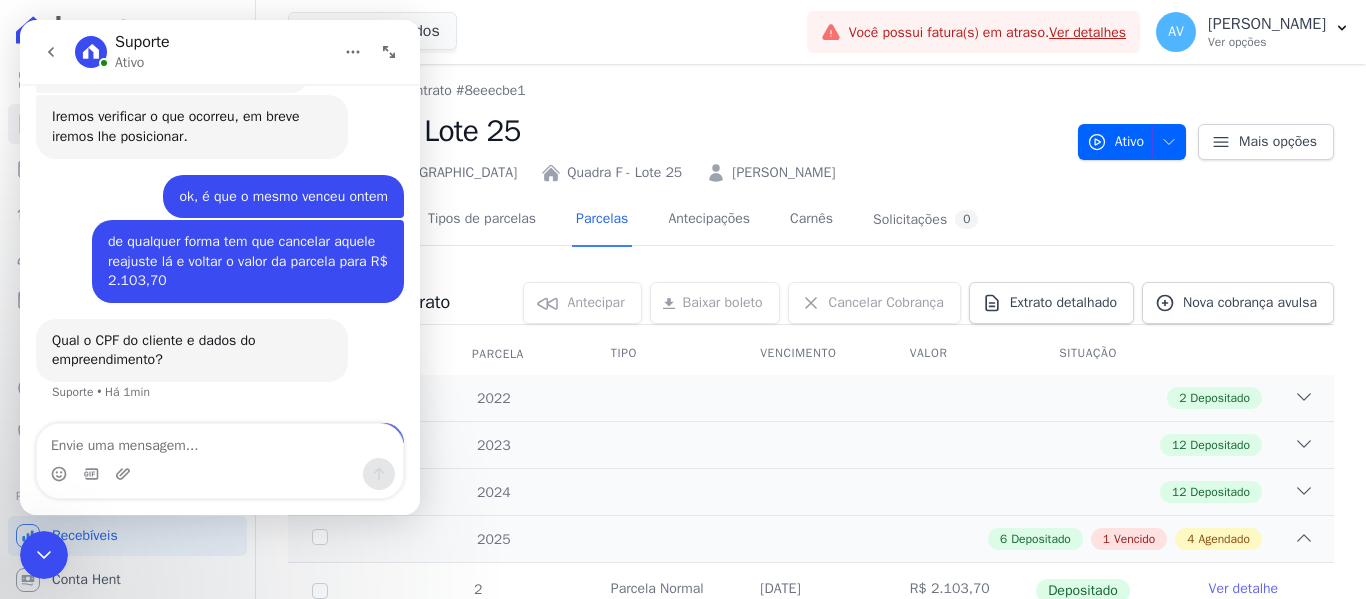 scroll, scrollTop: 582, scrollLeft: 0, axis: vertical 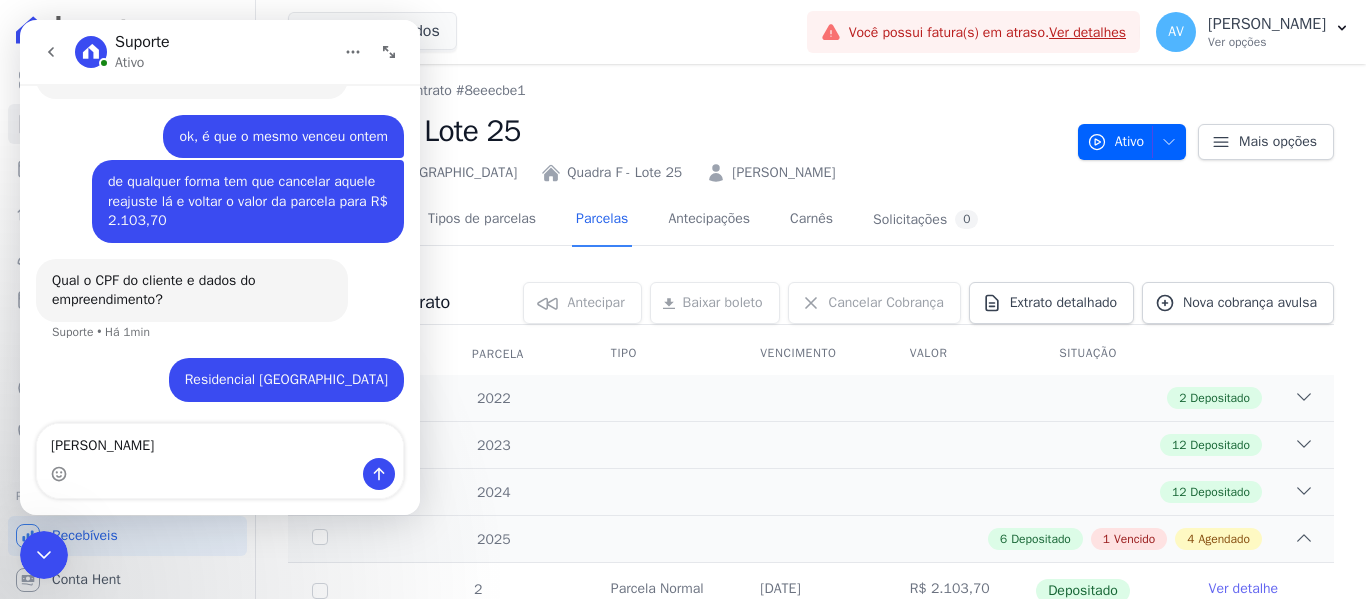 type on "Guilherme Candido" 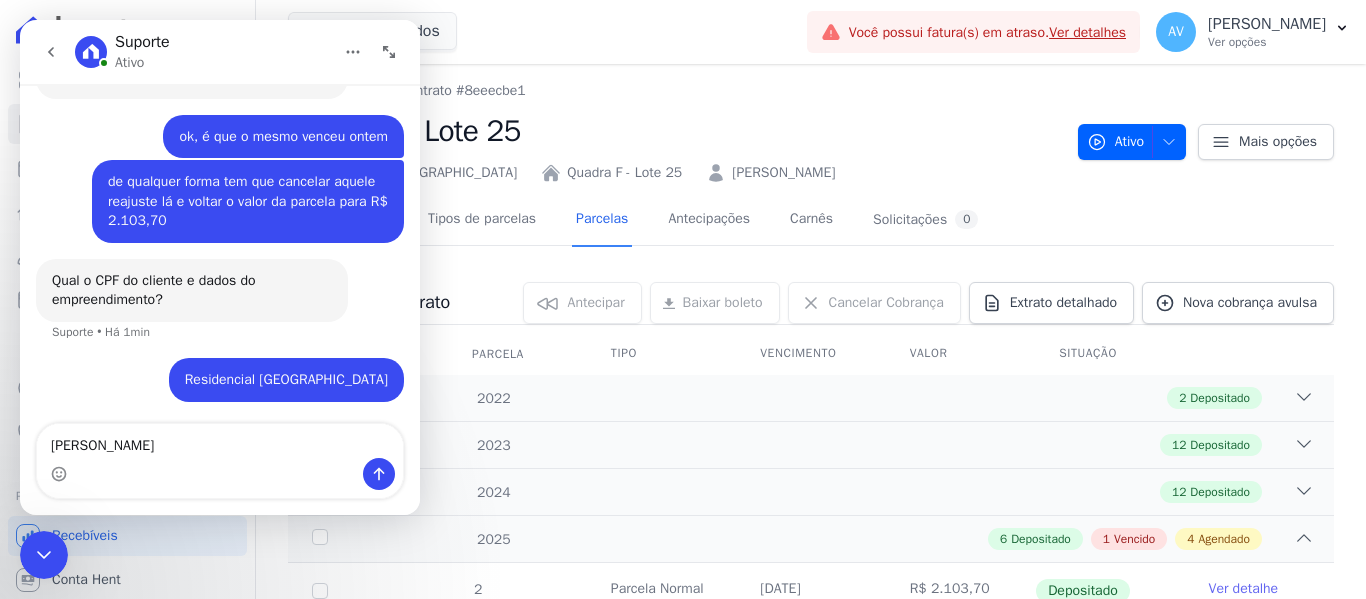 click on "Contratos
Contrato
#8eeecbe1" at bounding box center (675, 90) 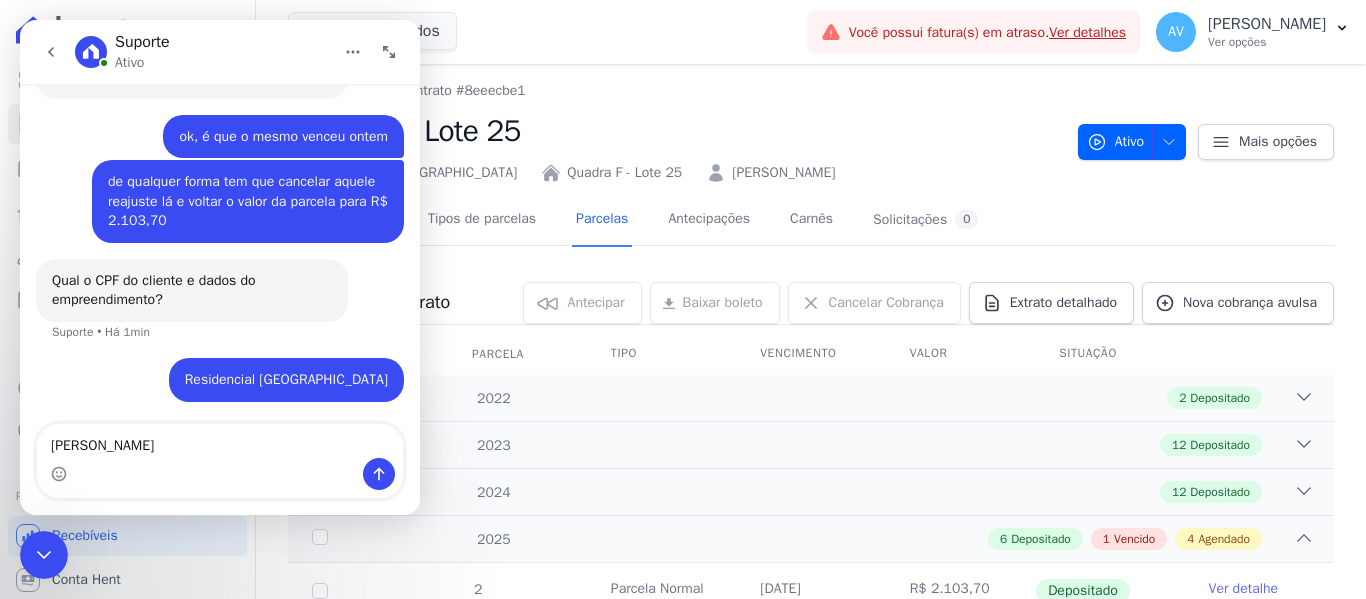 click at bounding box center (44, 555) 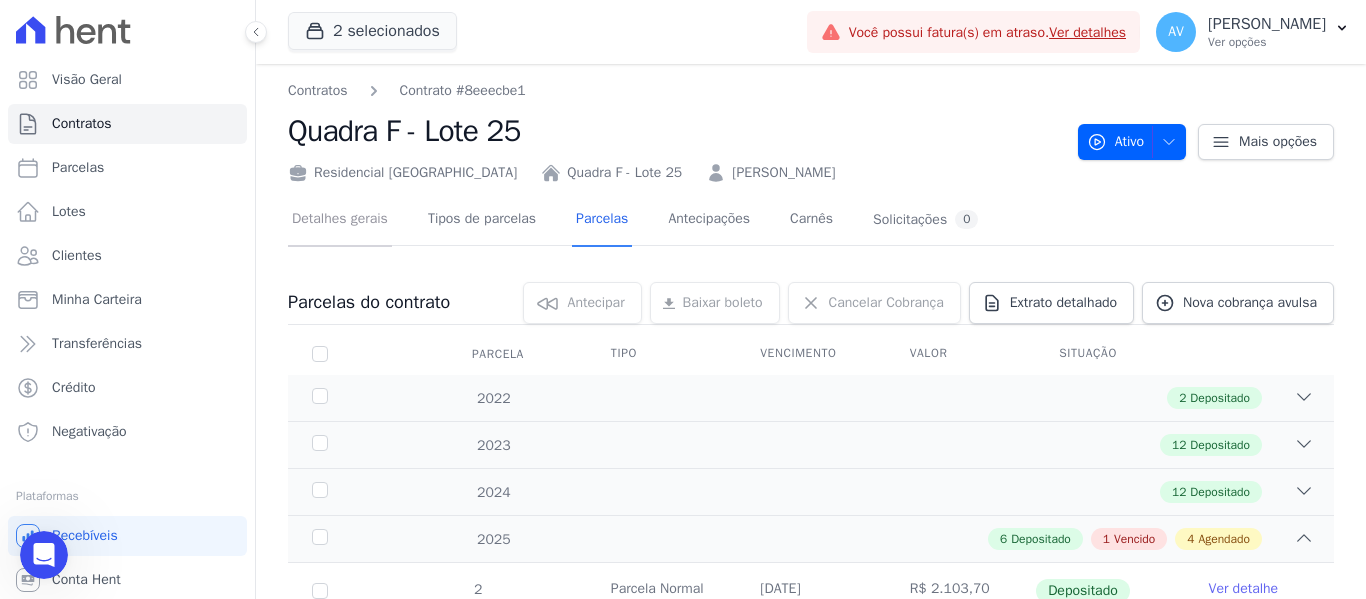click on "Detalhes gerais" at bounding box center (340, 220) 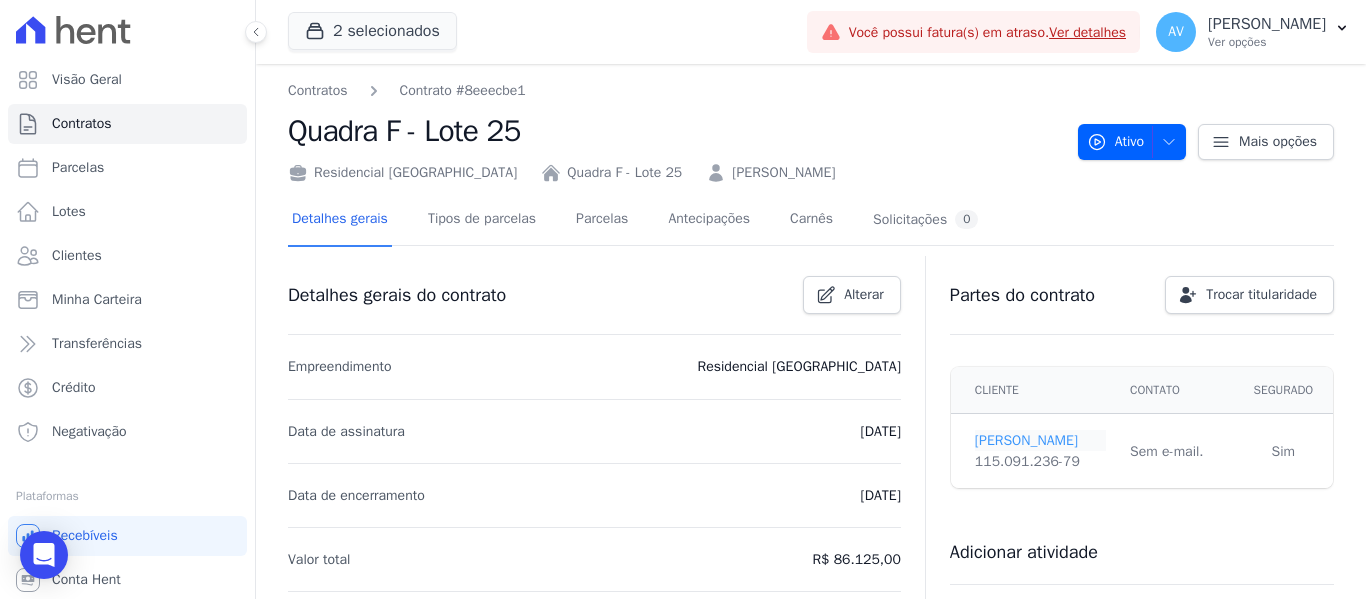 click on "Guilherme Gonçalves" at bounding box center (1040, 440) 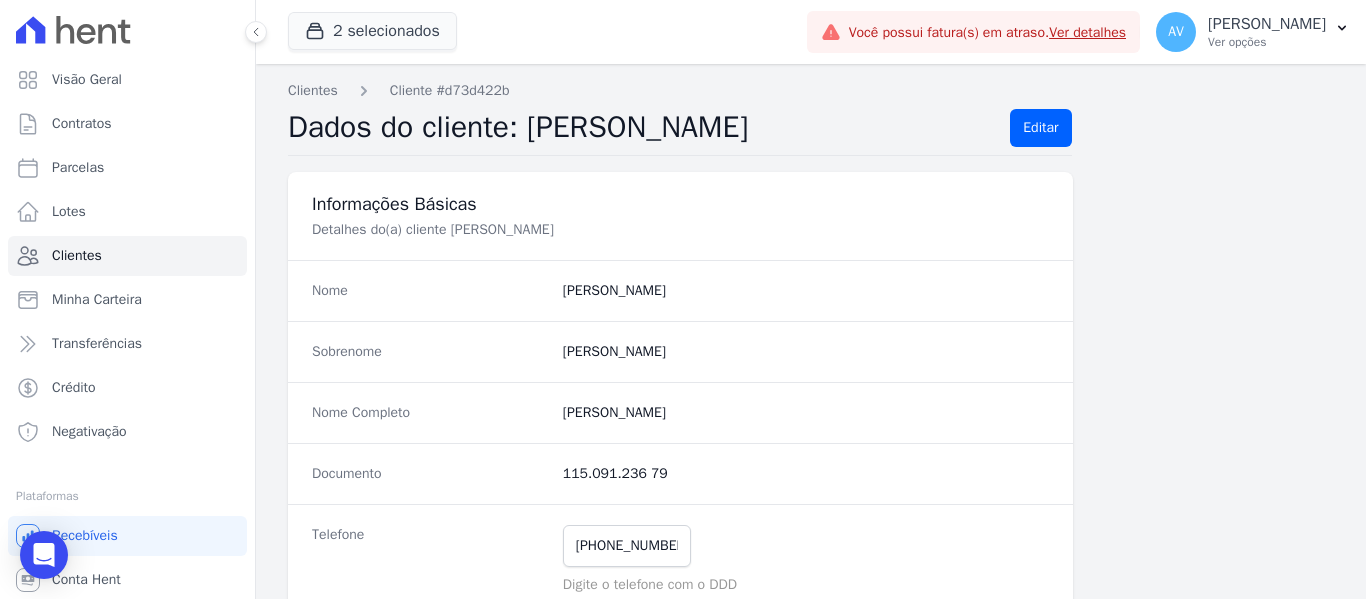 drag, startPoint x: 663, startPoint y: 469, endPoint x: 522, endPoint y: 483, distance: 141.69333 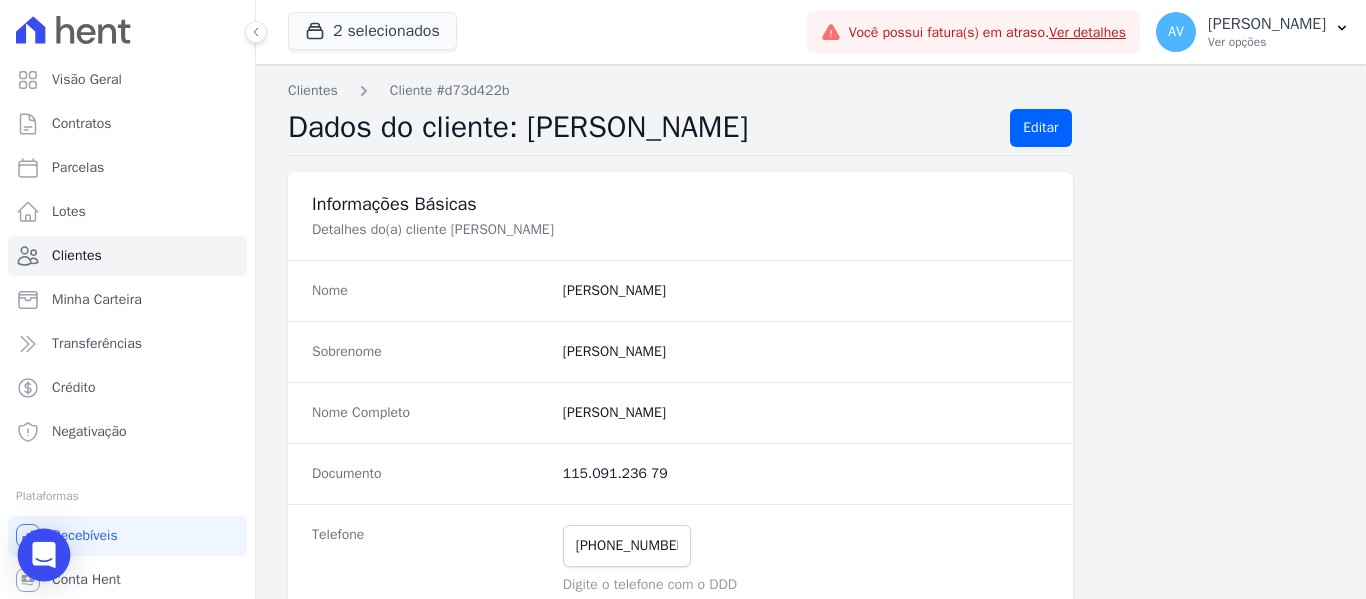 click 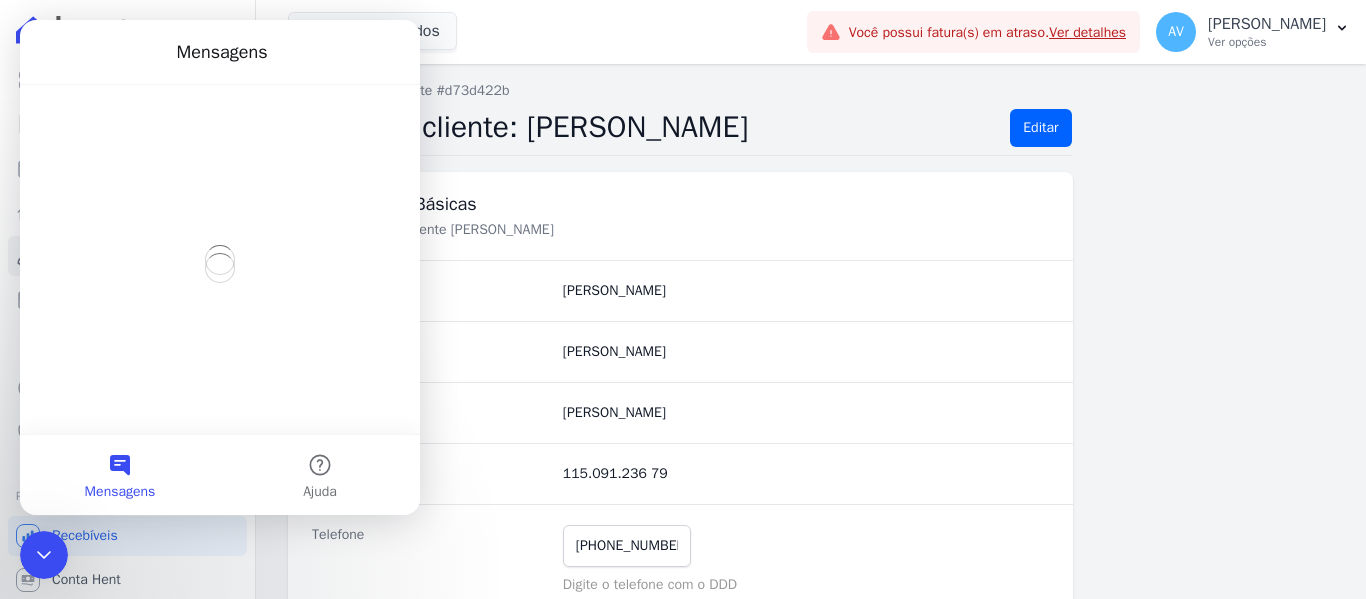 scroll, scrollTop: 0, scrollLeft: 0, axis: both 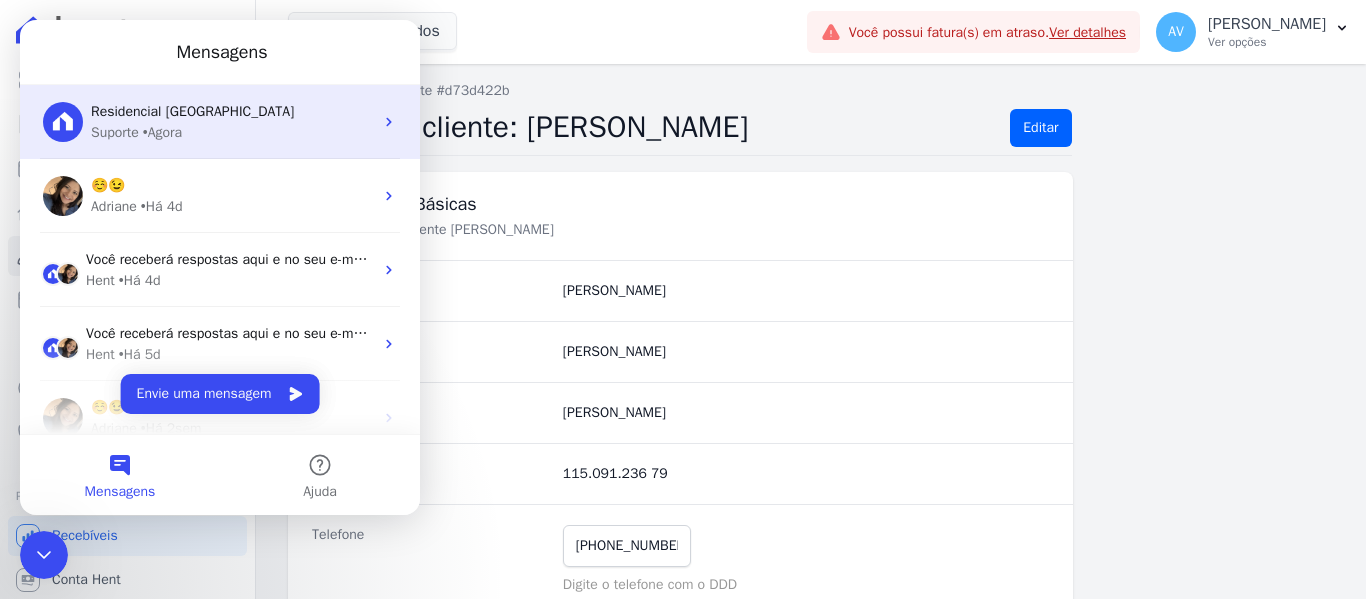 click on "•  Agora" at bounding box center [162, 132] 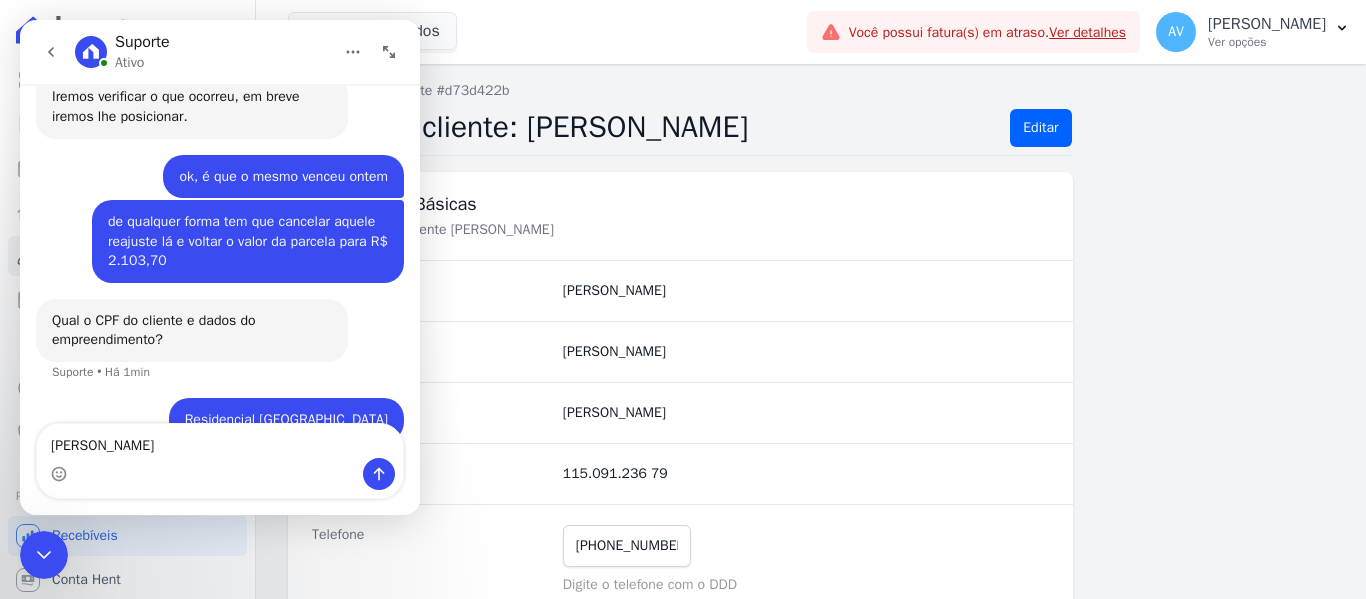 scroll, scrollTop: 582, scrollLeft: 0, axis: vertical 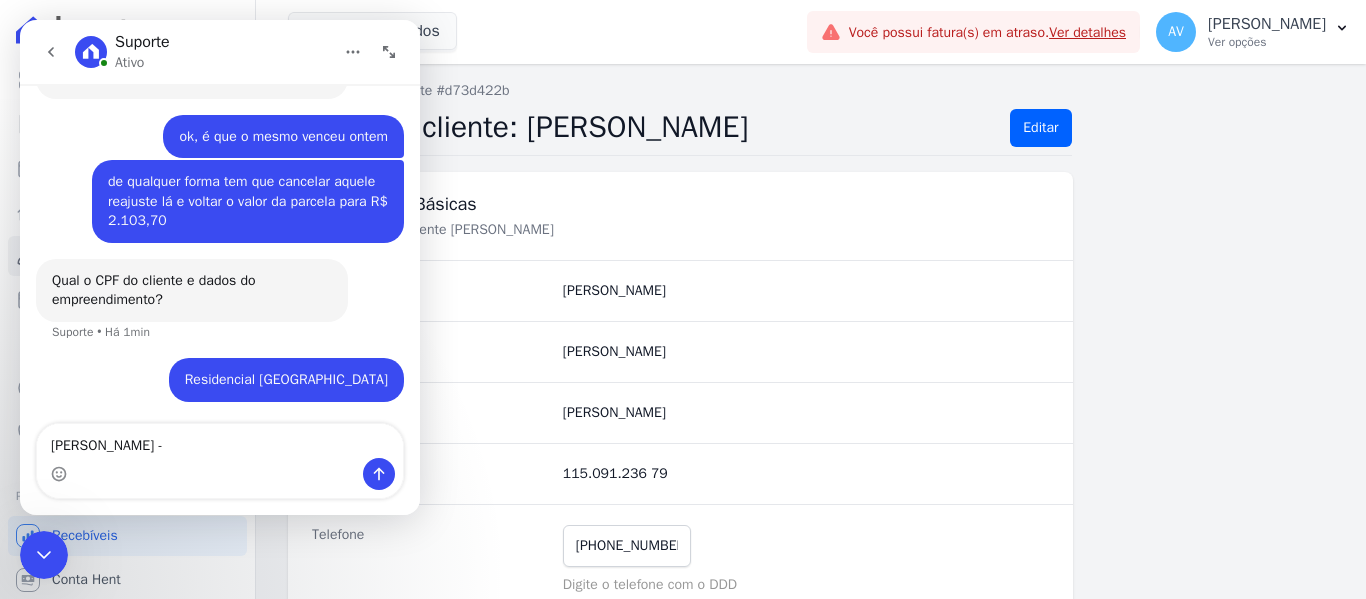 type on "Guilherme Candido -
115.091.236 79" 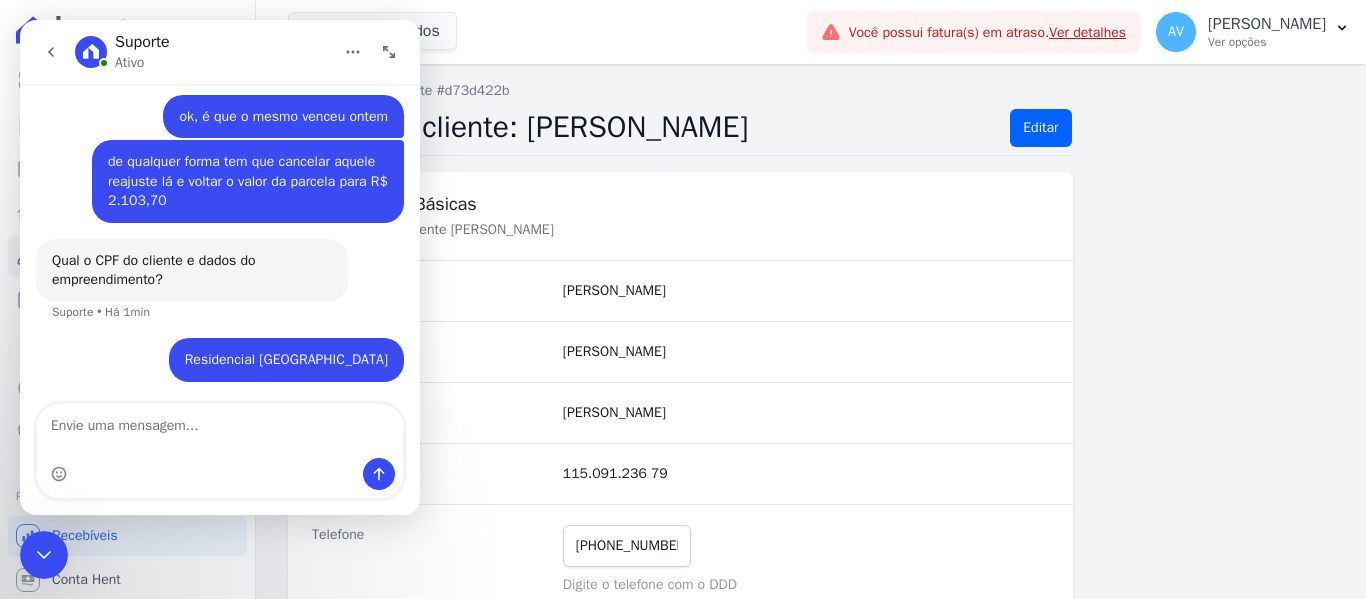 scroll, scrollTop: 647, scrollLeft: 0, axis: vertical 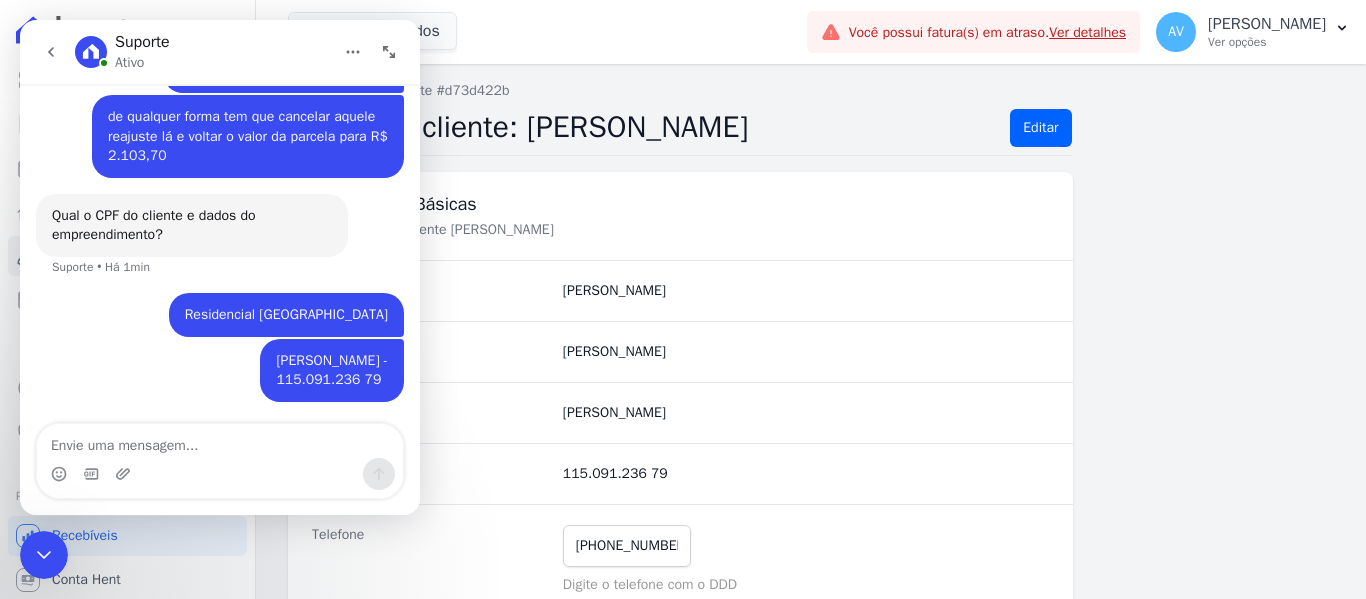 drag, startPoint x: 560, startPoint y: 413, endPoint x: 792, endPoint y: 386, distance: 233.56584 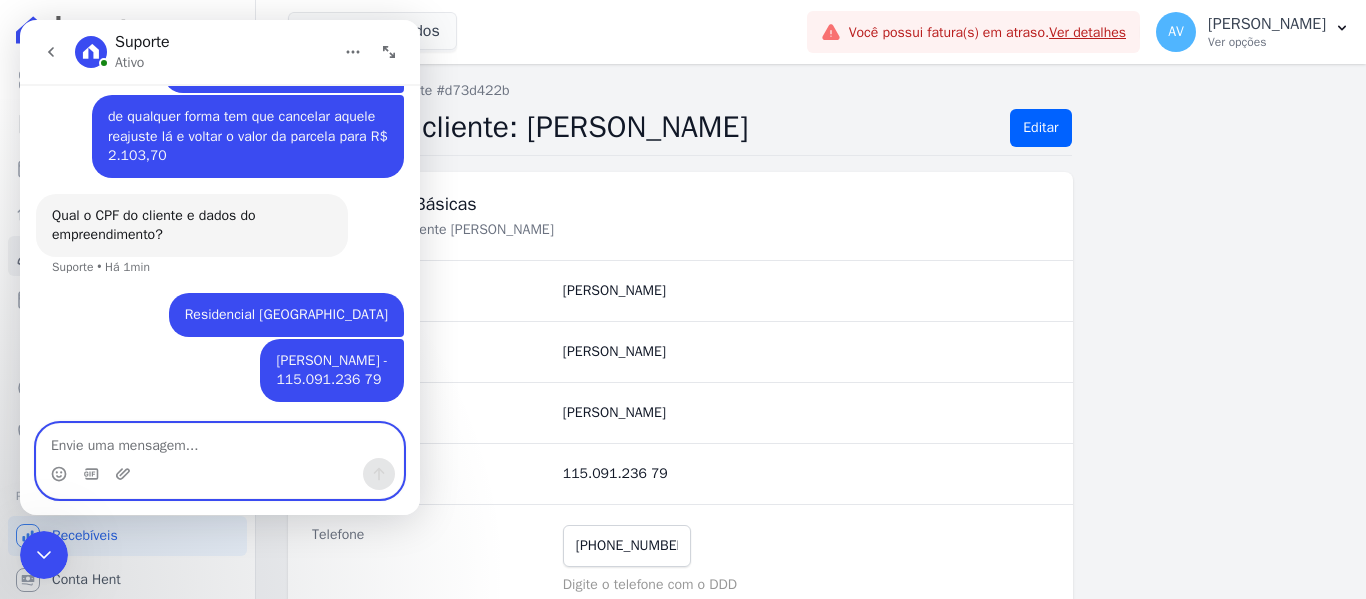 click at bounding box center [220, 441] 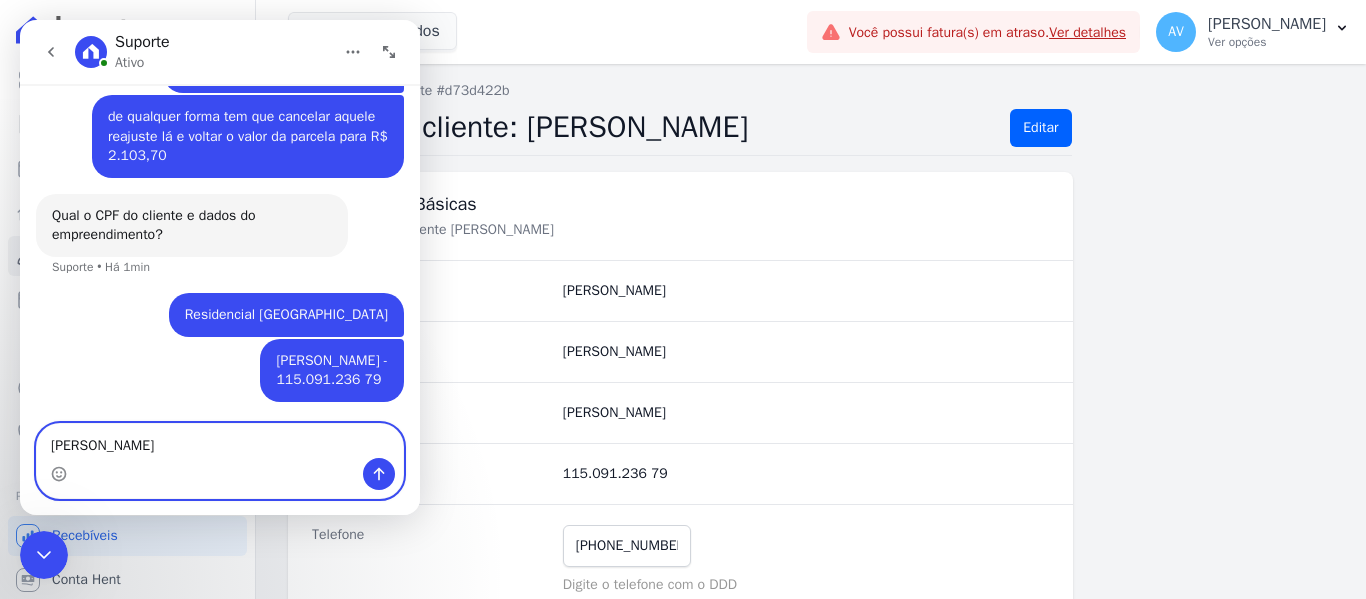 type 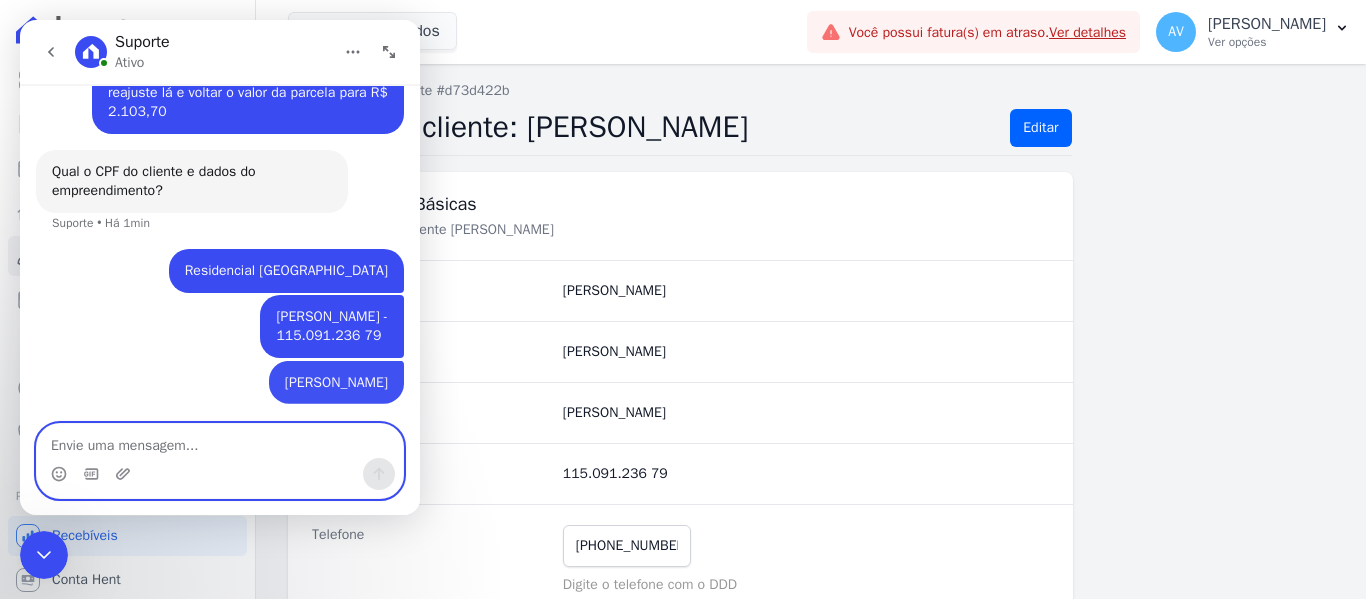 scroll, scrollTop: 692, scrollLeft: 0, axis: vertical 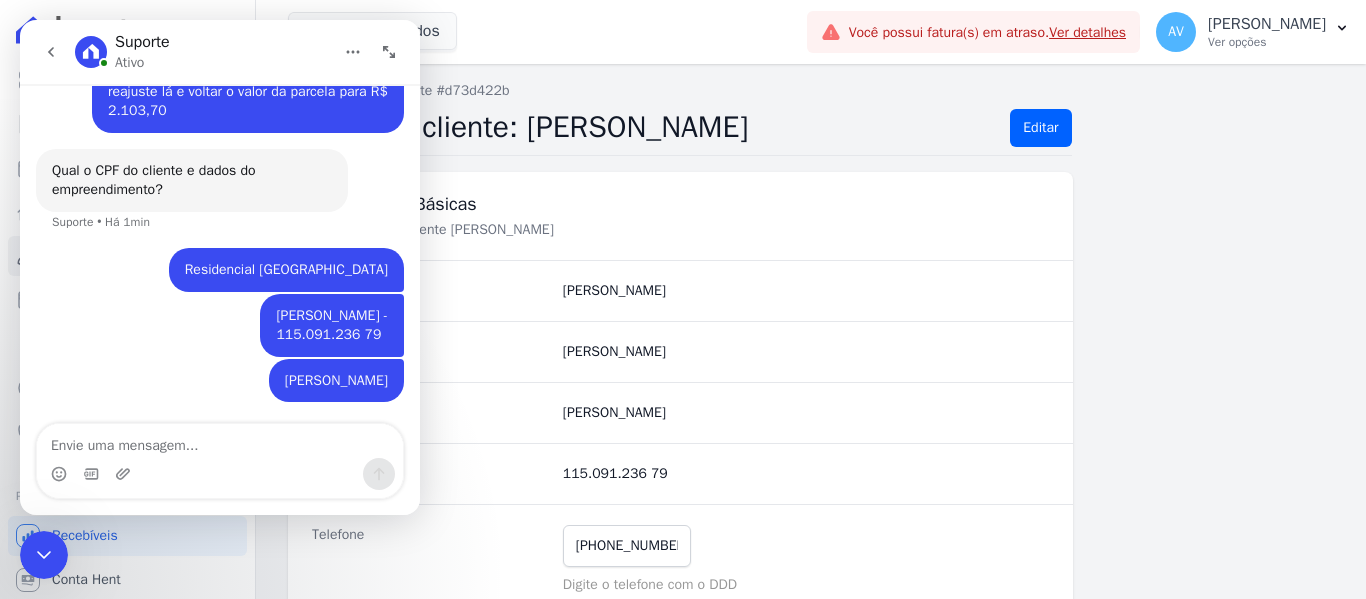 click 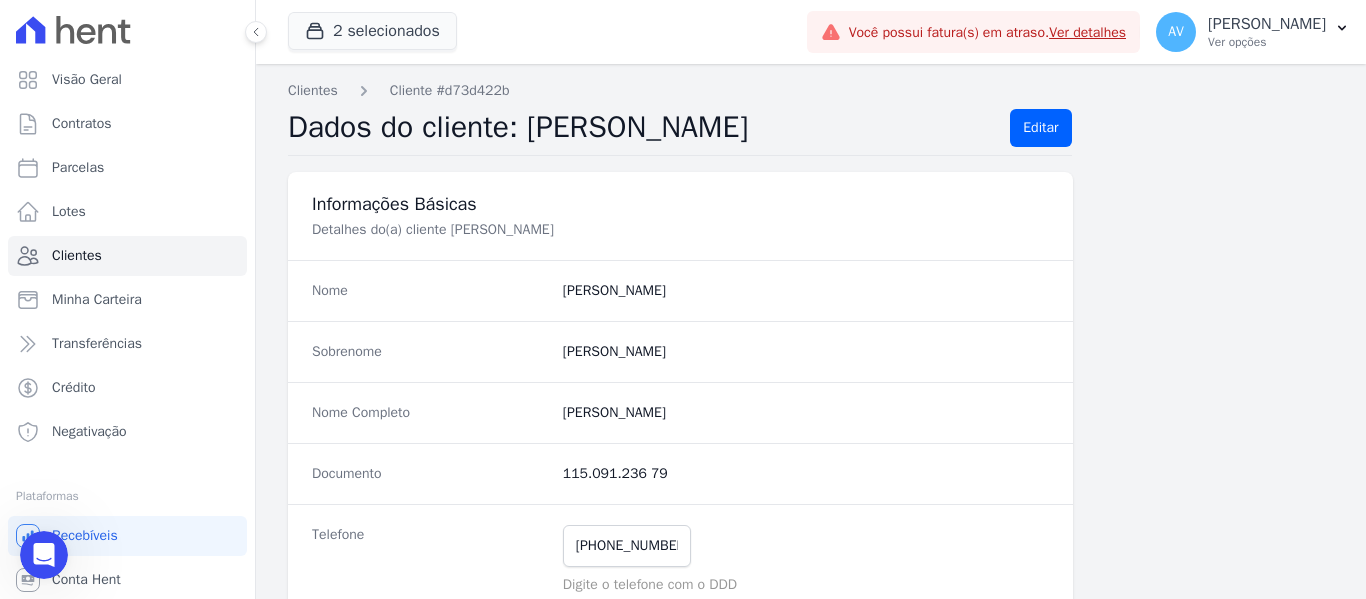 scroll, scrollTop: 0, scrollLeft: 0, axis: both 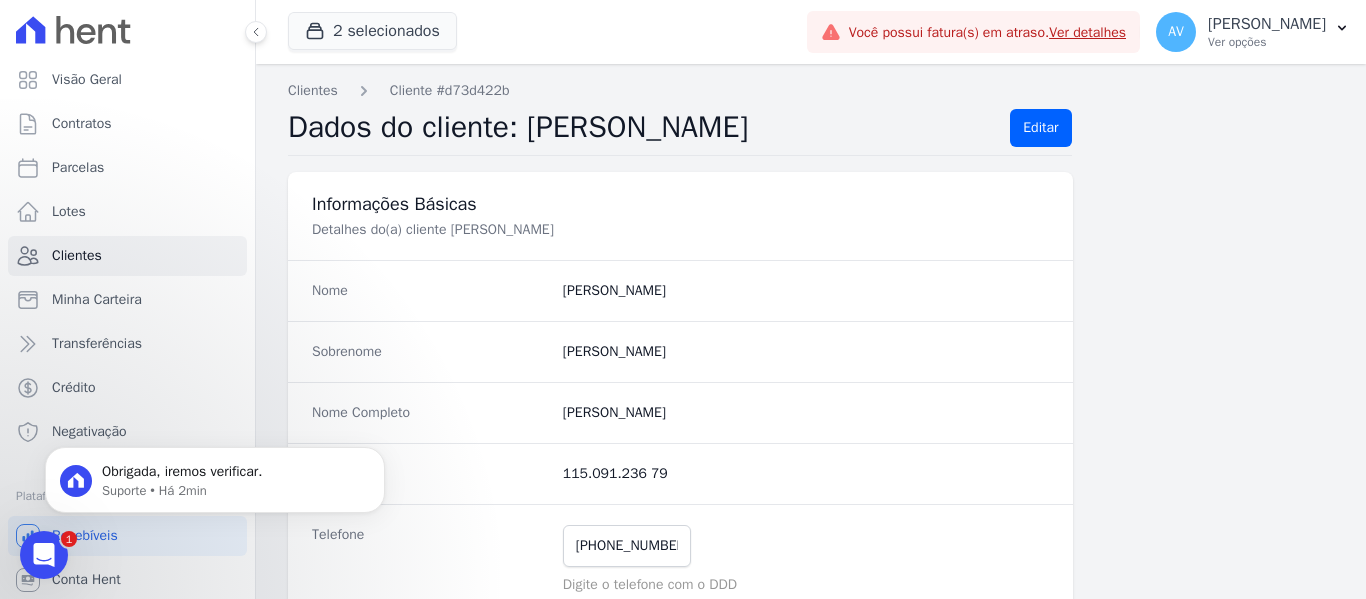 click 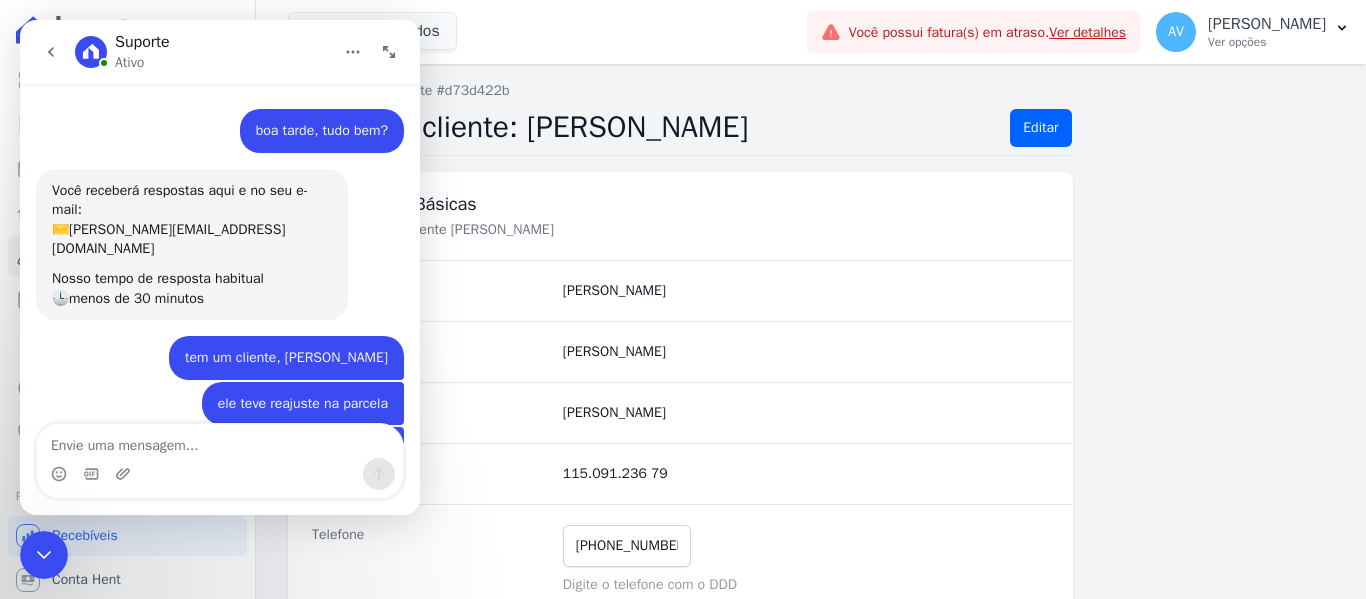 scroll, scrollTop: 125, scrollLeft: 0, axis: vertical 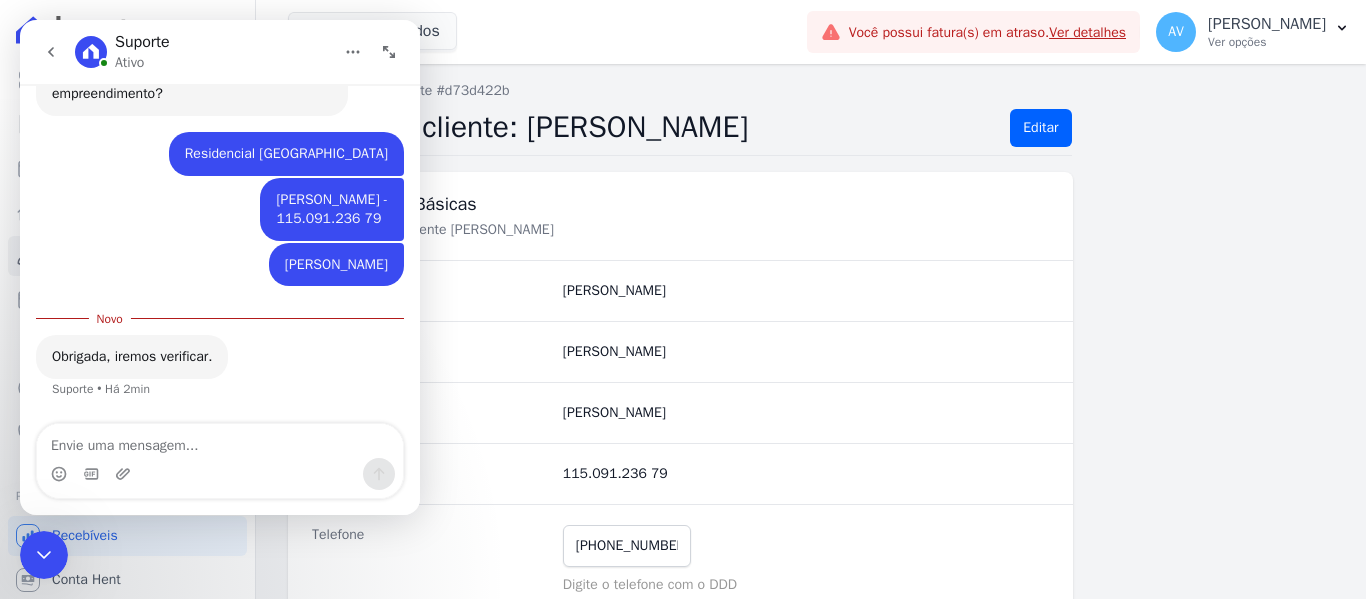 drag, startPoint x: 122, startPoint y: 489, endPoint x: 132, endPoint y: 463, distance: 27.856777 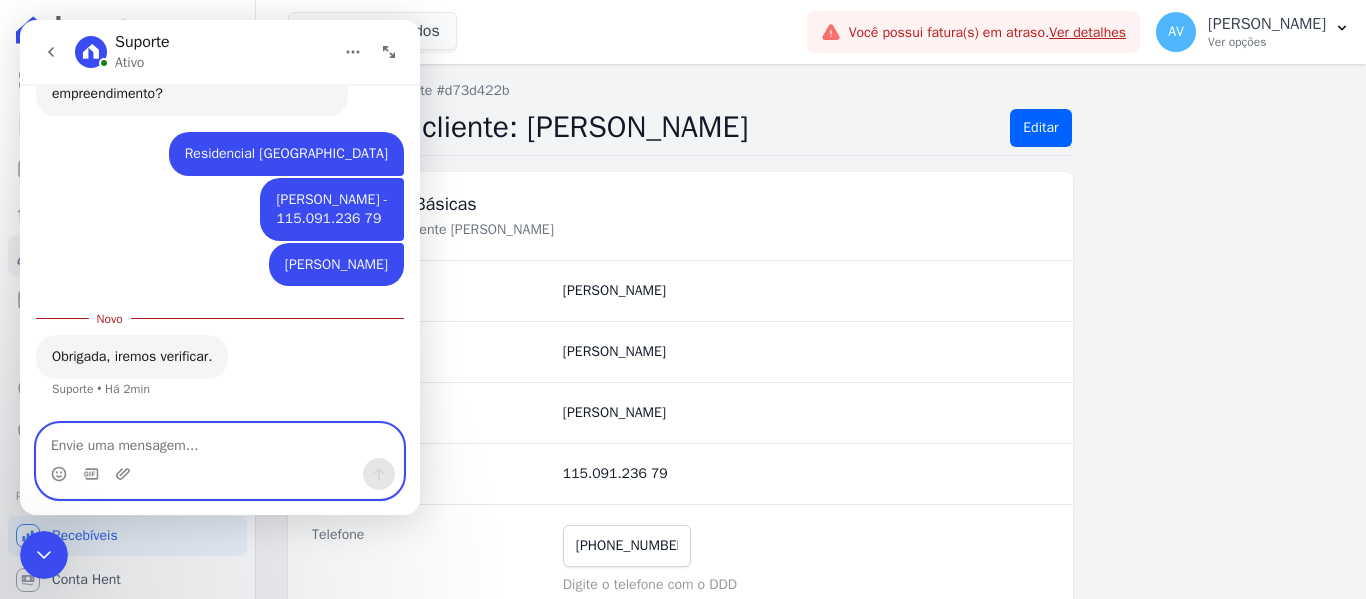 click at bounding box center [220, 441] 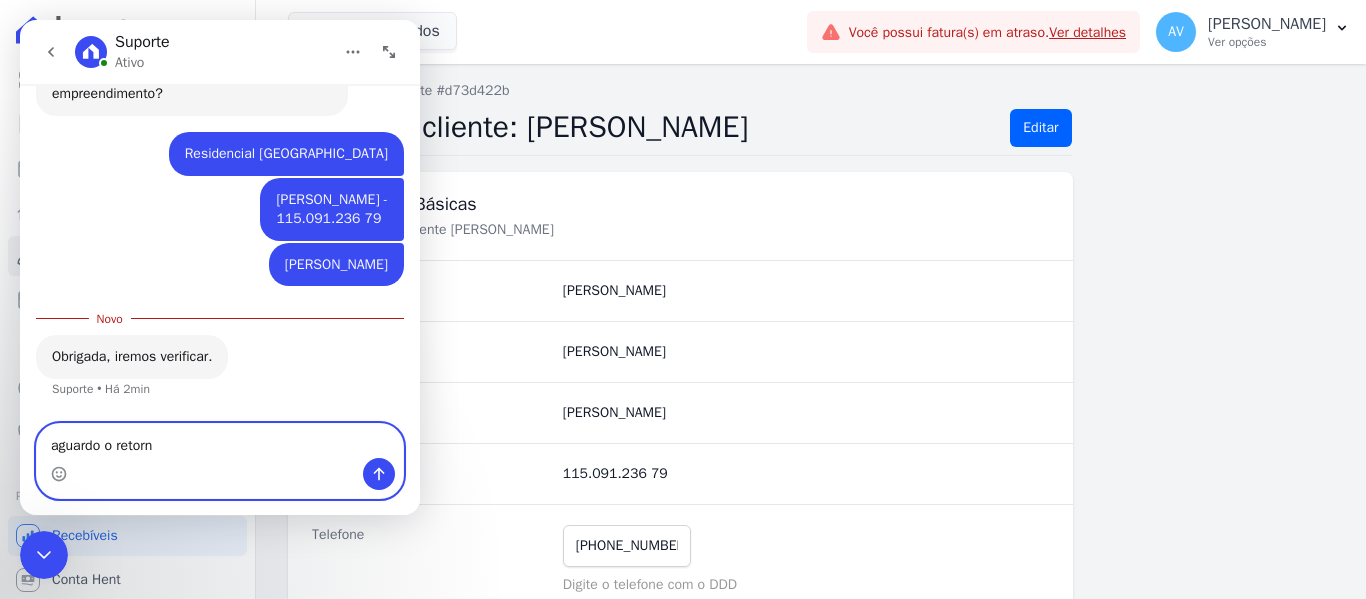 type on "aguardo o retorno" 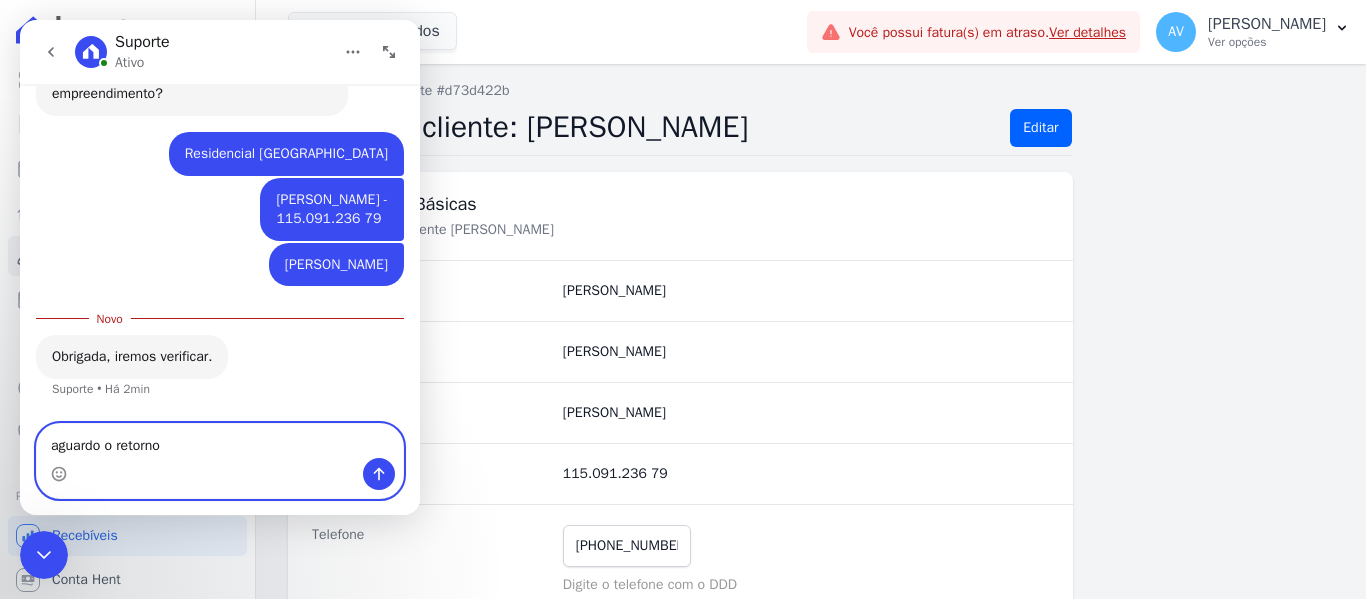 type 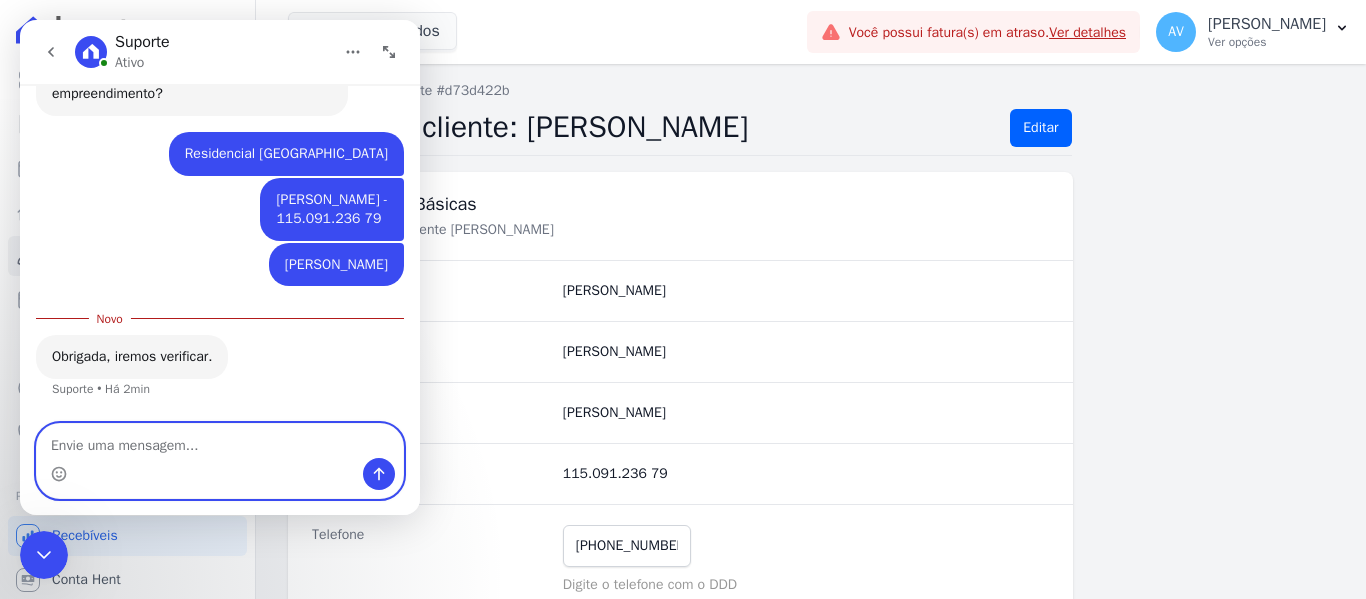 scroll, scrollTop: 812, scrollLeft: 0, axis: vertical 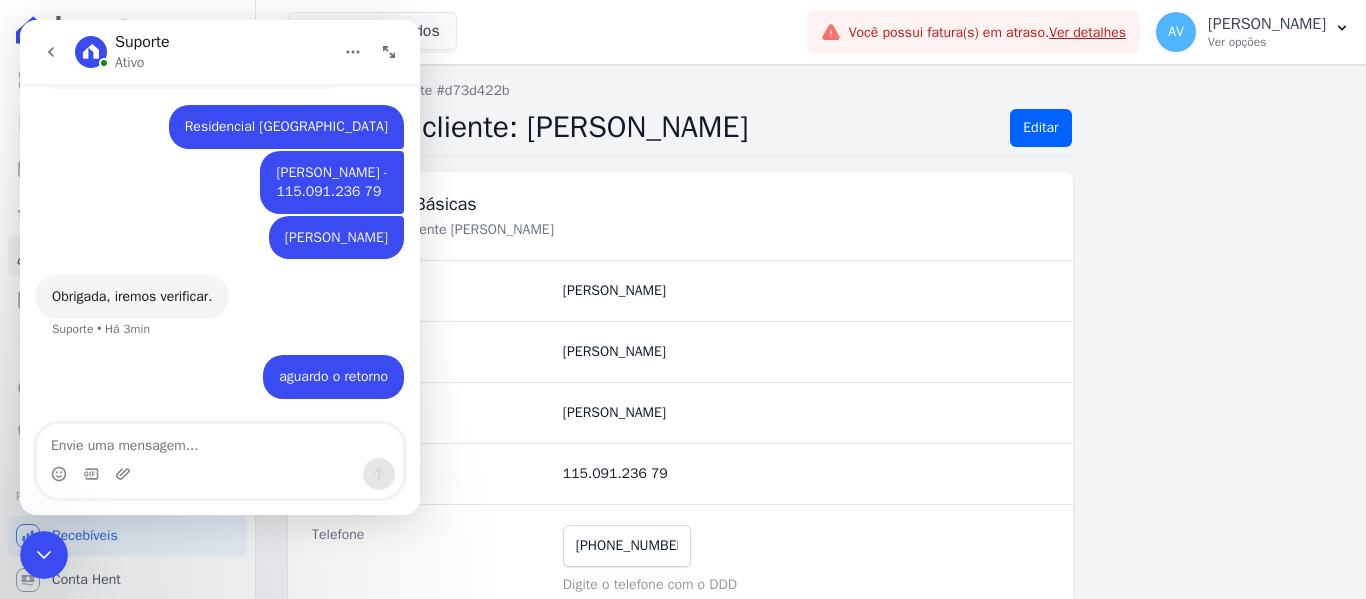 click 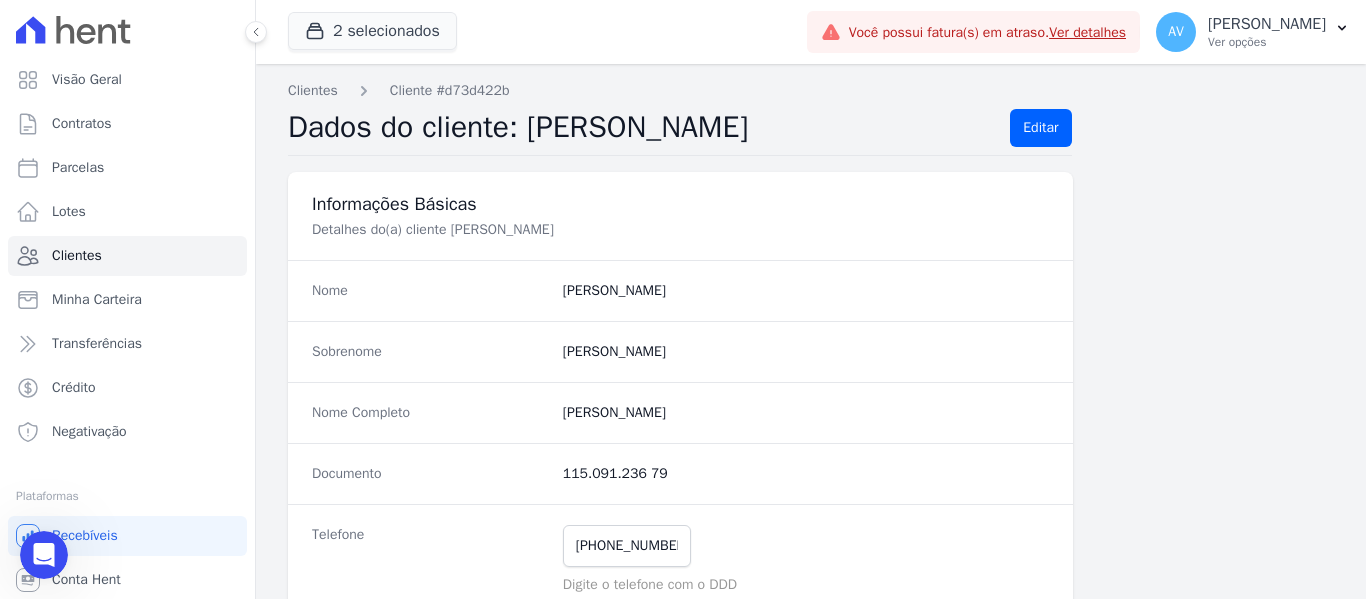 scroll, scrollTop: 889, scrollLeft: 0, axis: vertical 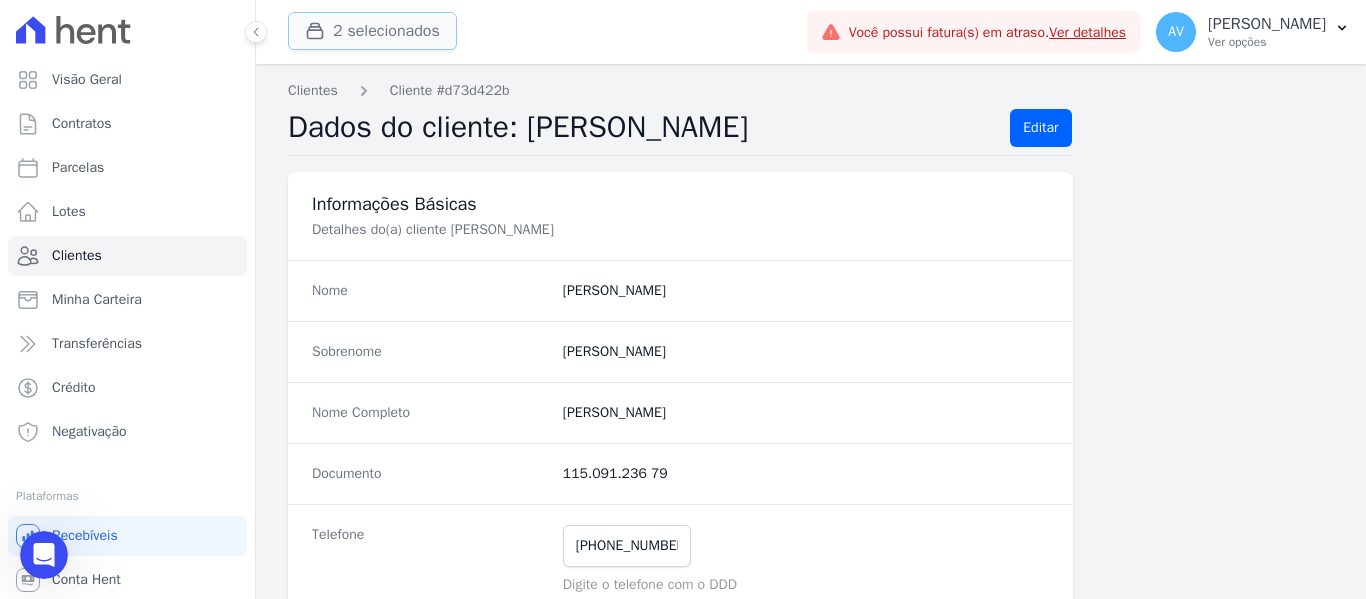 click on "2 selecionados" at bounding box center [372, 31] 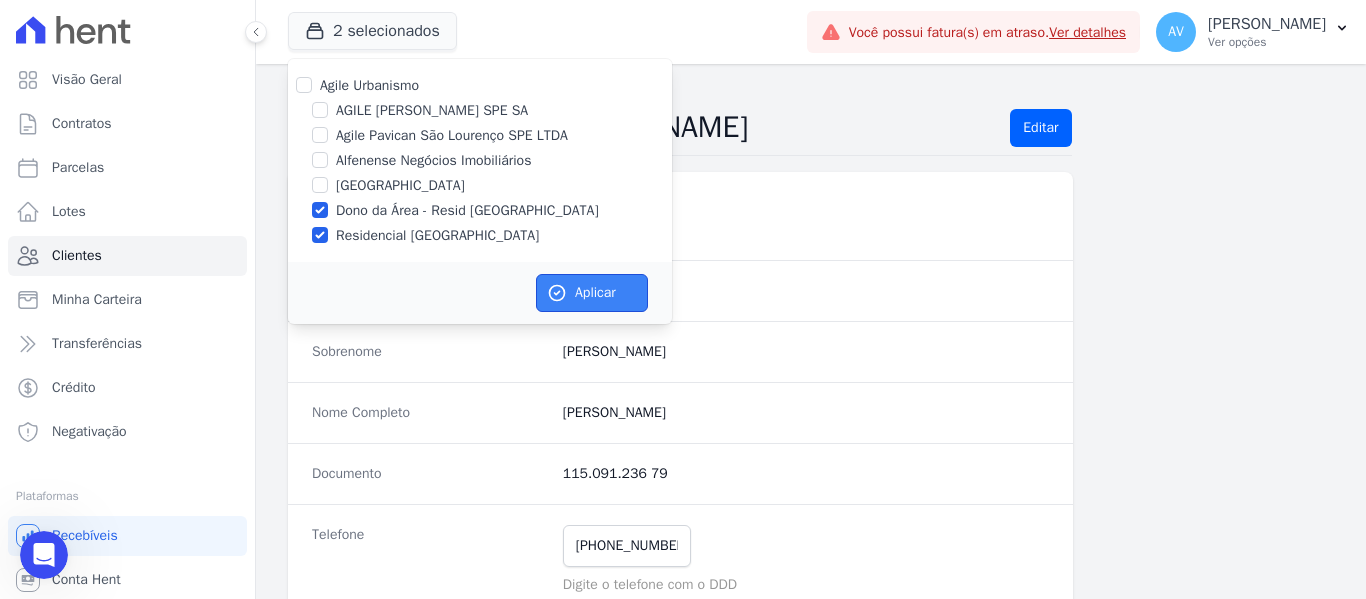 click on "Aplicar" at bounding box center (592, 293) 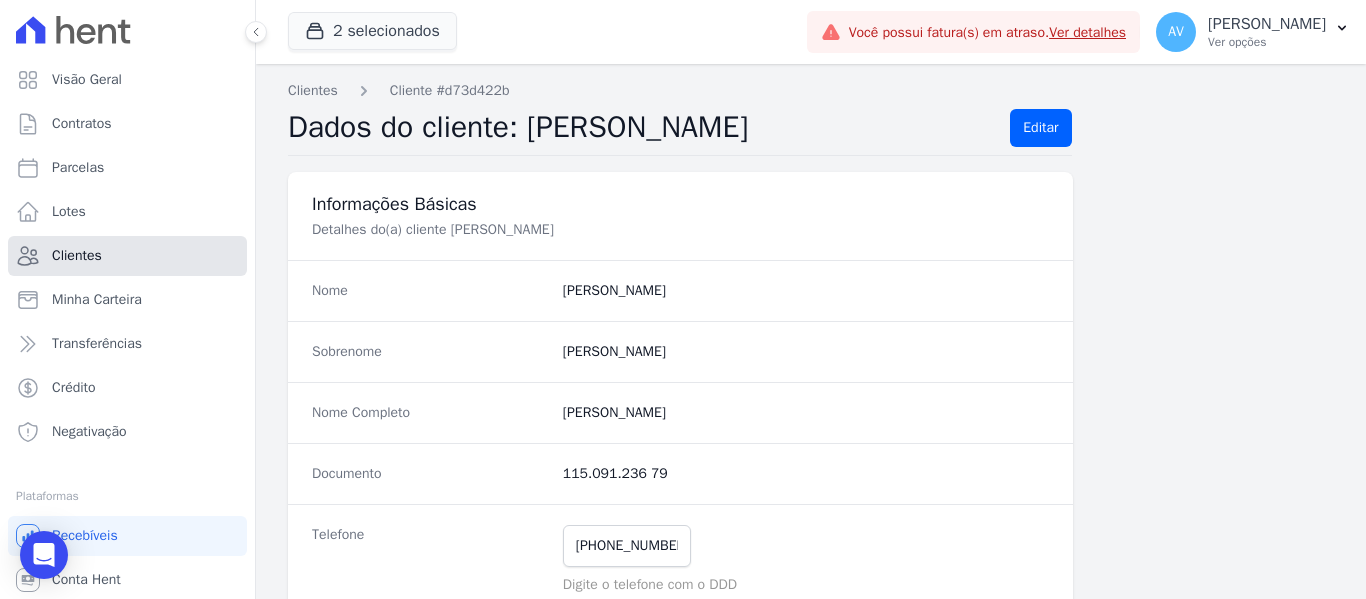 click on "Clientes" at bounding box center [127, 256] 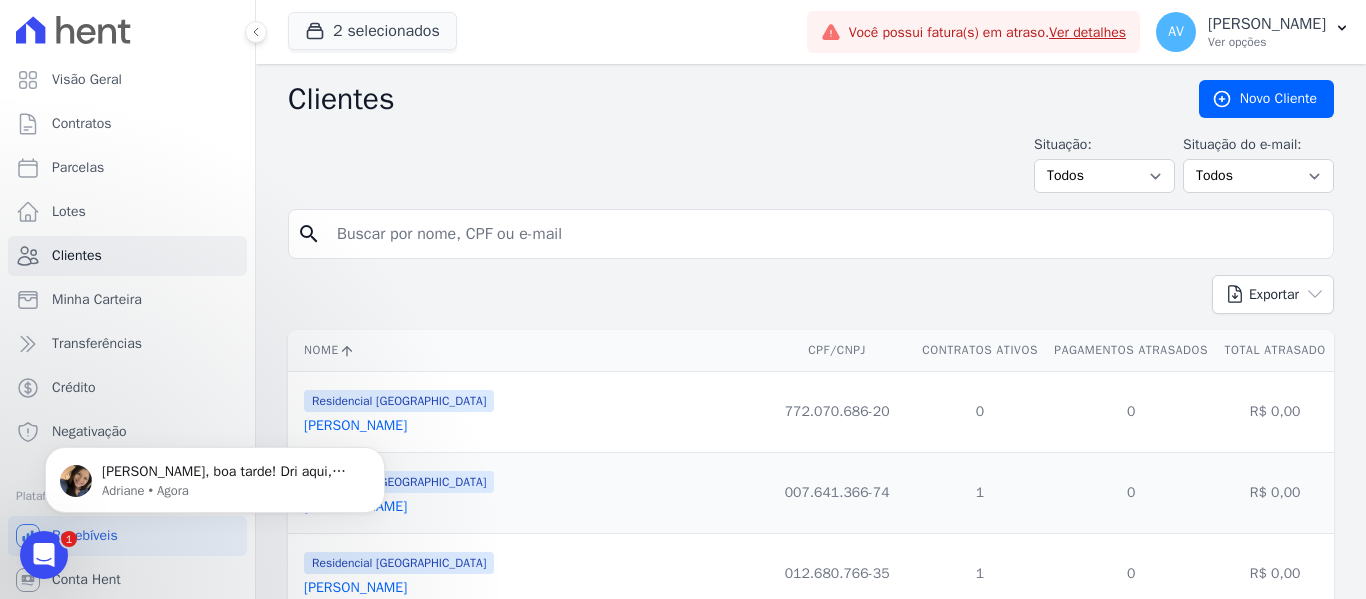 scroll, scrollTop: 0, scrollLeft: 0, axis: both 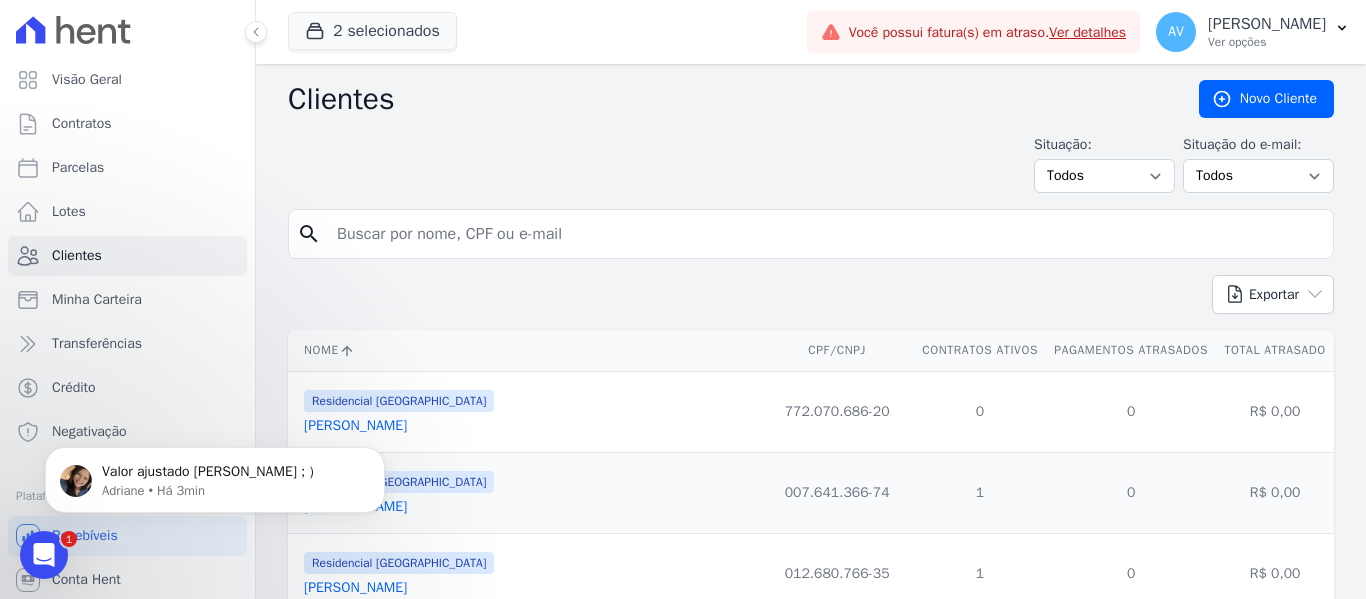 click 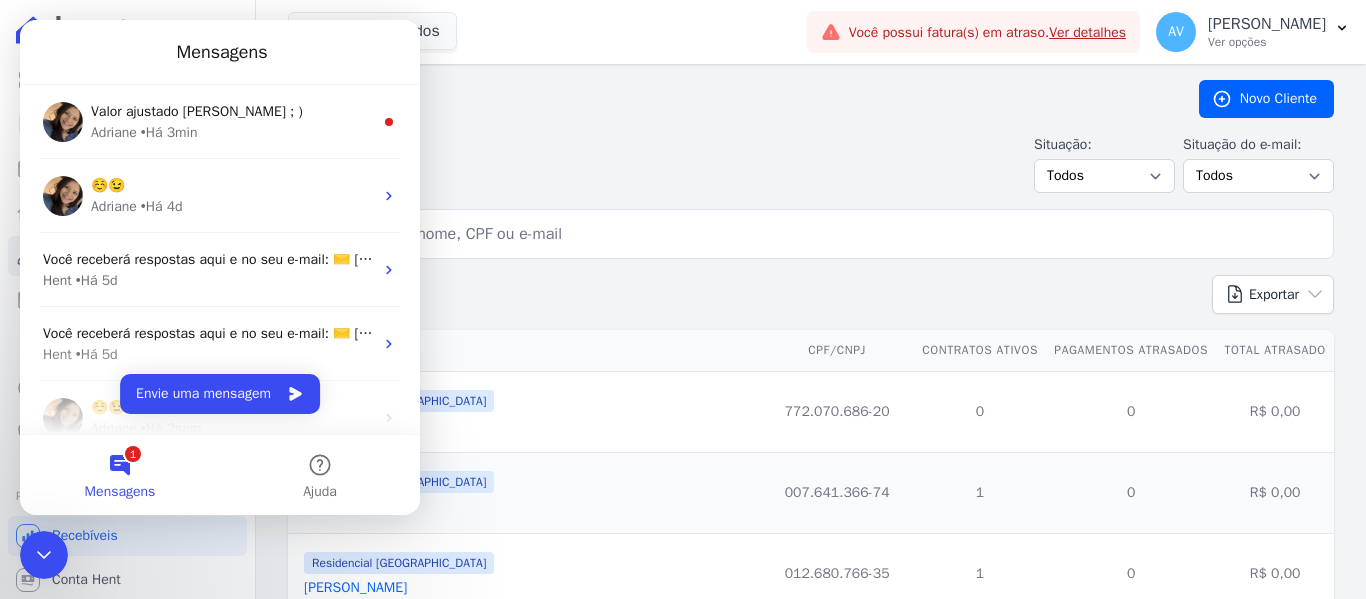scroll, scrollTop: 0, scrollLeft: 0, axis: both 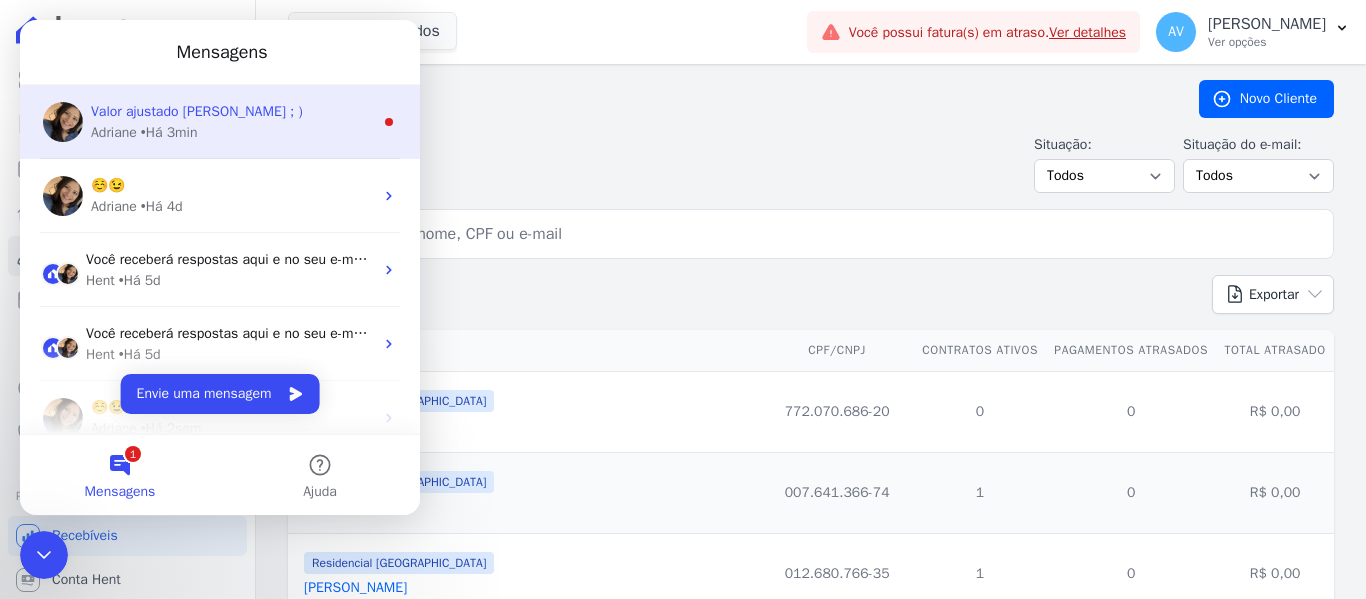click on "Valor ajustado André. ; ) Adriane •  Há 3min" at bounding box center (220, 122) 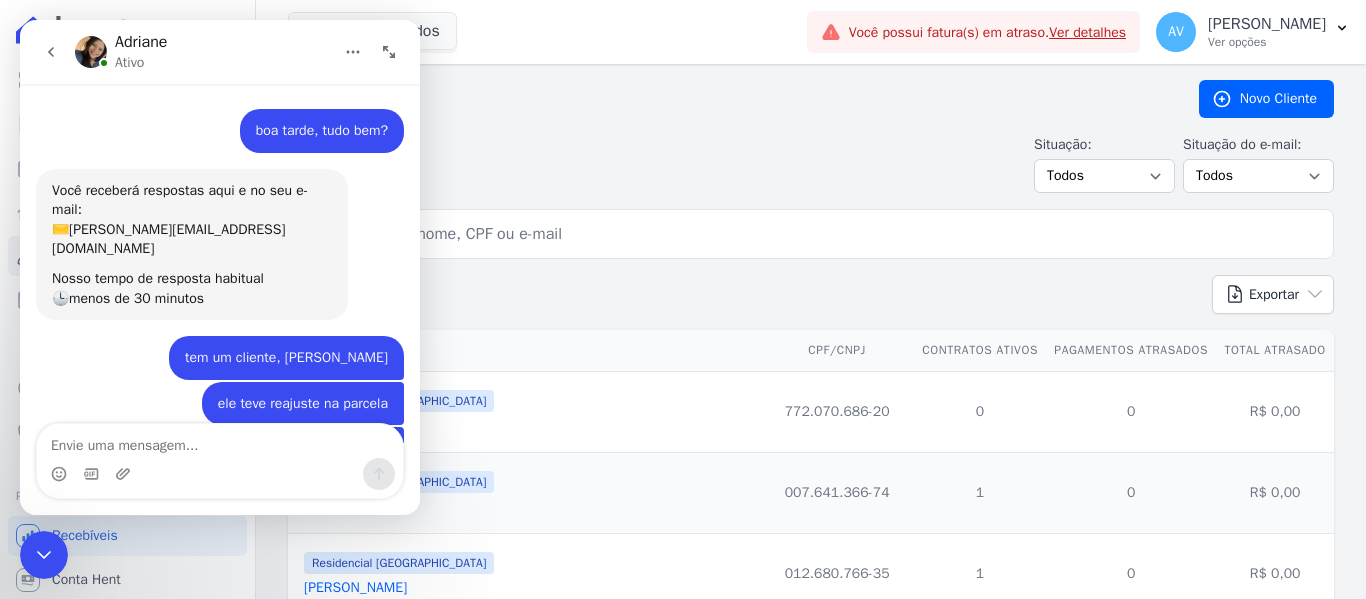 scroll, scrollTop: 3, scrollLeft: 0, axis: vertical 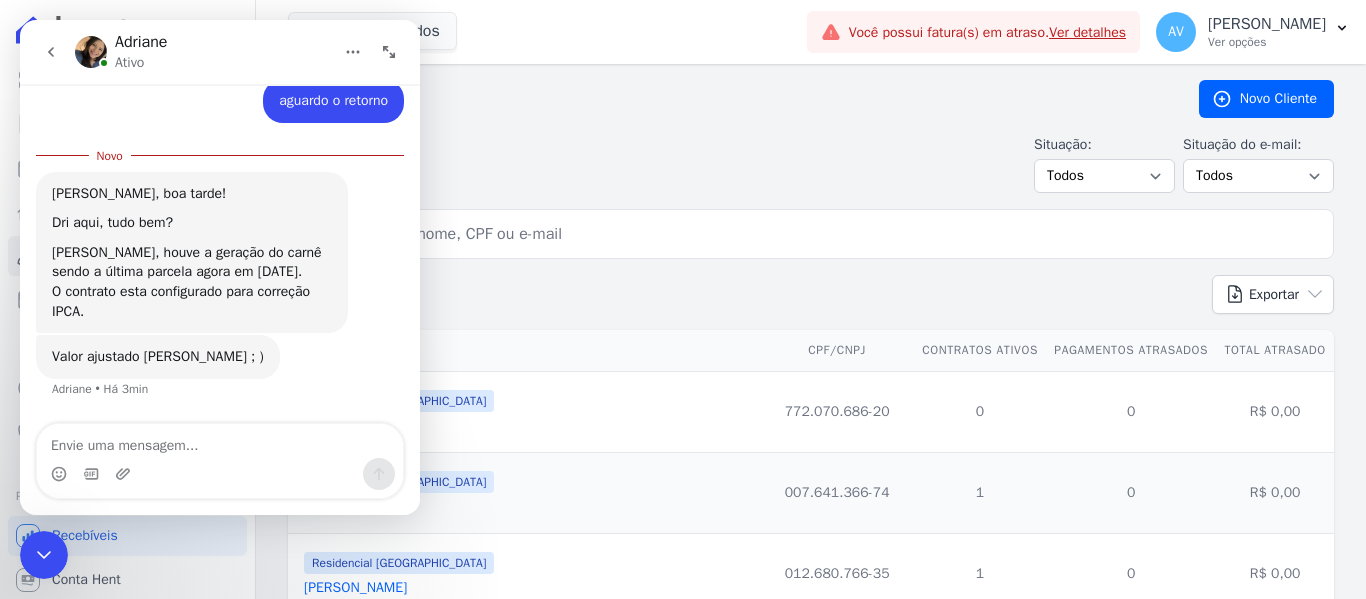 click 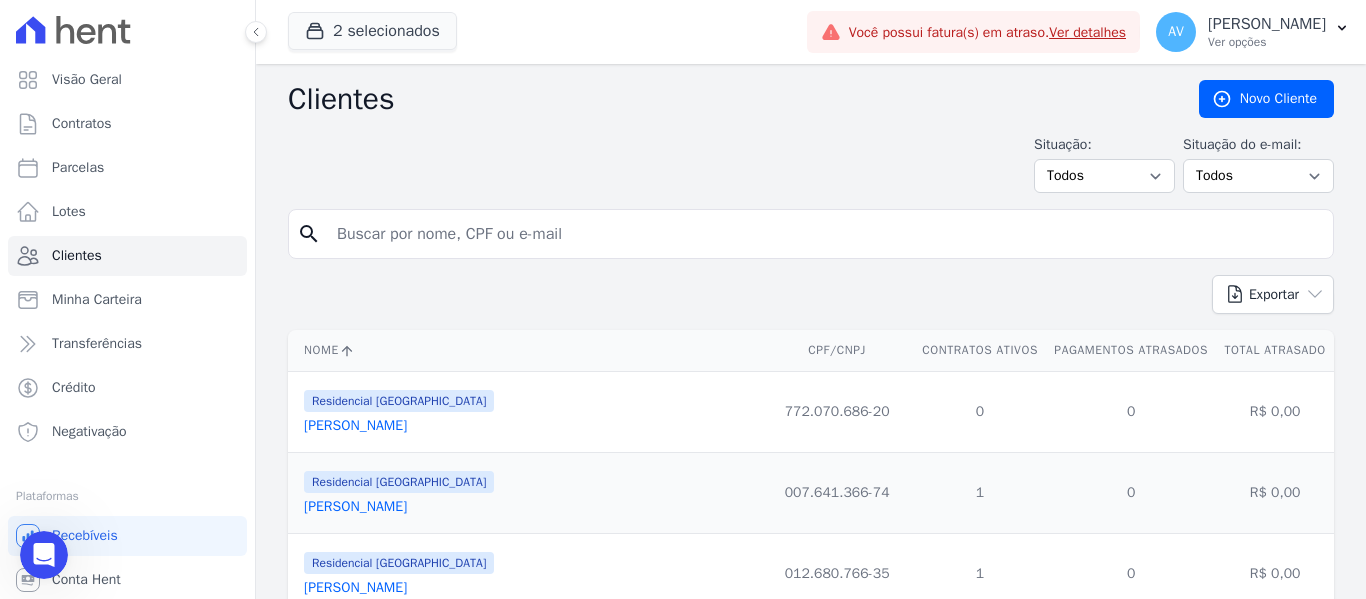 scroll, scrollTop: 0, scrollLeft: 0, axis: both 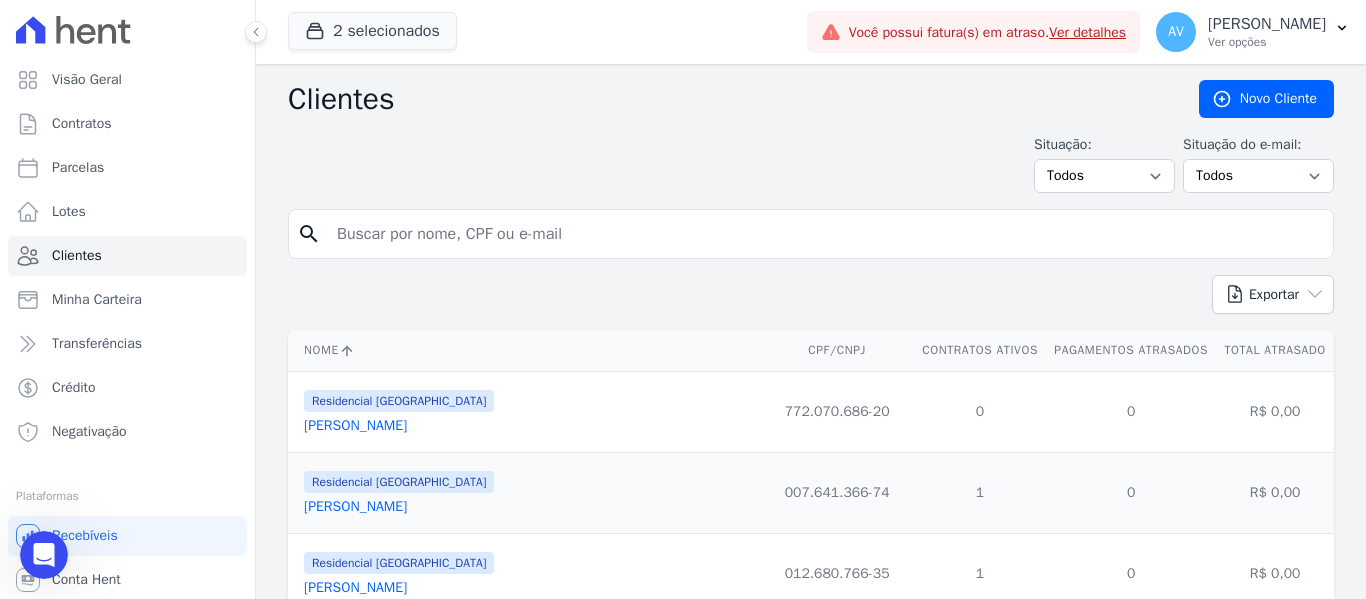 click at bounding box center [825, 234] 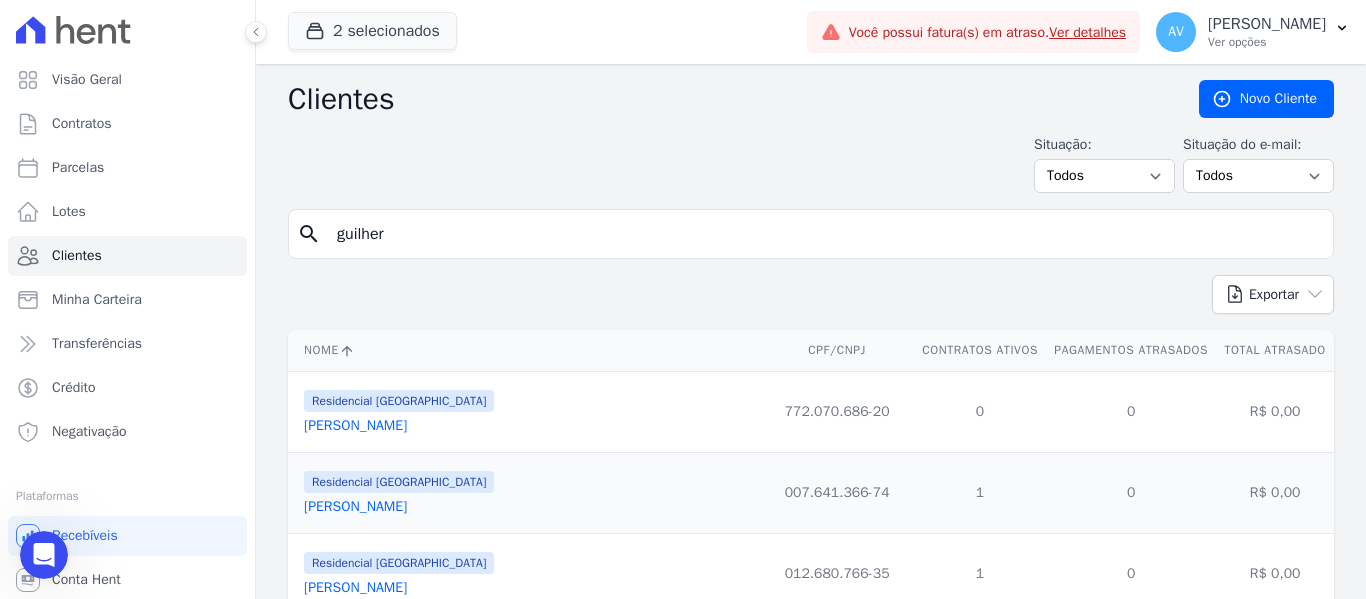 type on "guilher" 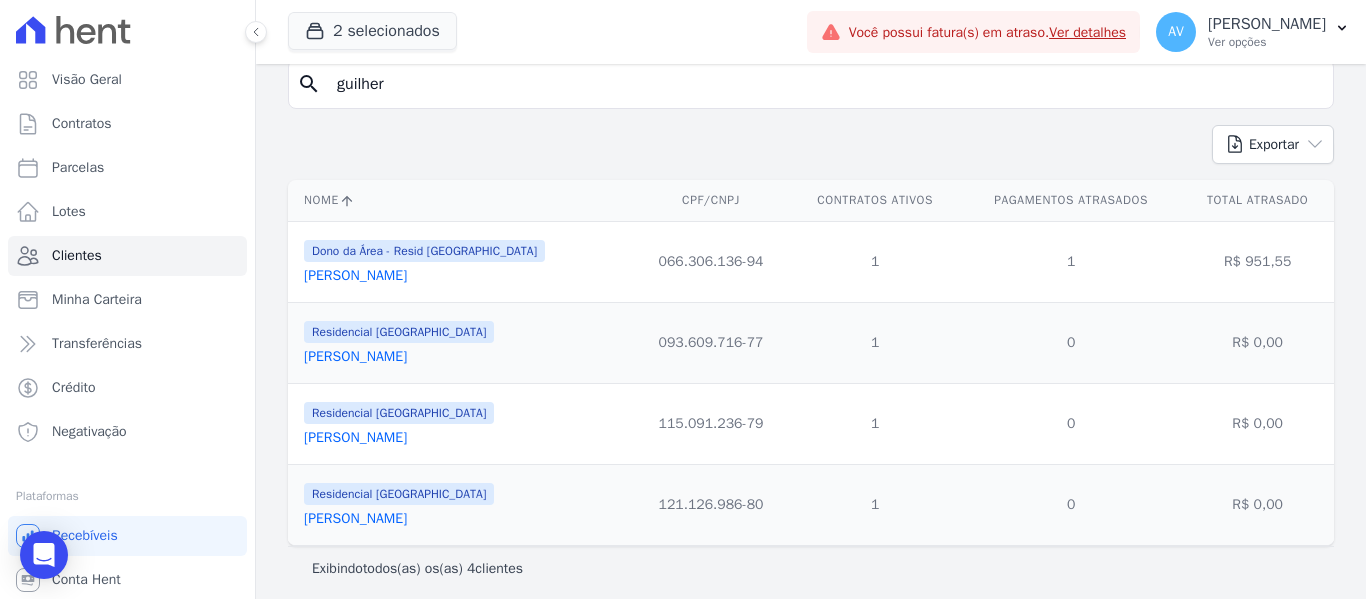 scroll, scrollTop: 159, scrollLeft: 0, axis: vertical 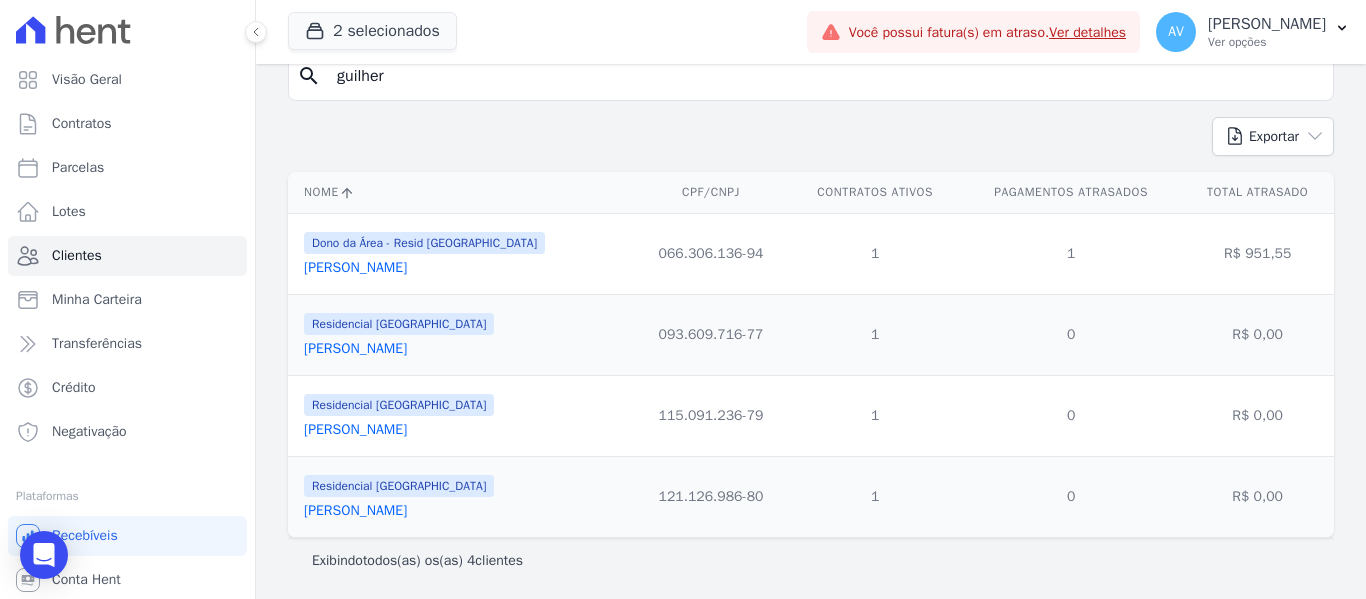 click on "[PERSON_NAME] [PERSON_NAME]" at bounding box center [355, 429] 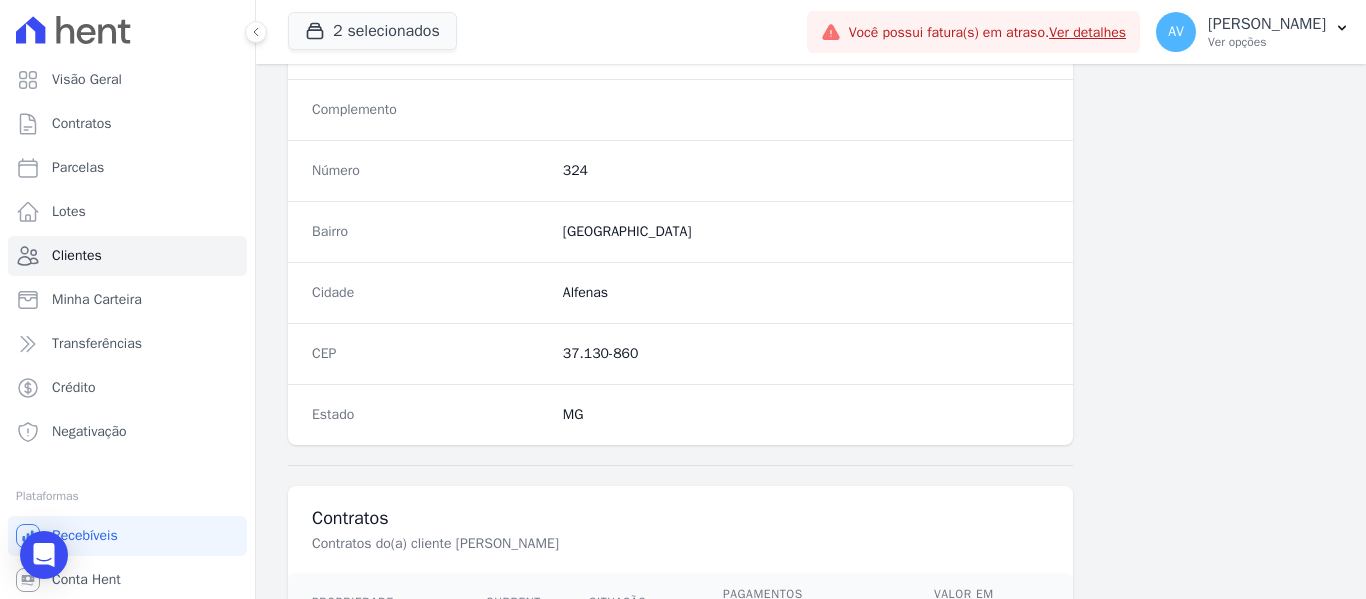 scroll, scrollTop: 1272, scrollLeft: 0, axis: vertical 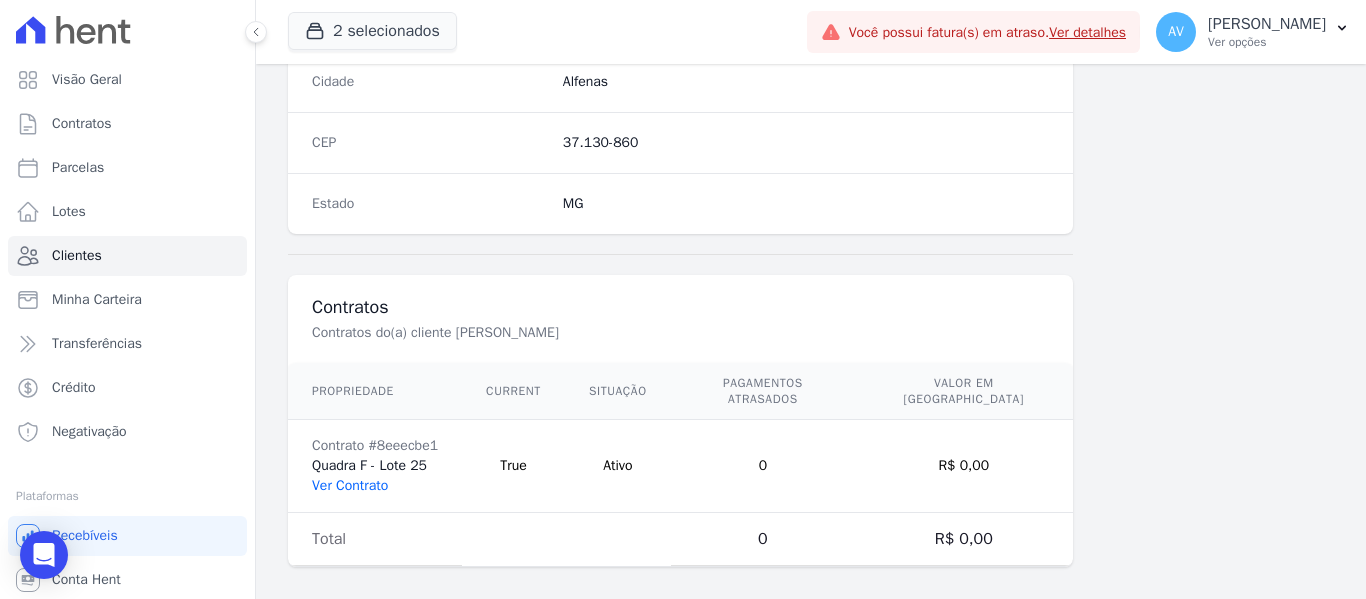click on "Ver Contrato" at bounding box center (350, 485) 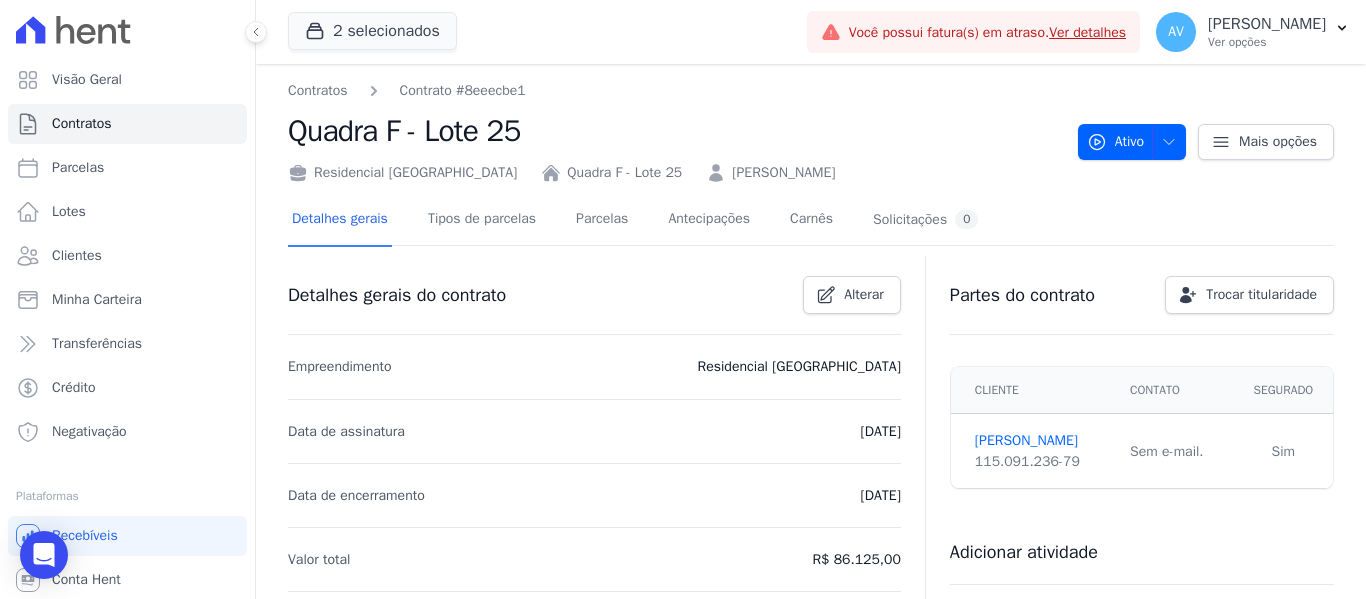 click on "Detalhes gerais
Tipos de parcelas
Parcelas
Antecipações
Carnês
Solicitações
0" at bounding box center [635, 220] 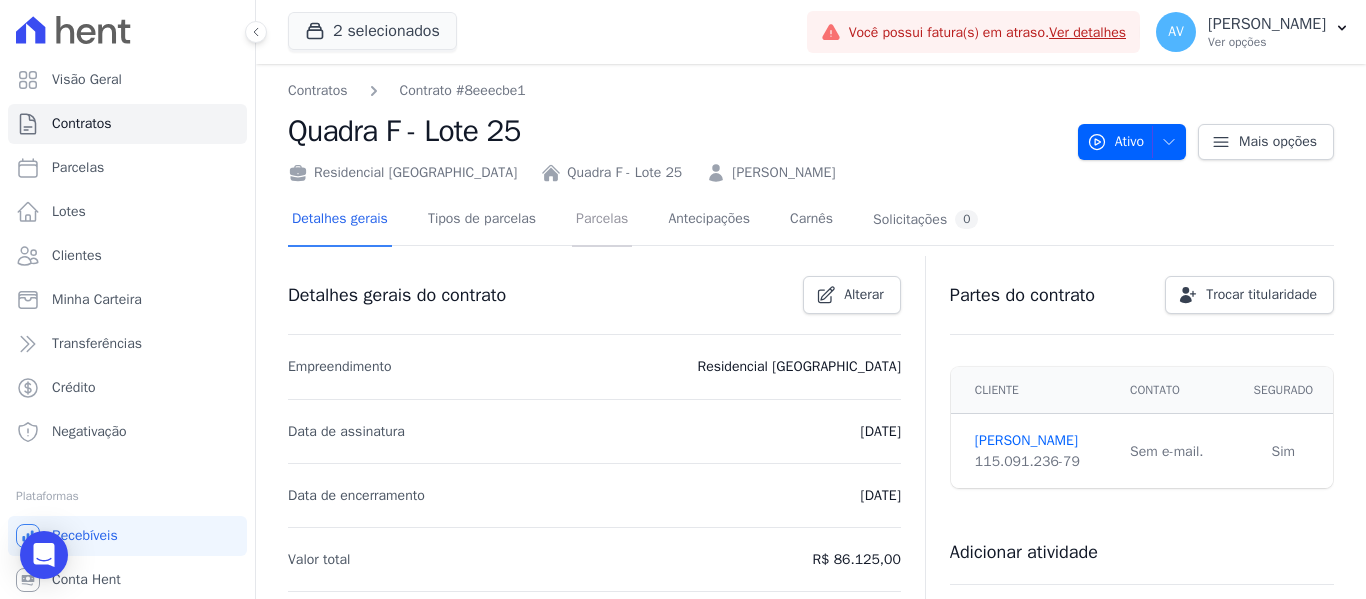 click on "Parcelas" at bounding box center (602, 220) 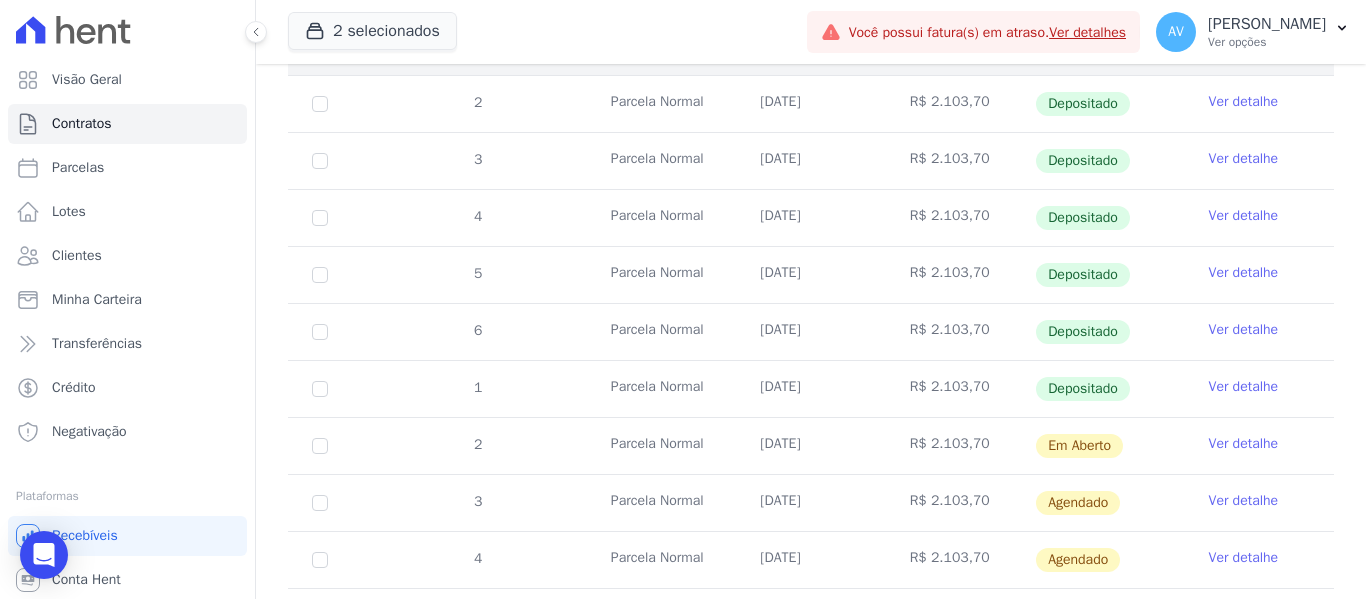 scroll, scrollTop: 500, scrollLeft: 0, axis: vertical 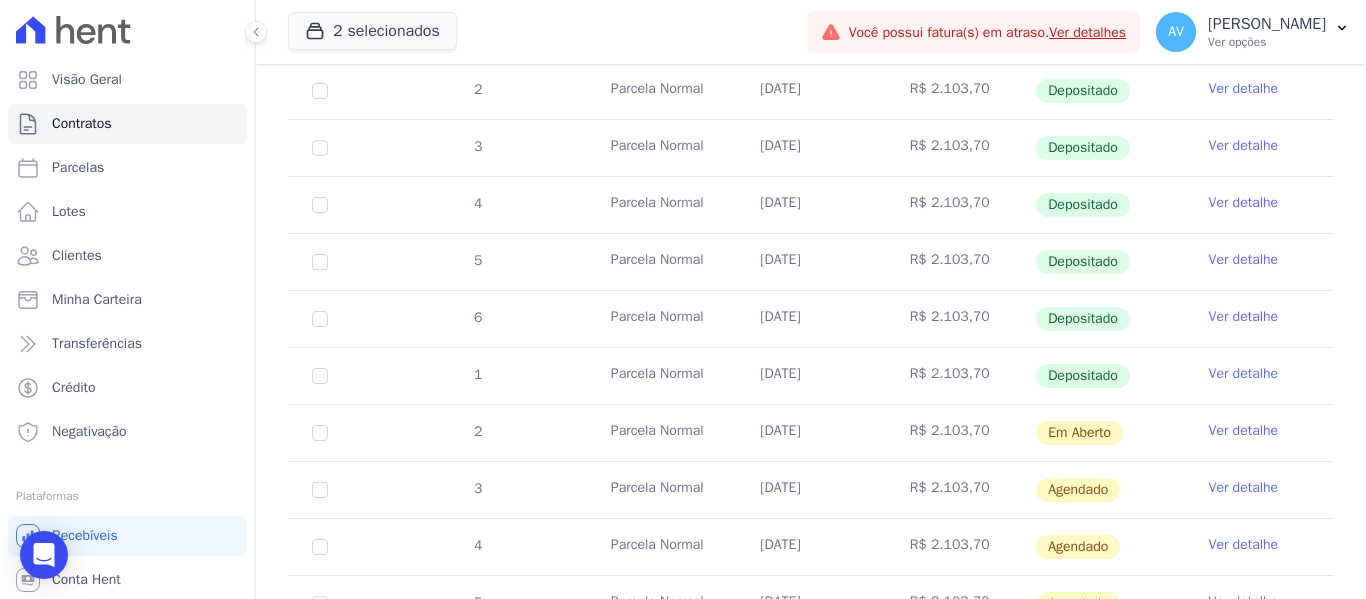 click on "Ver detalhe" at bounding box center [1244, 431] 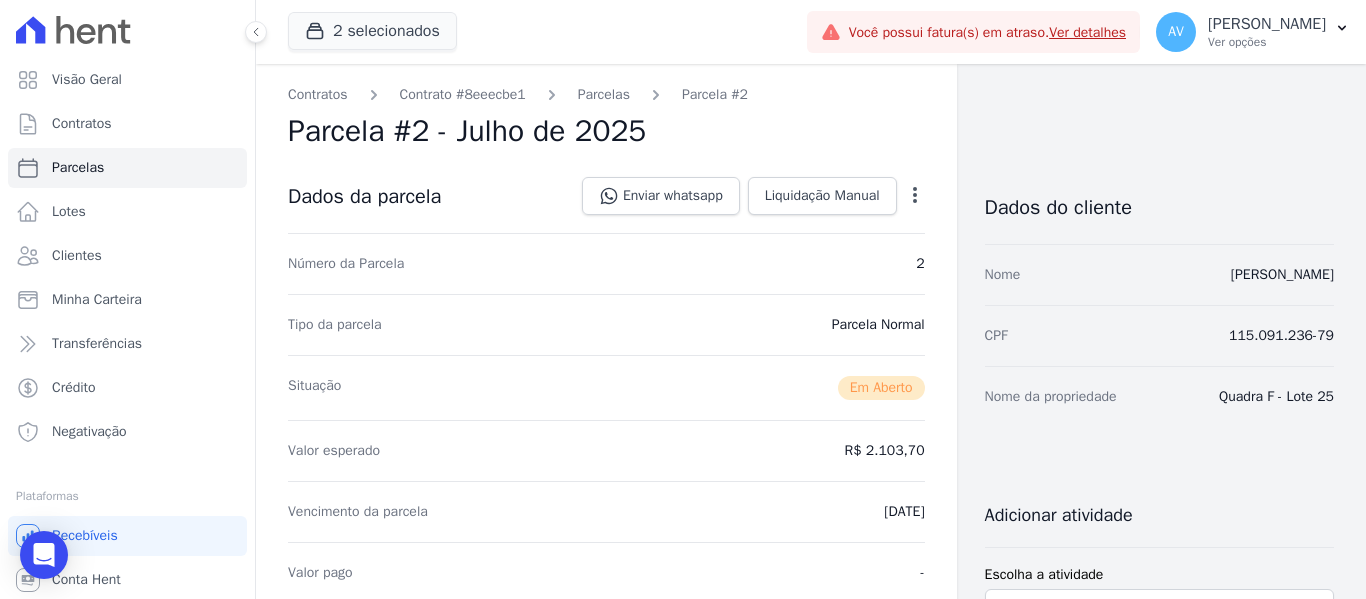 click 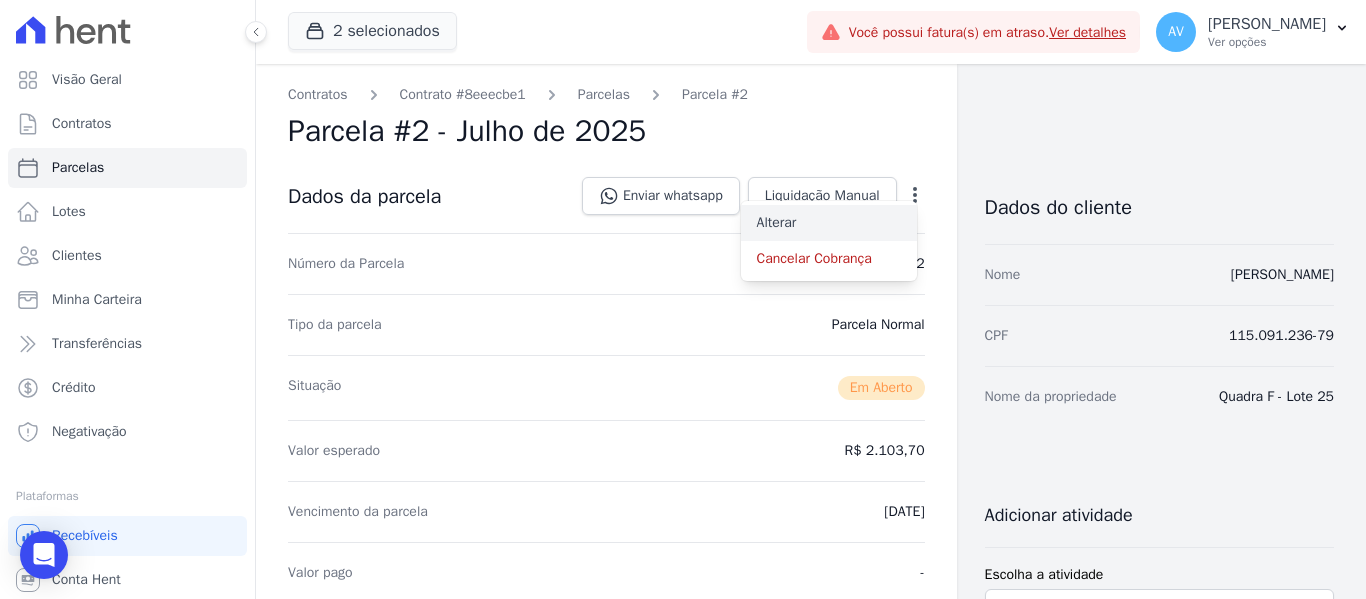 click on "Alterar" at bounding box center (829, 223) 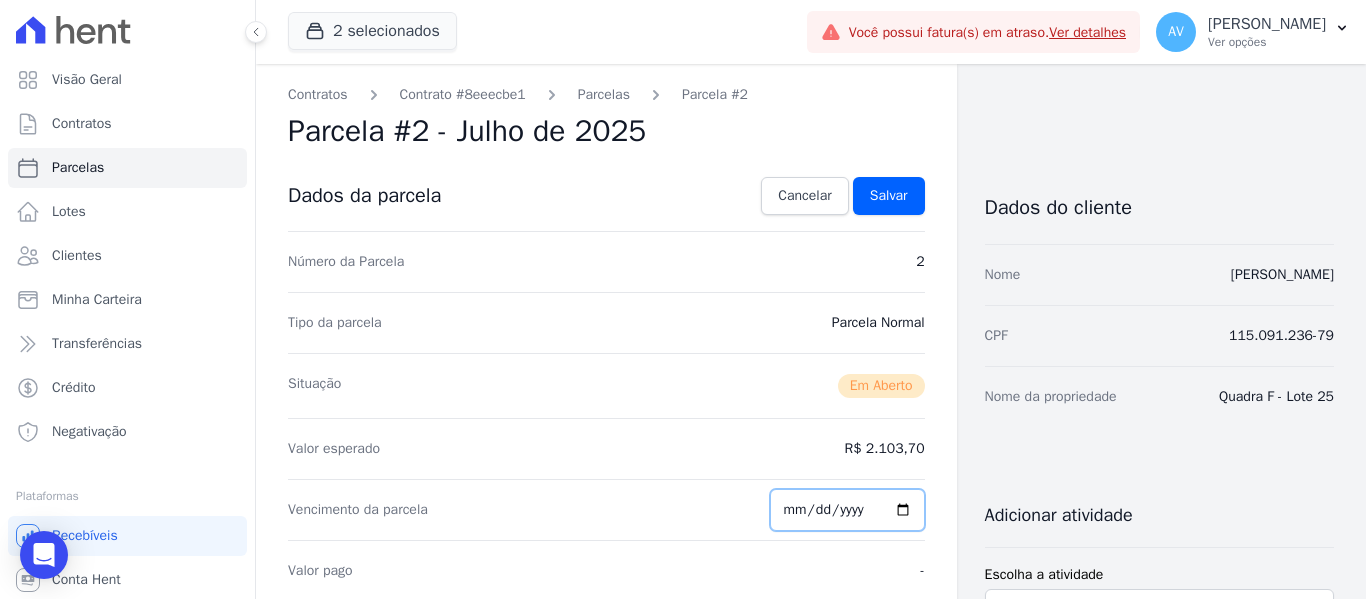 click on "[DATE]" at bounding box center (847, 510) 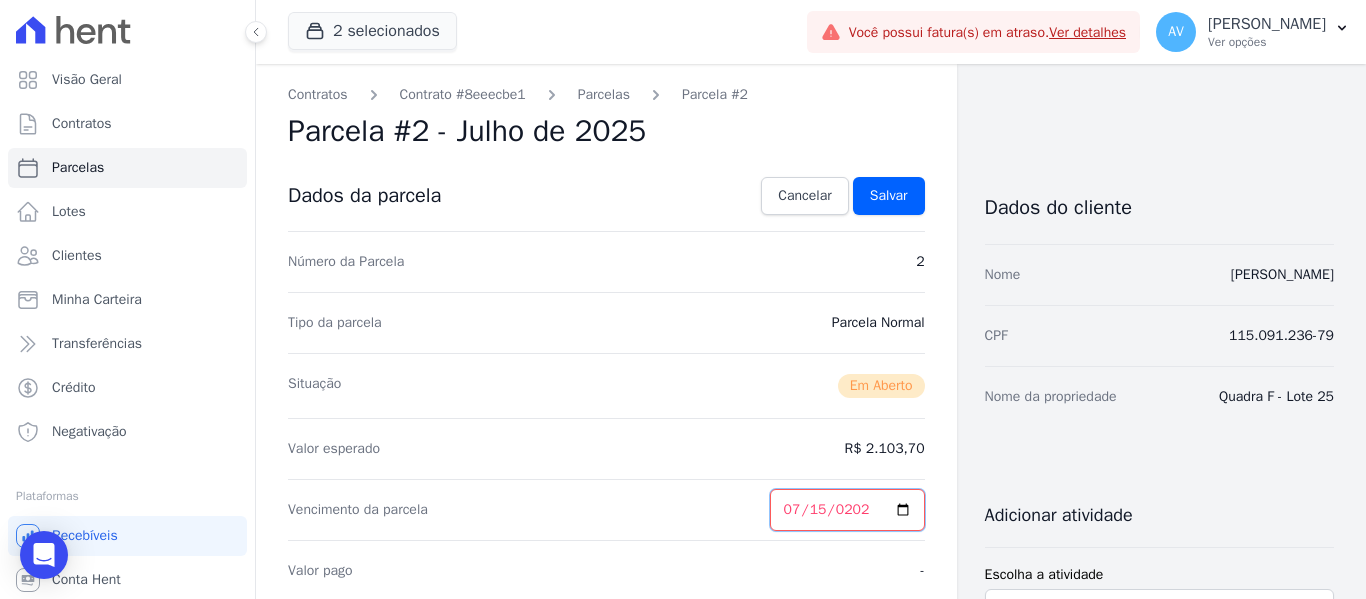 type on "2025-07-15" 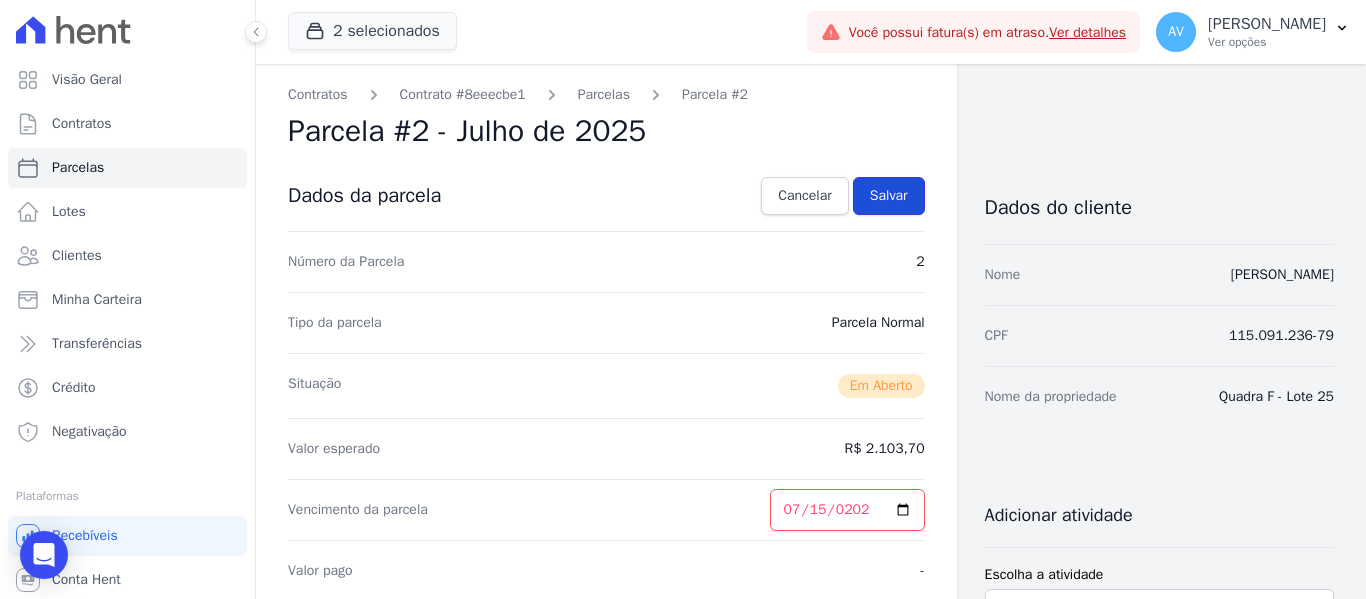 click on "Salvar" at bounding box center (889, 196) 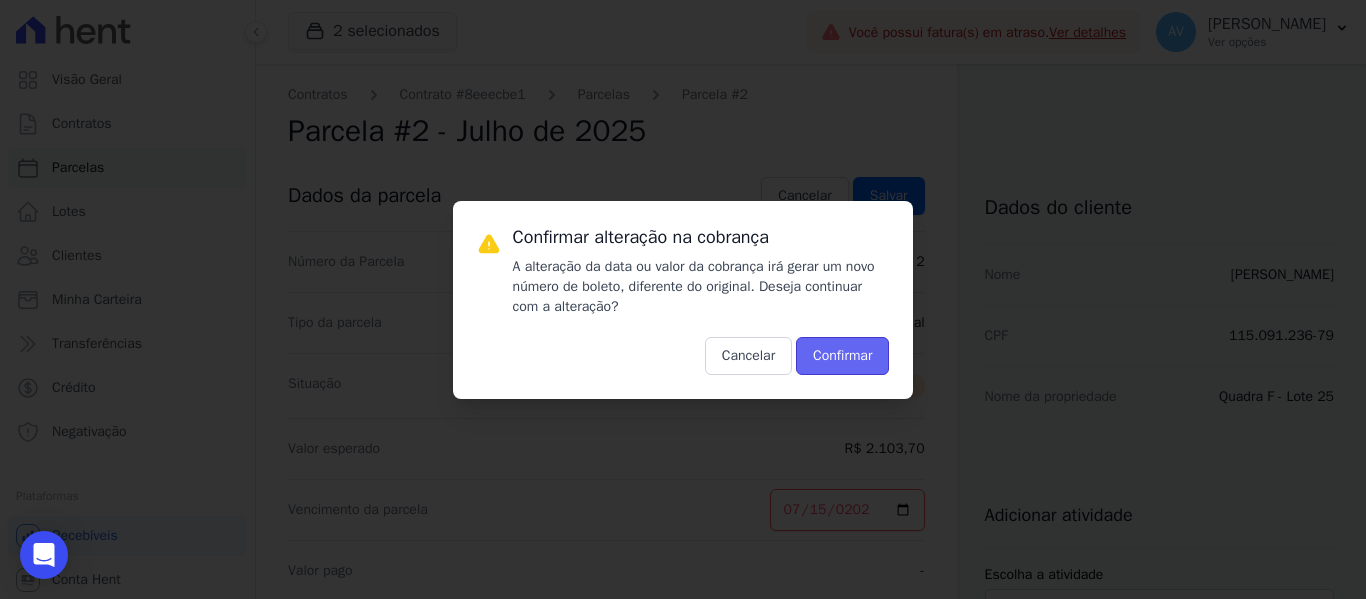 click on "Confirmar" at bounding box center [842, 356] 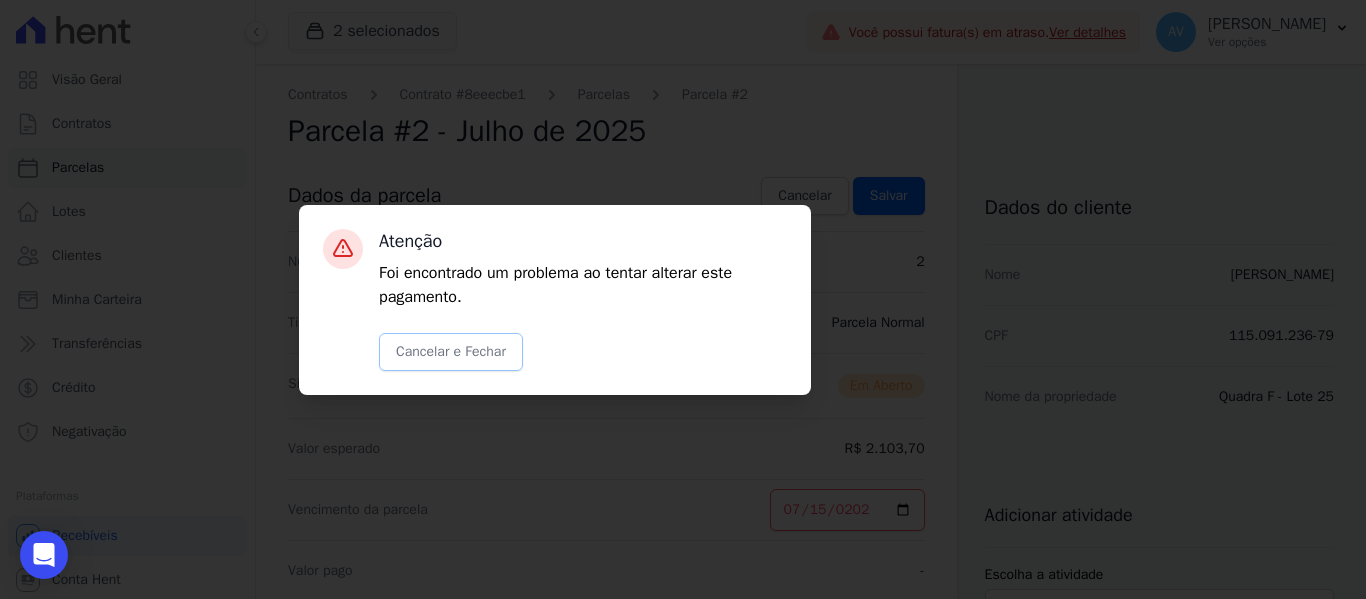 click on "Cancelar e Fechar" at bounding box center (451, 352) 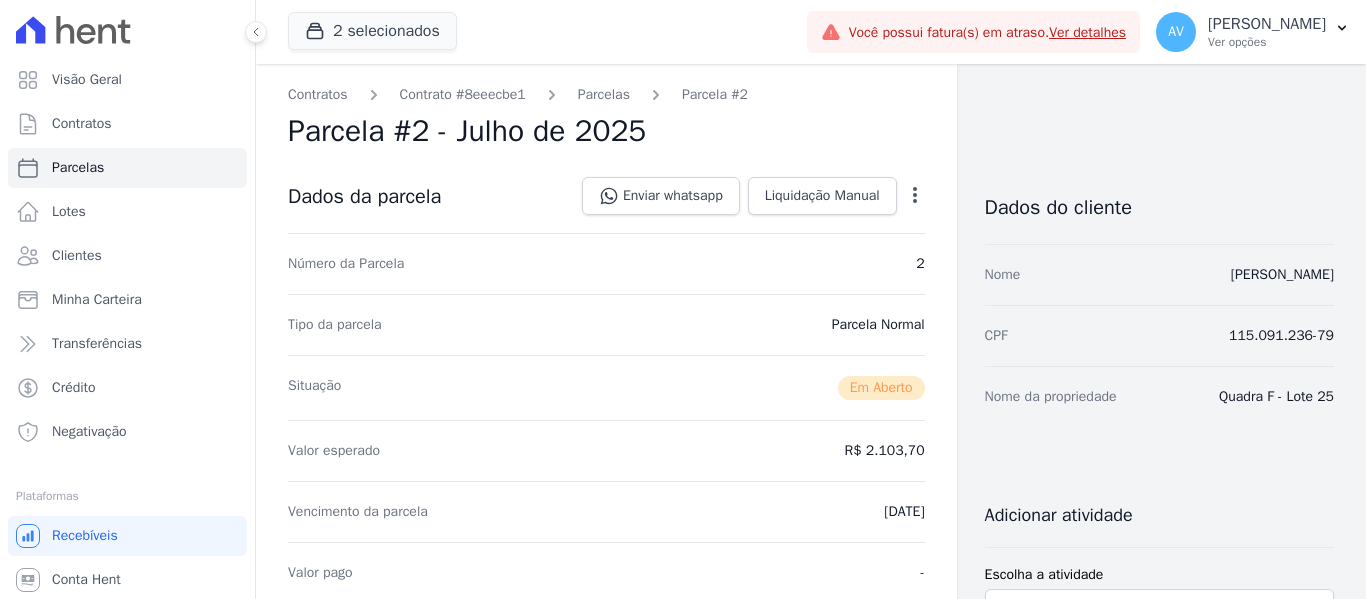 scroll, scrollTop: 0, scrollLeft: 0, axis: both 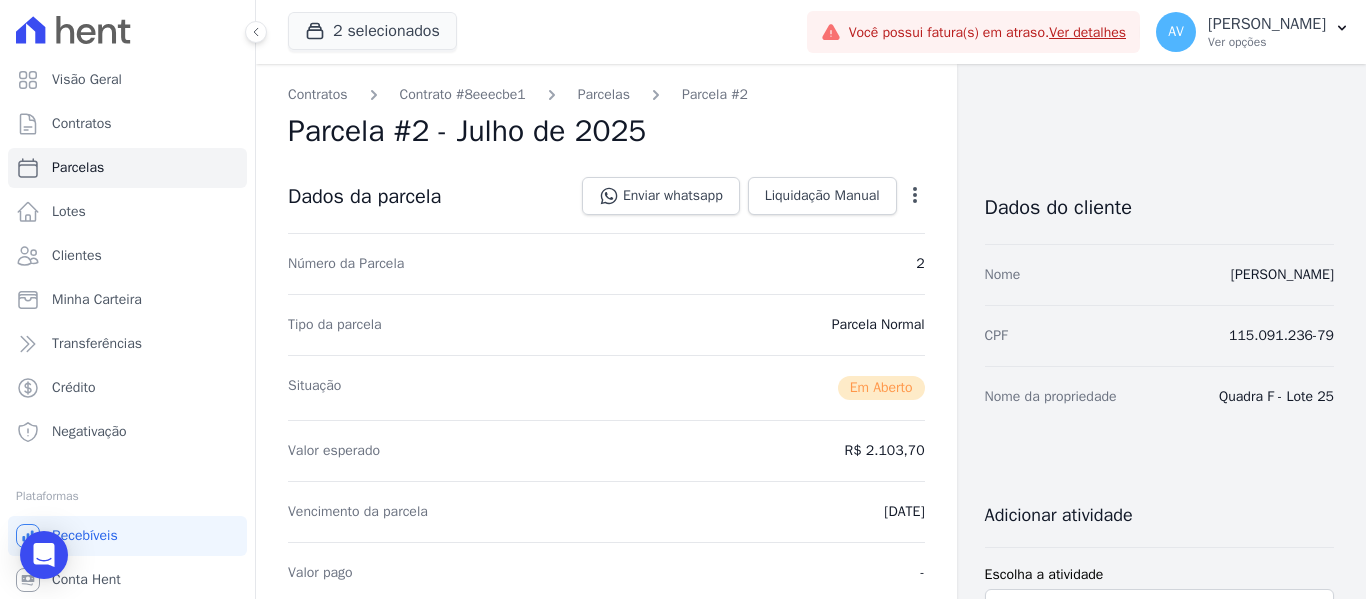 click 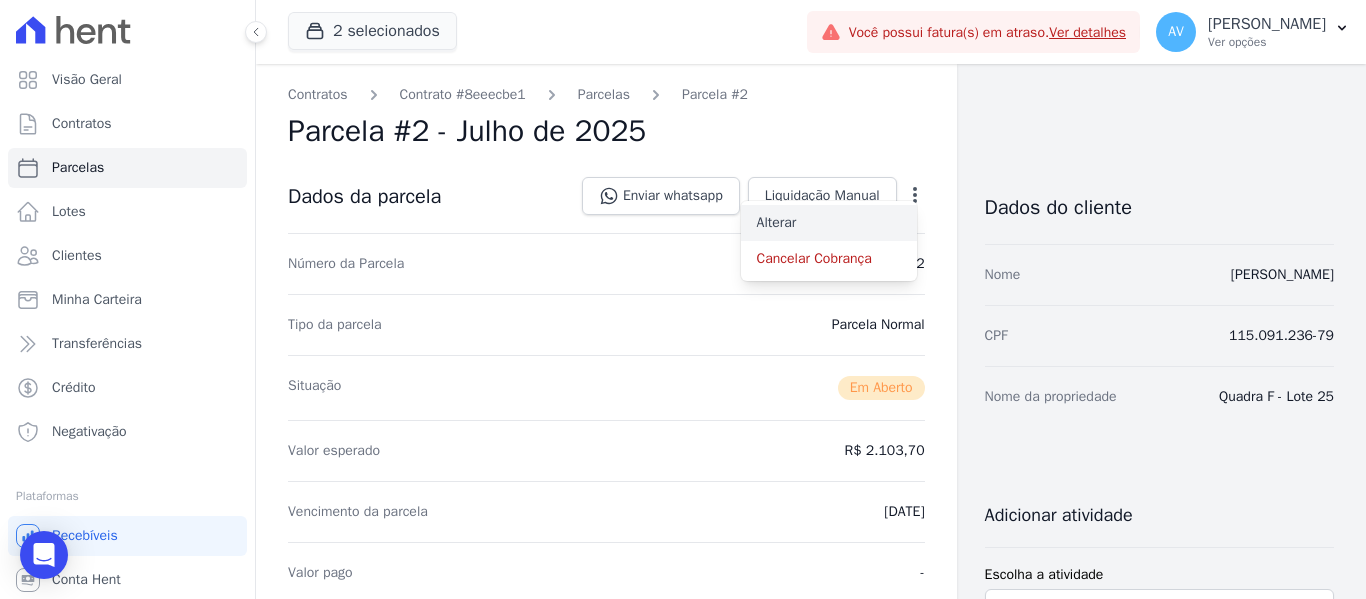 click on "Alterar" at bounding box center [829, 223] 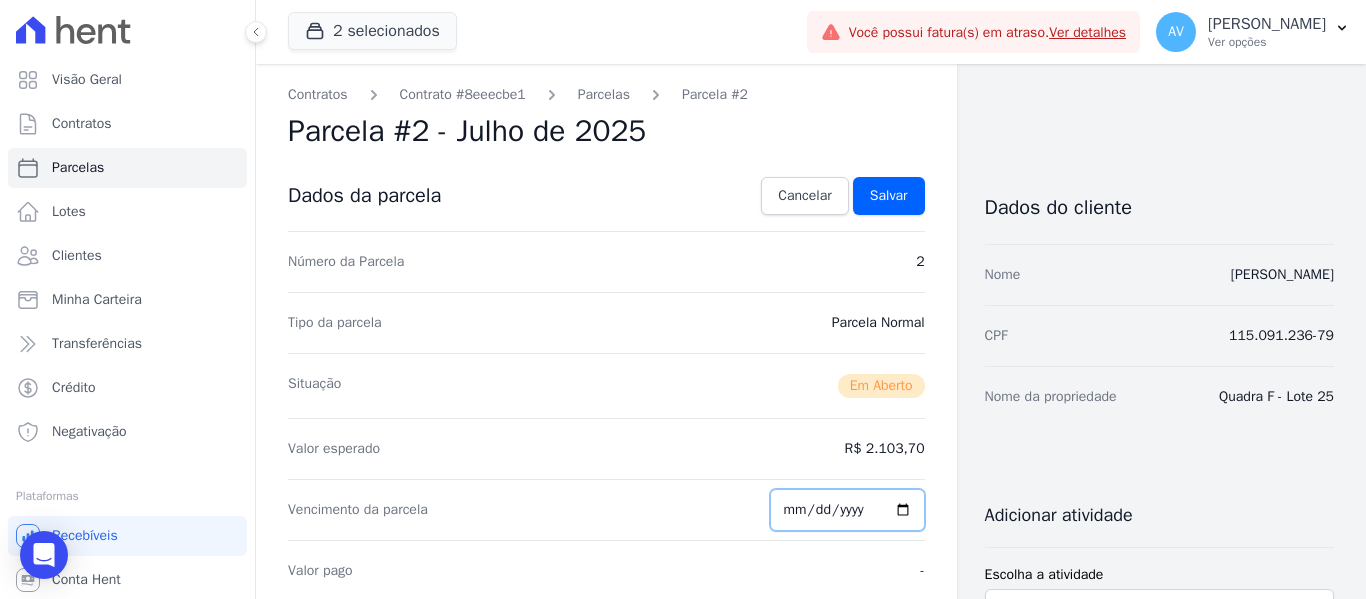 click on "[DATE]" at bounding box center (847, 510) 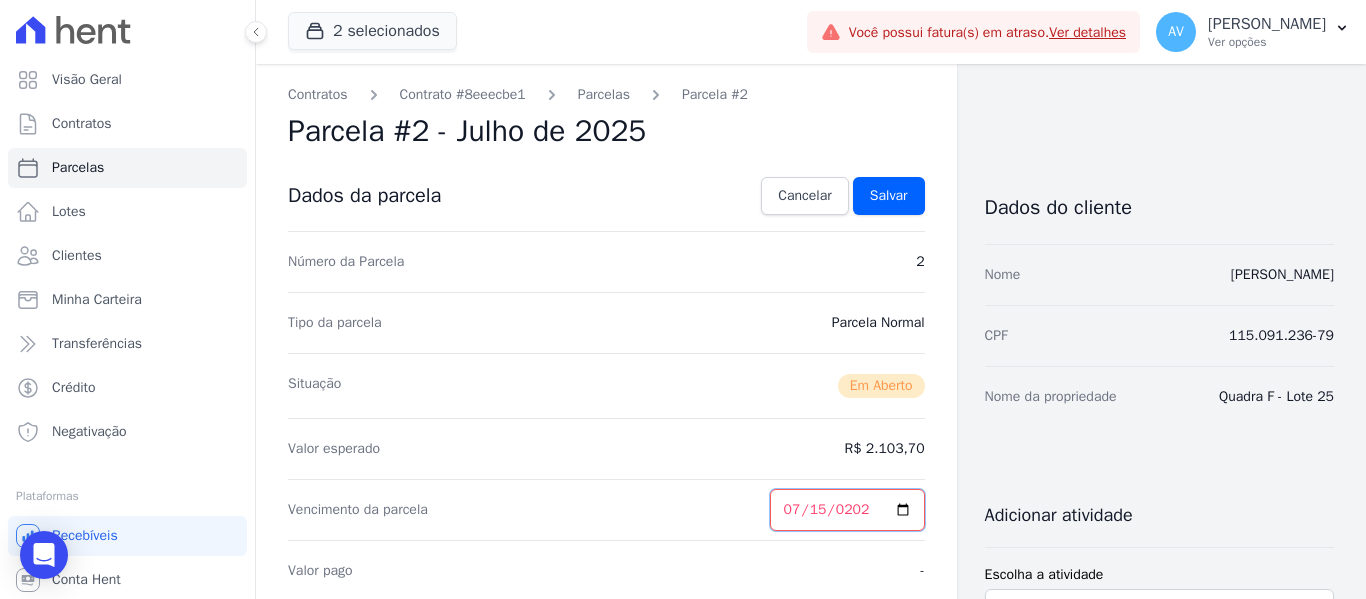 type on "2025-07-15" 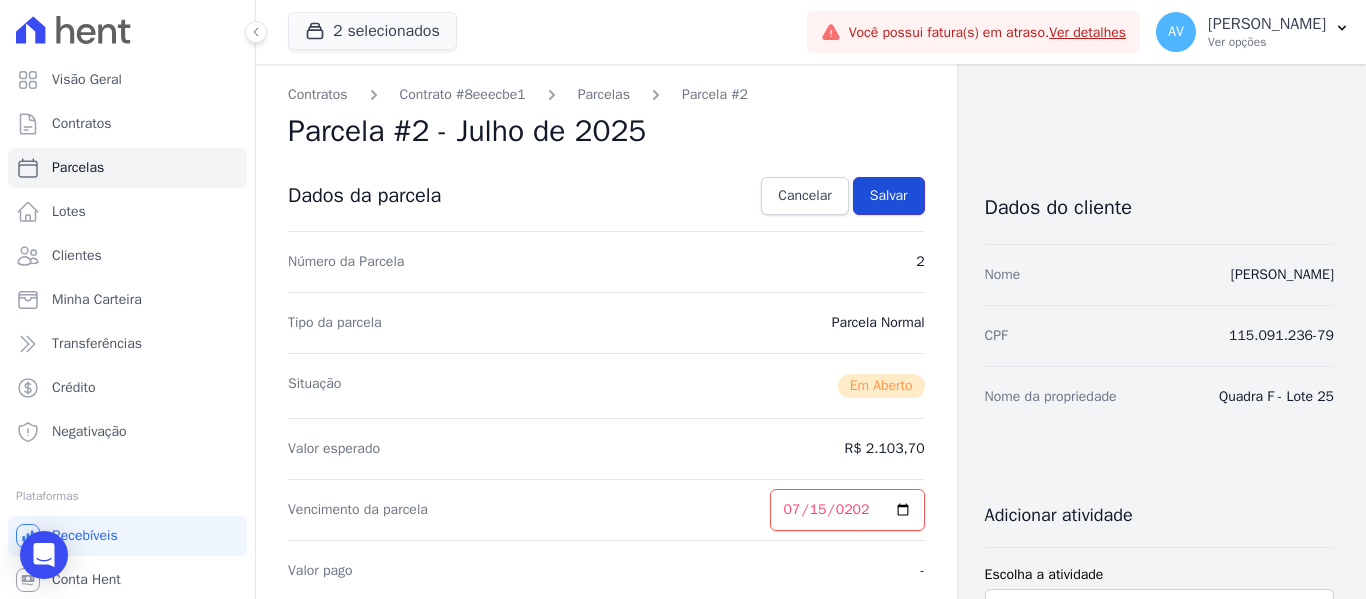 click on "Salvar" at bounding box center (889, 196) 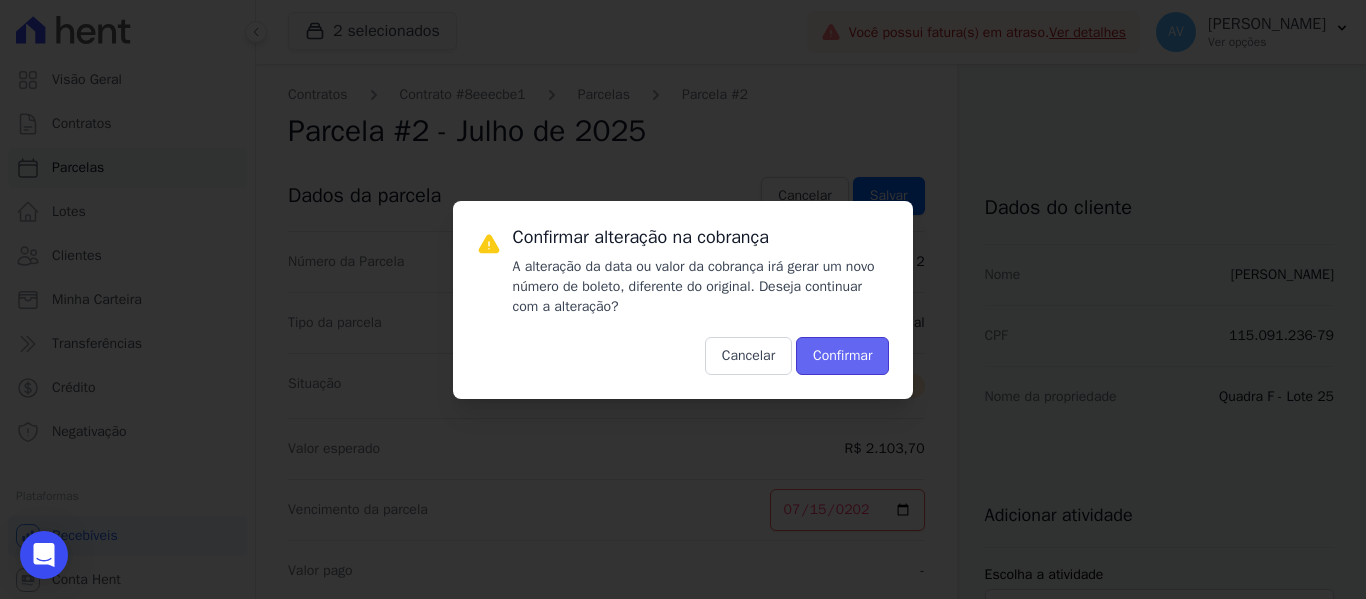 click on "Confirmar" at bounding box center [842, 356] 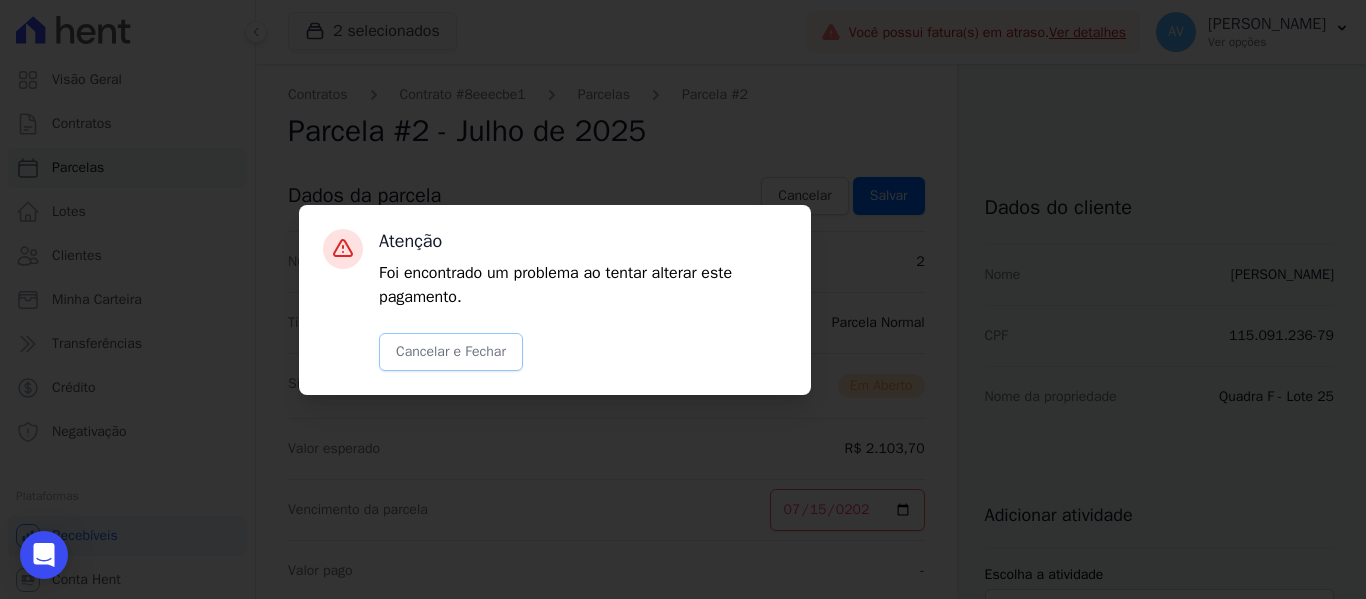 click on "Cancelar e Fechar" at bounding box center [451, 352] 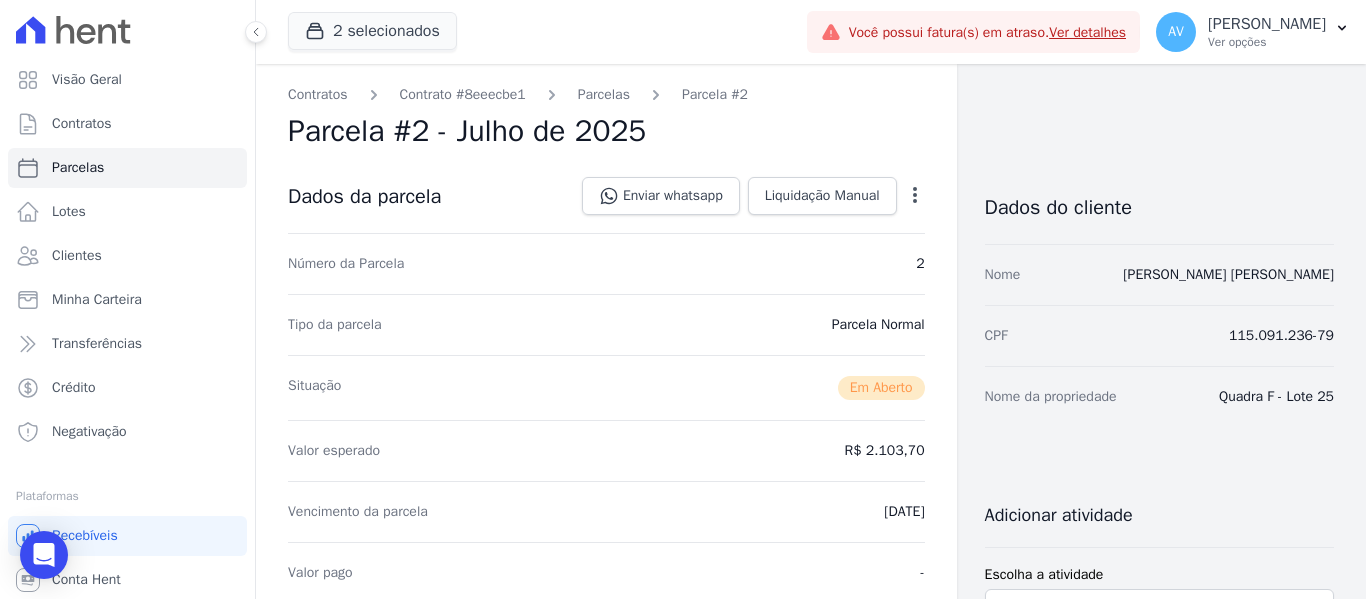 scroll, scrollTop: 0, scrollLeft: 0, axis: both 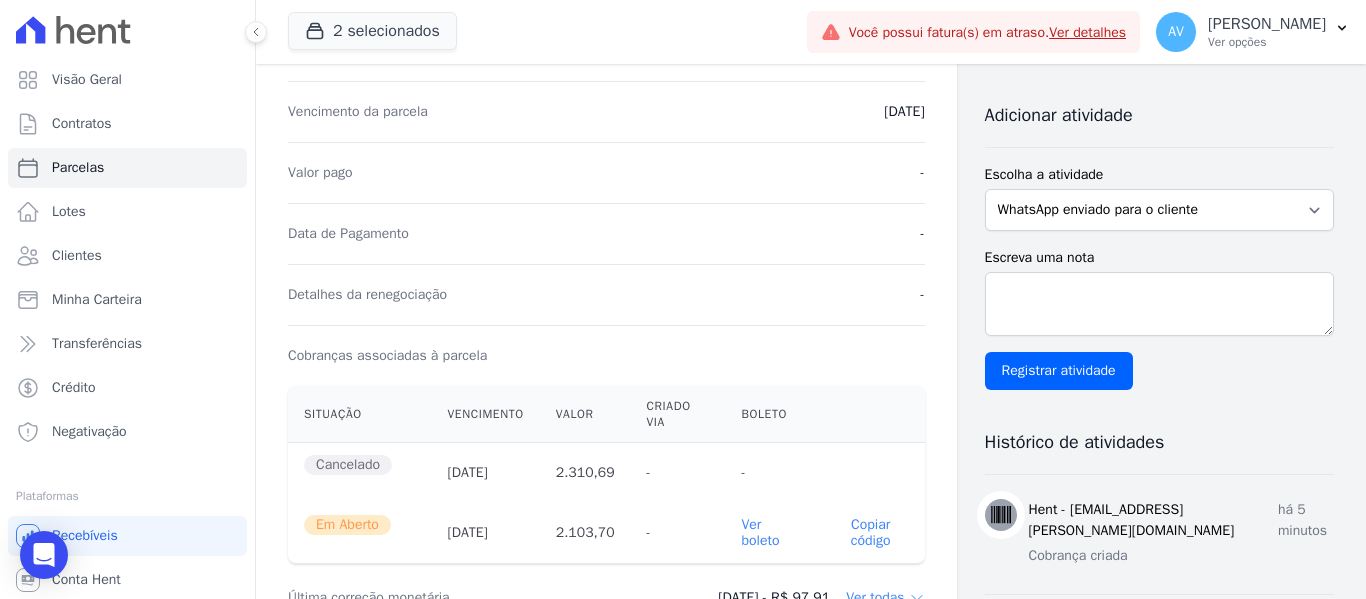 click on "Ver boleto" at bounding box center (760, 532) 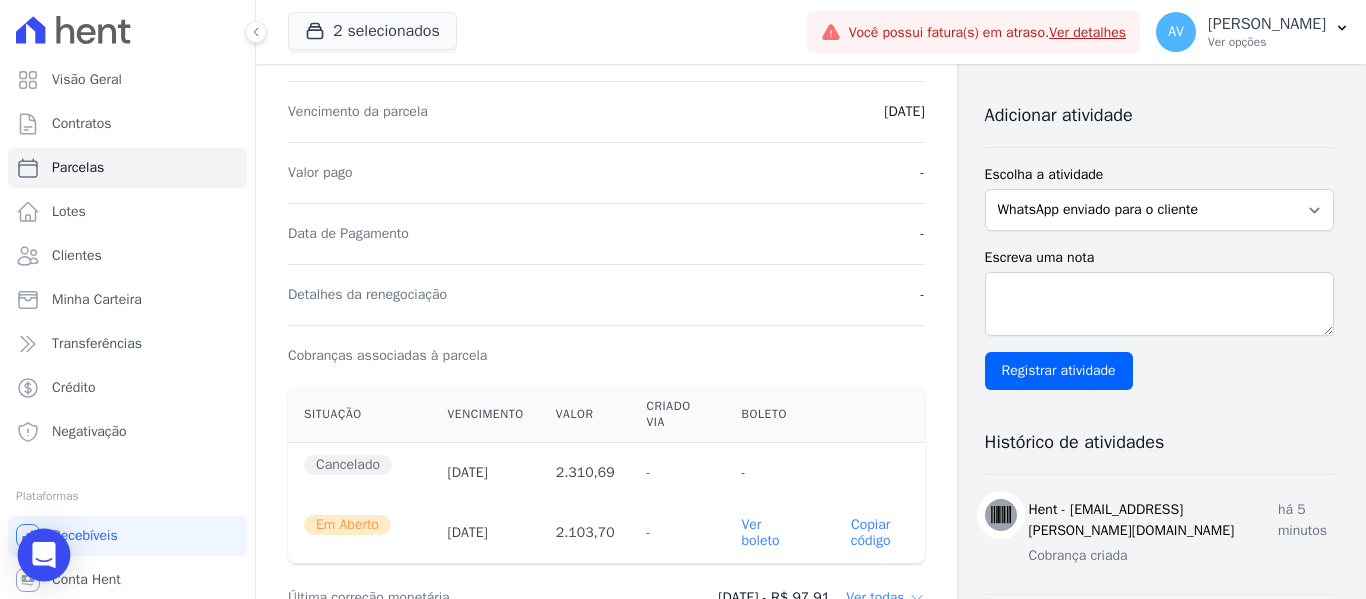 click 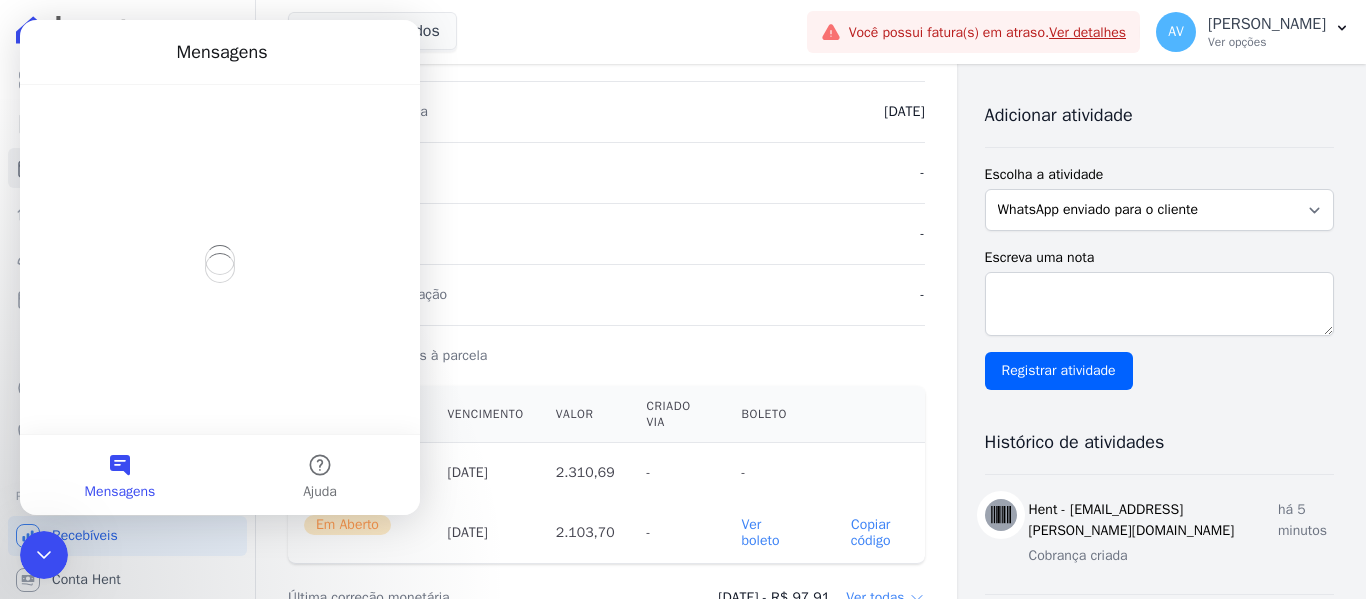 scroll, scrollTop: 0, scrollLeft: 0, axis: both 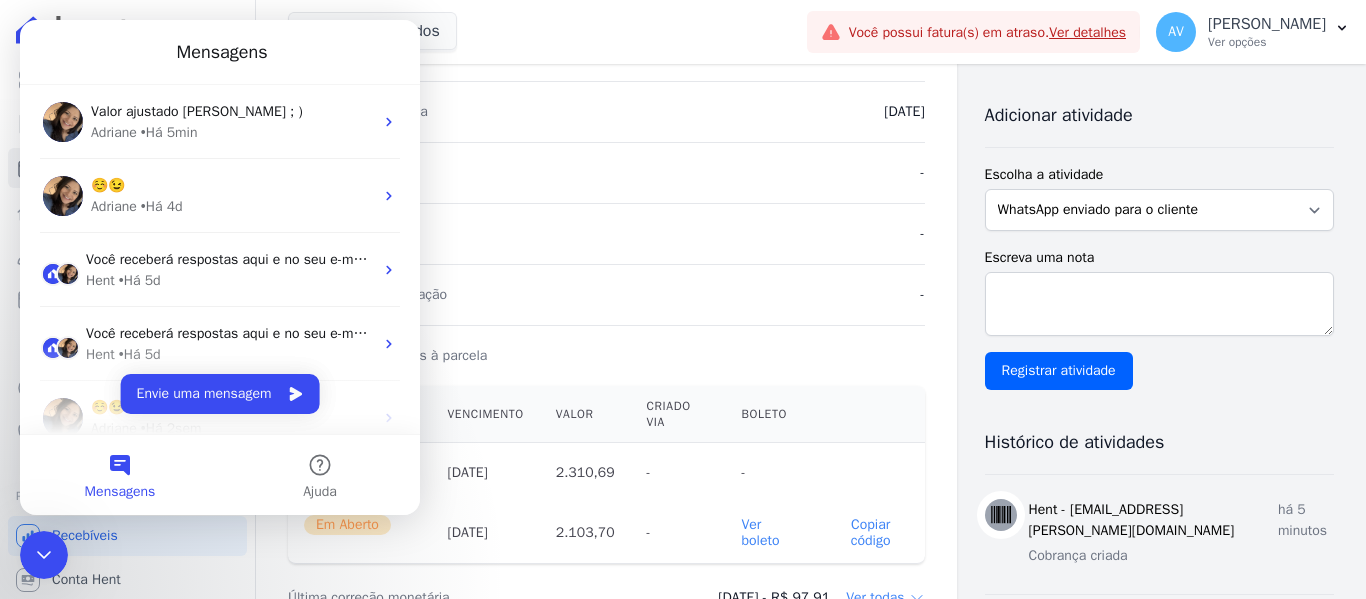 click on "•  Há 5min" at bounding box center [169, 132] 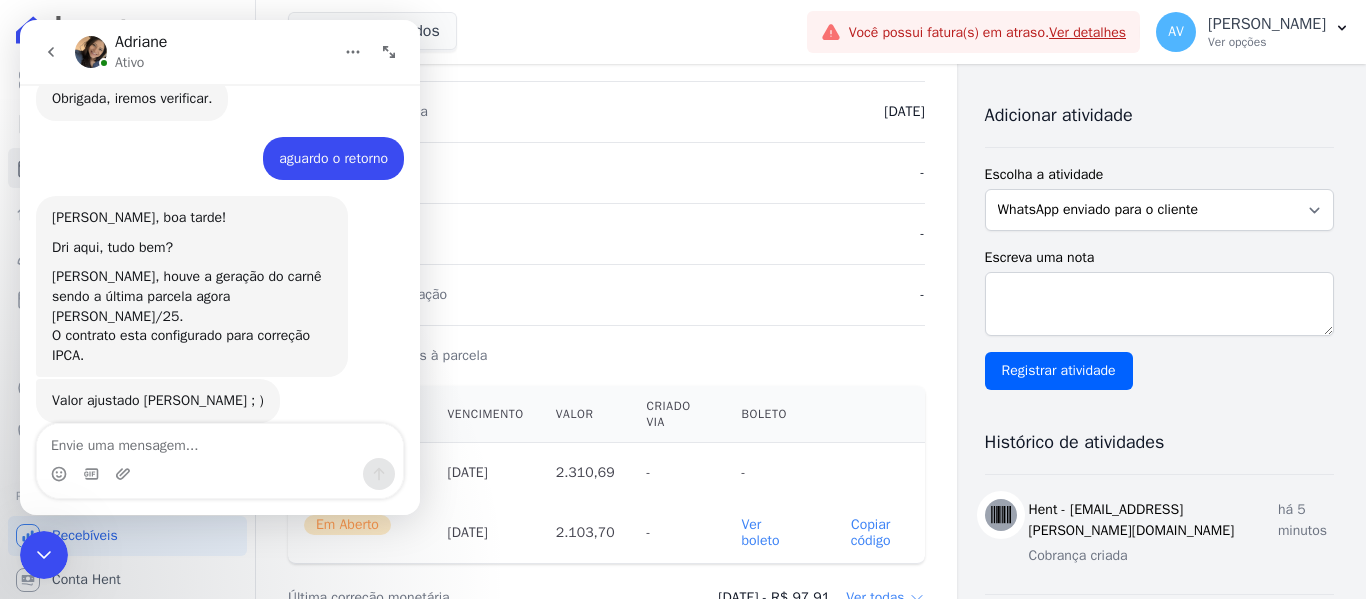 scroll, scrollTop: 1035, scrollLeft: 0, axis: vertical 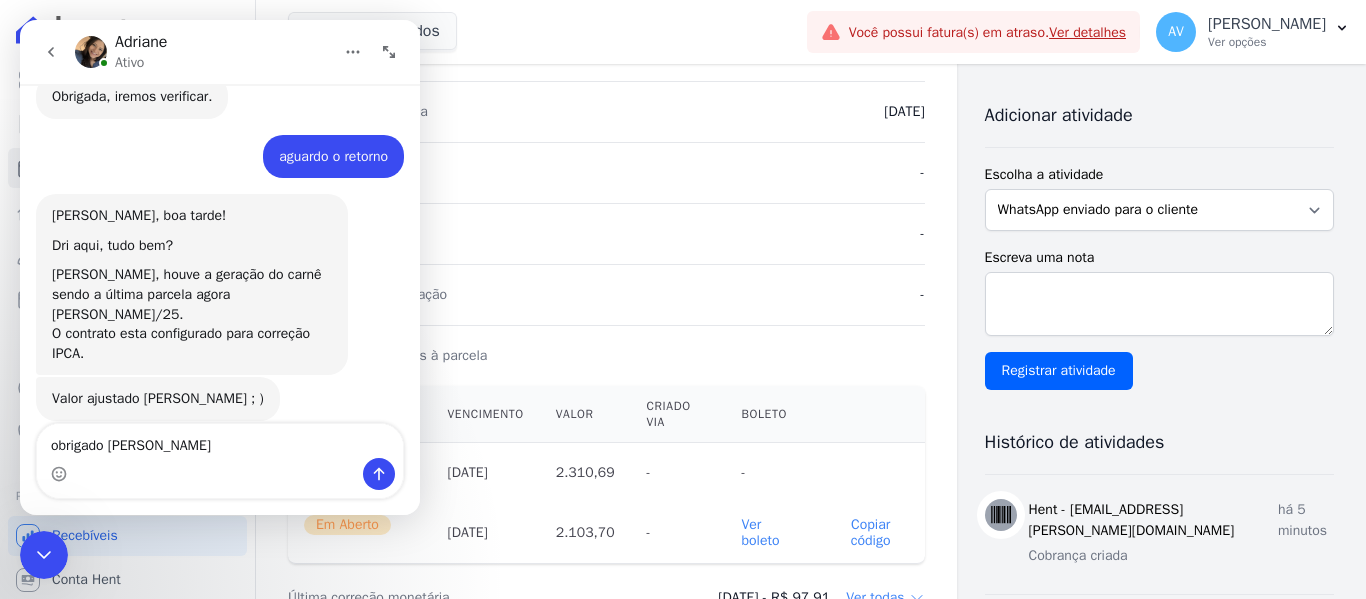 type on "obrigado [PERSON_NAME]" 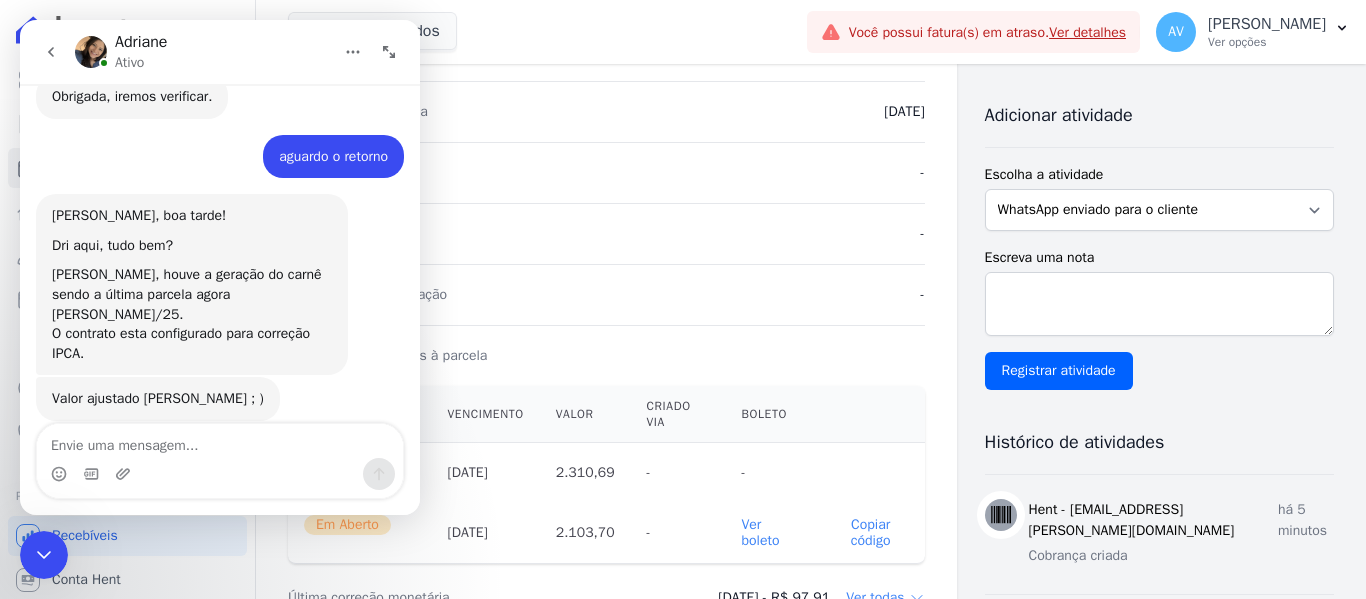 scroll, scrollTop: 1094, scrollLeft: 0, axis: vertical 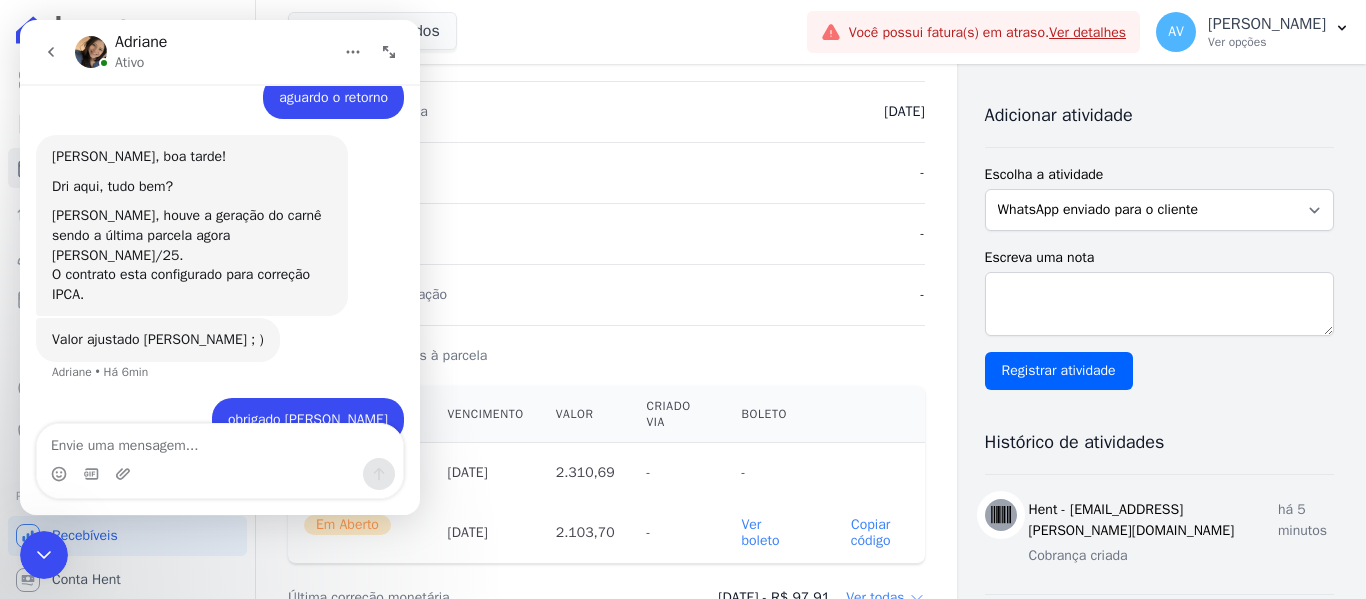 drag, startPoint x: 59, startPoint y: 1061, endPoint x: 39, endPoint y: 538, distance: 523.38226 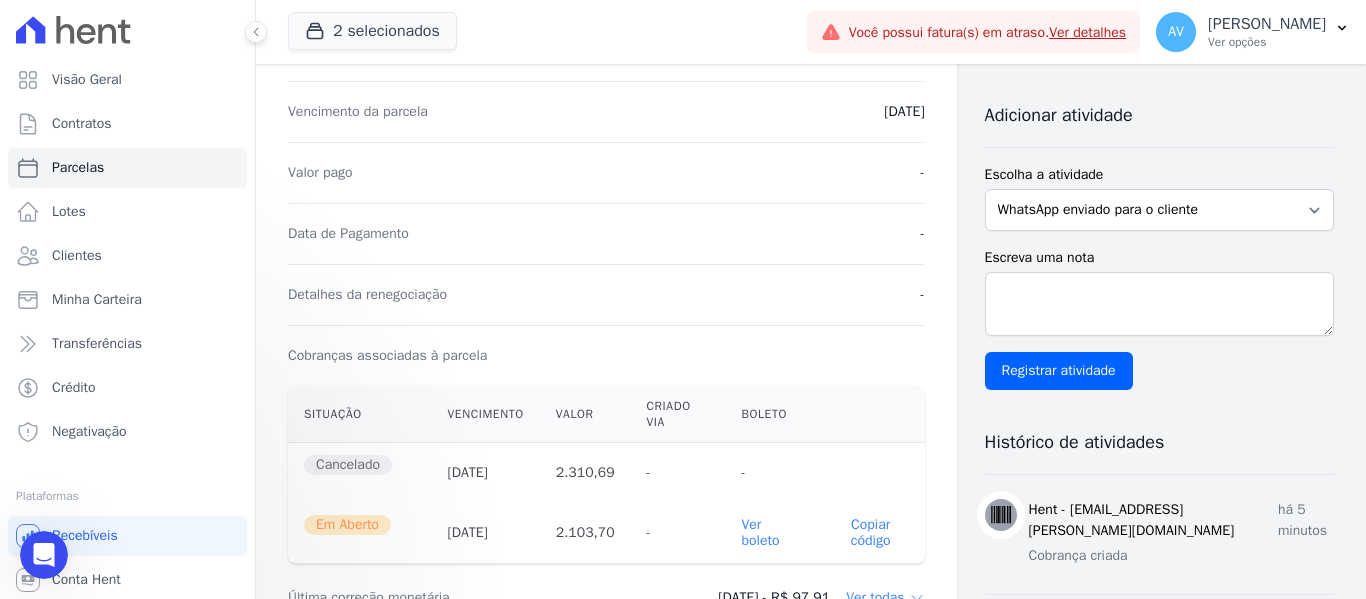 scroll, scrollTop: 0, scrollLeft: 0, axis: both 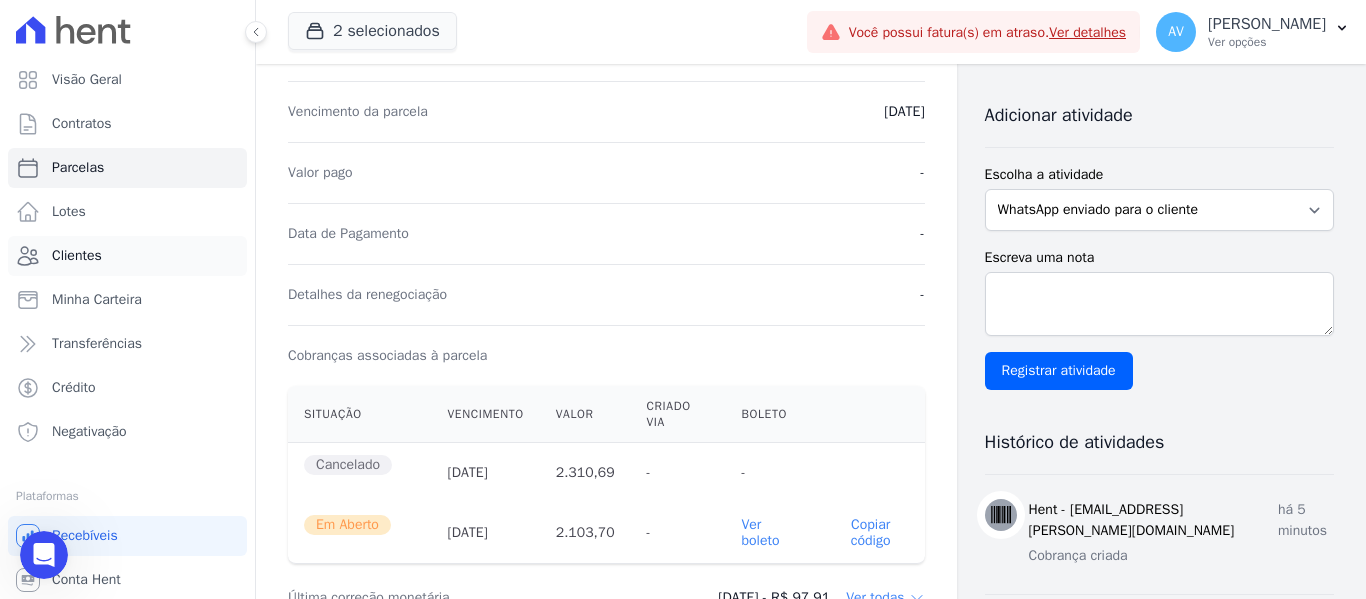 click on "Clientes" at bounding box center (77, 256) 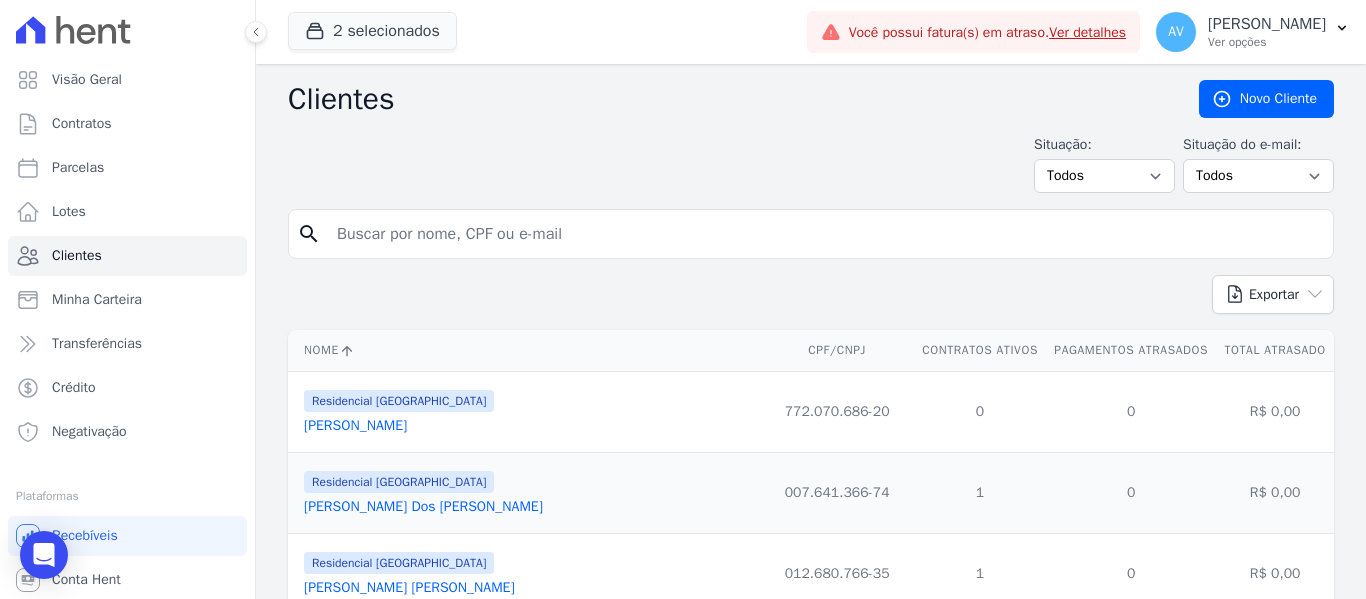 click at bounding box center (825, 234) 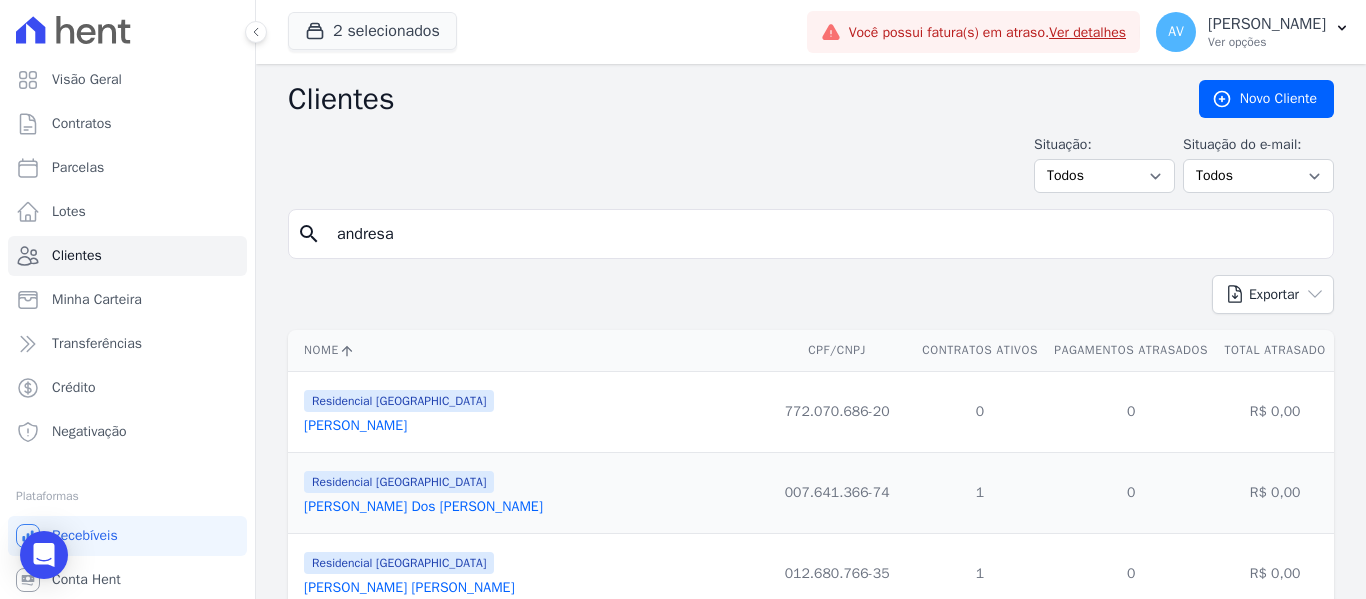 type on "andresa" 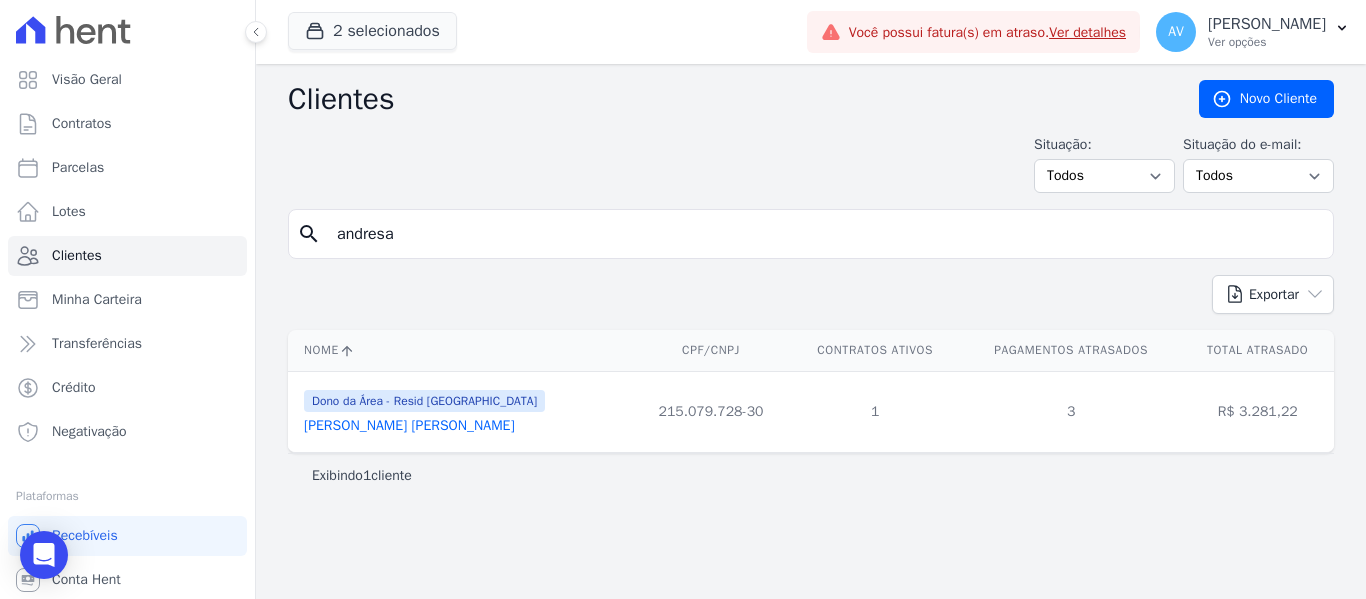 click on "[PERSON_NAME] [PERSON_NAME]" at bounding box center [409, 425] 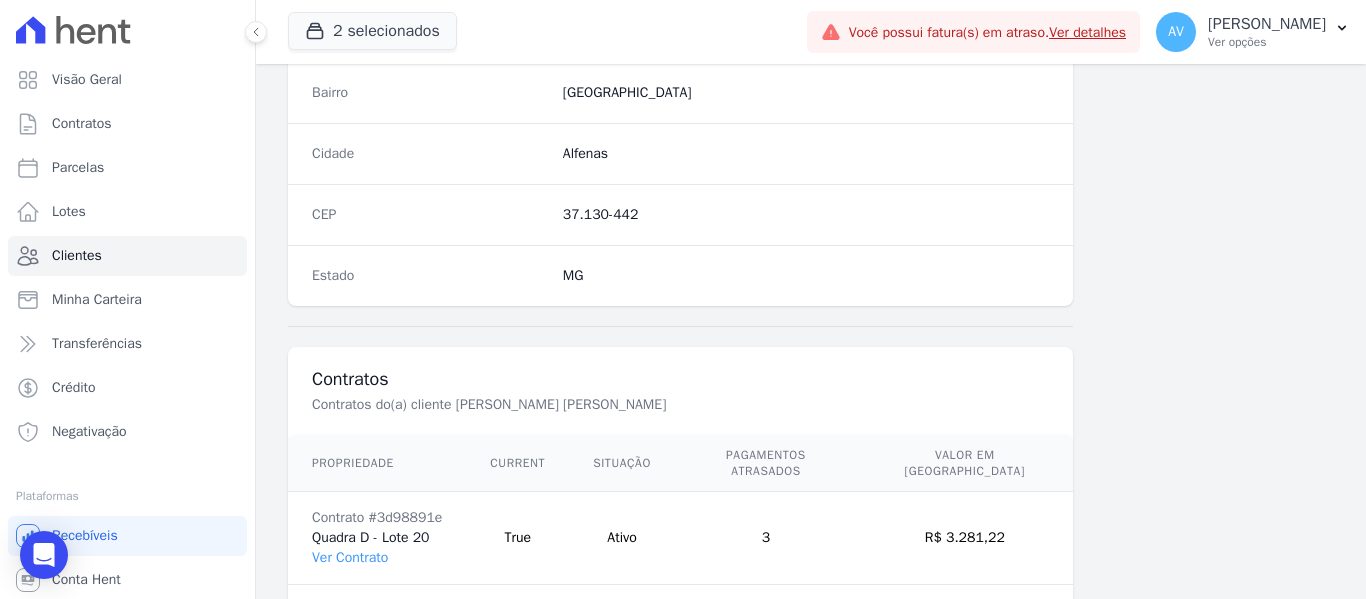 scroll, scrollTop: 1272, scrollLeft: 0, axis: vertical 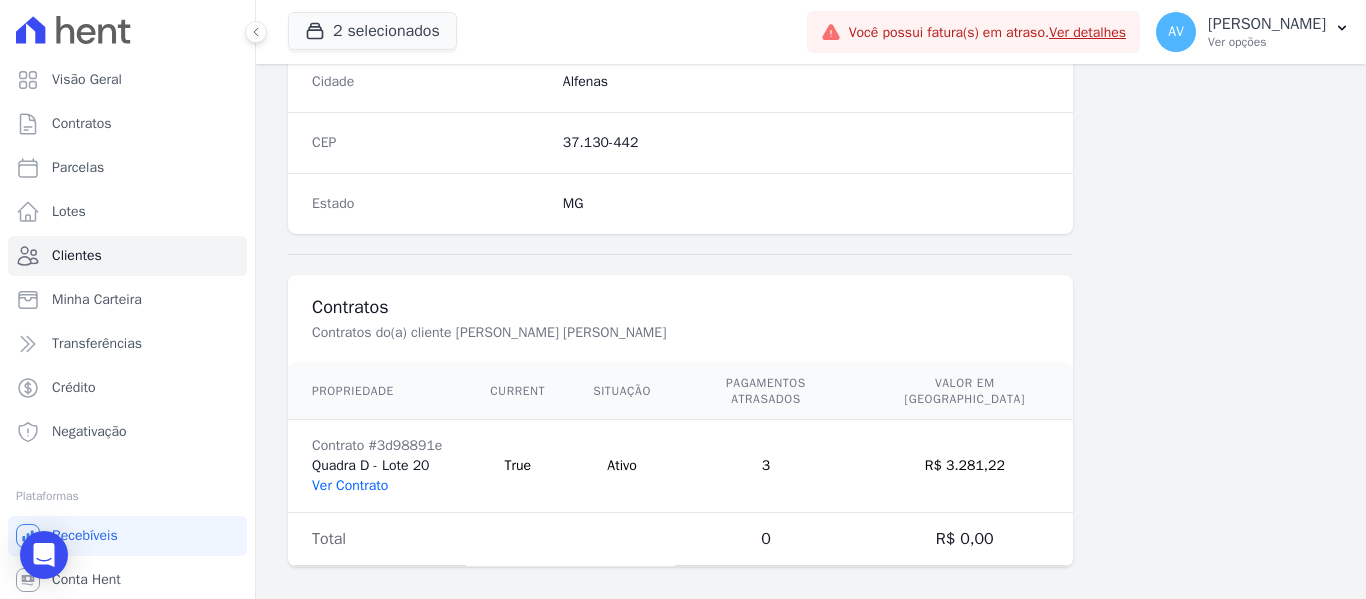 click on "Ver Contrato" at bounding box center [350, 485] 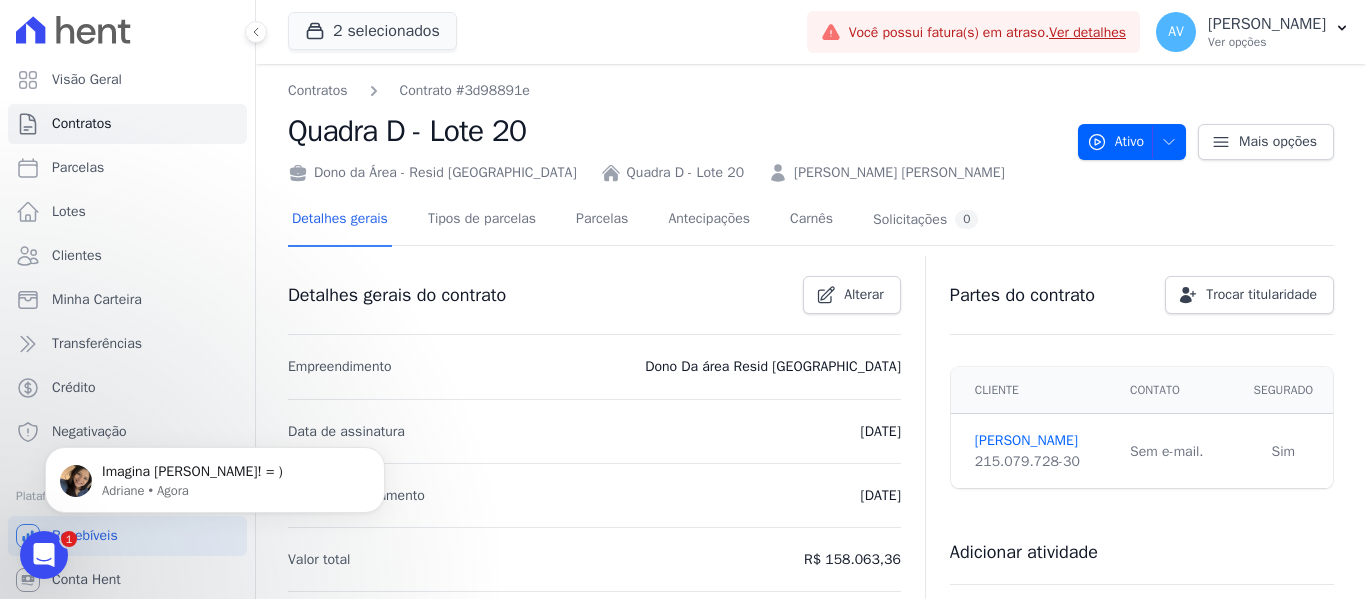 scroll, scrollTop: 0, scrollLeft: 0, axis: both 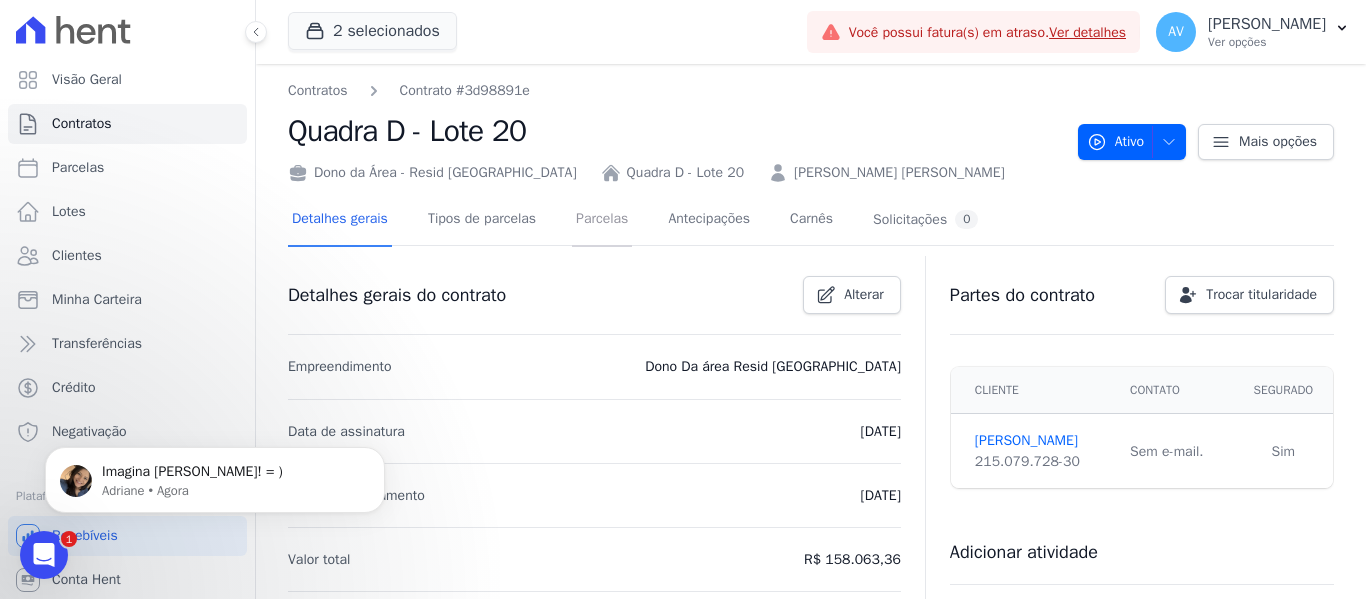 click on "Parcelas" at bounding box center [602, 220] 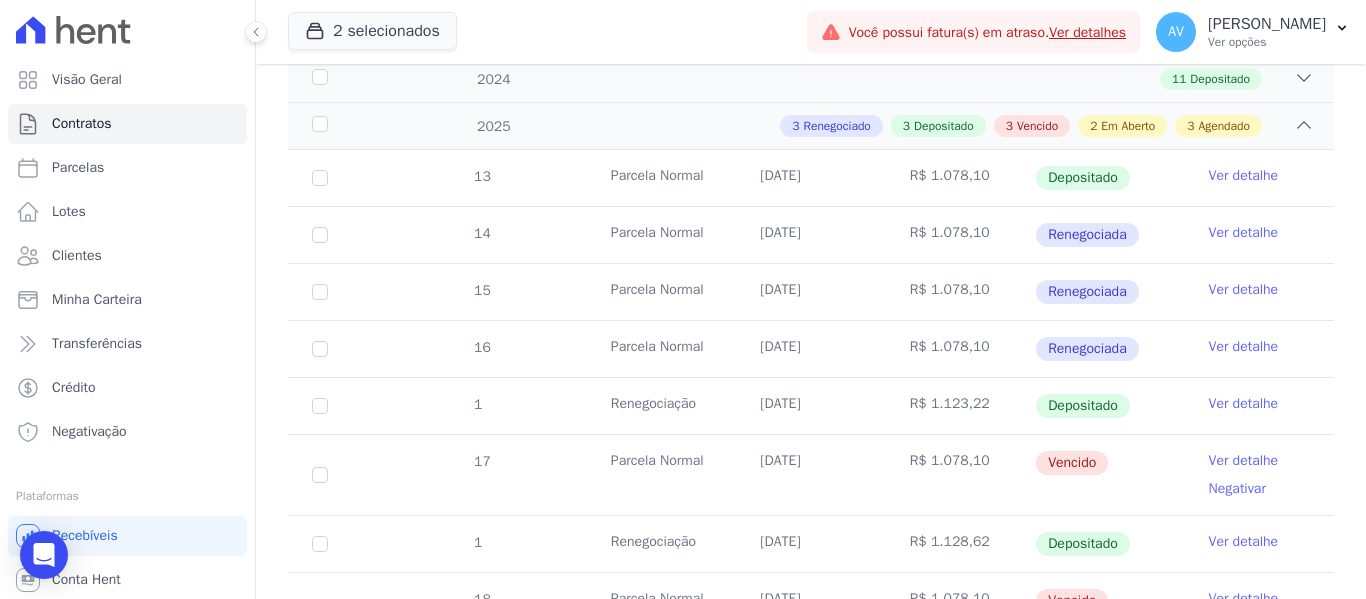 scroll, scrollTop: 400, scrollLeft: 0, axis: vertical 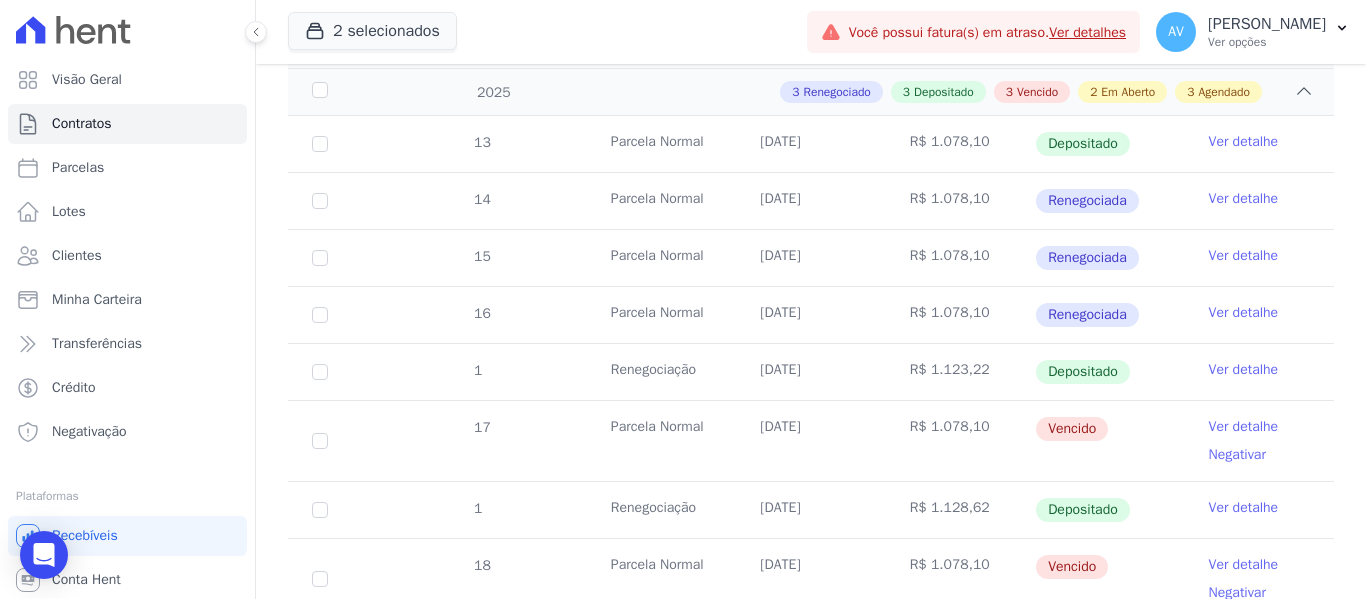 click on "Ver detalhe" at bounding box center [1244, 427] 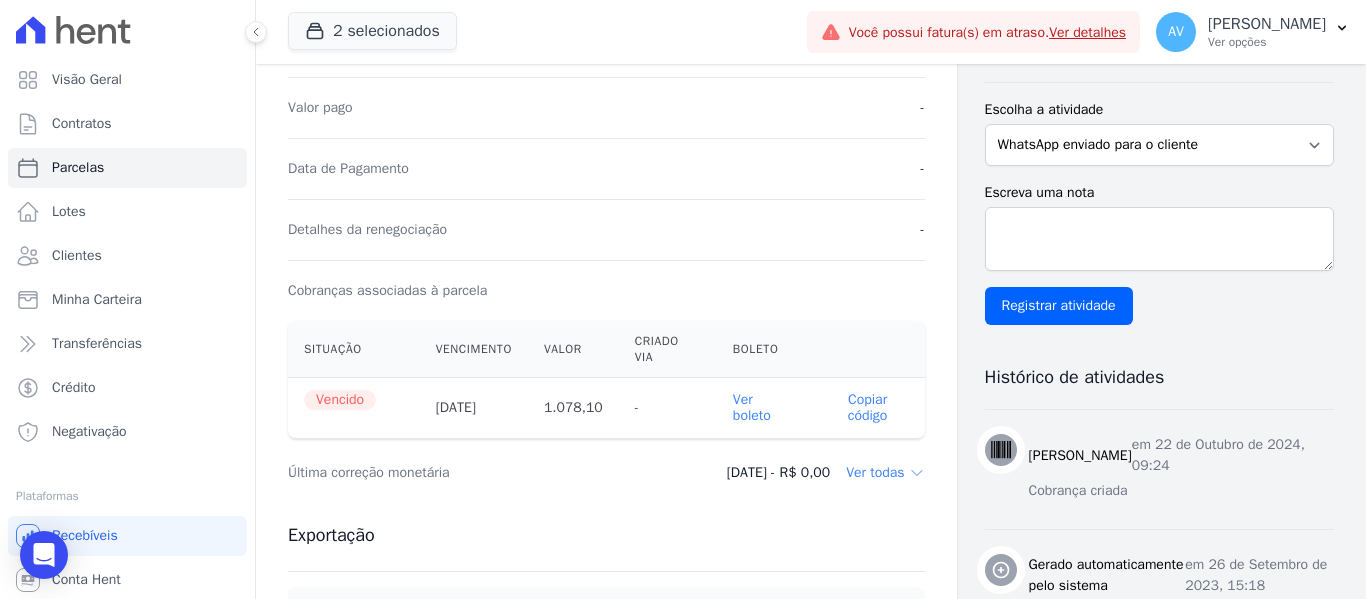 scroll, scrollTop: 600, scrollLeft: 0, axis: vertical 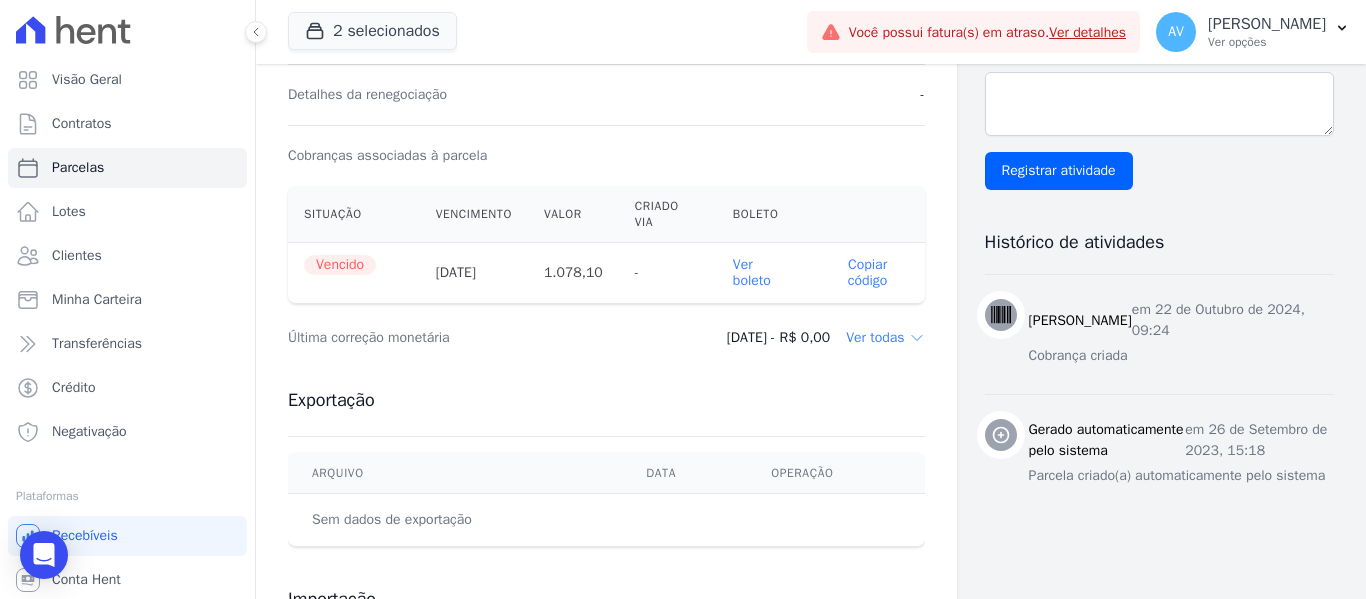 click on "Ver boleto" at bounding box center (764, 273) 